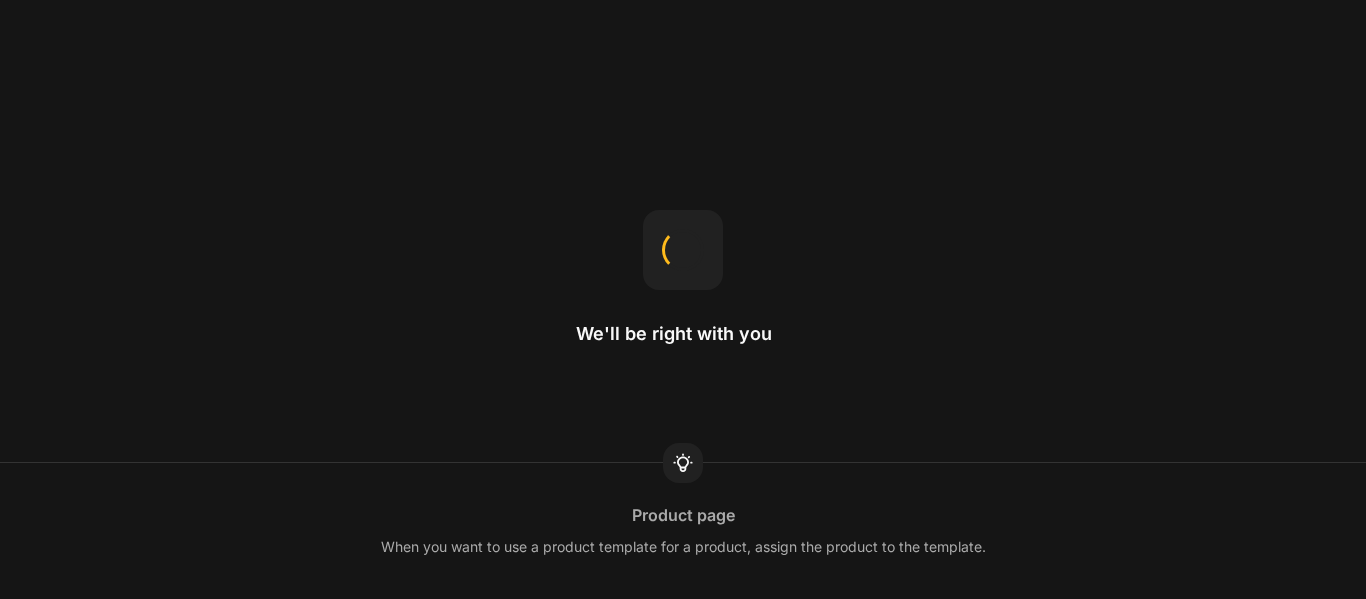 scroll, scrollTop: 0, scrollLeft: 0, axis: both 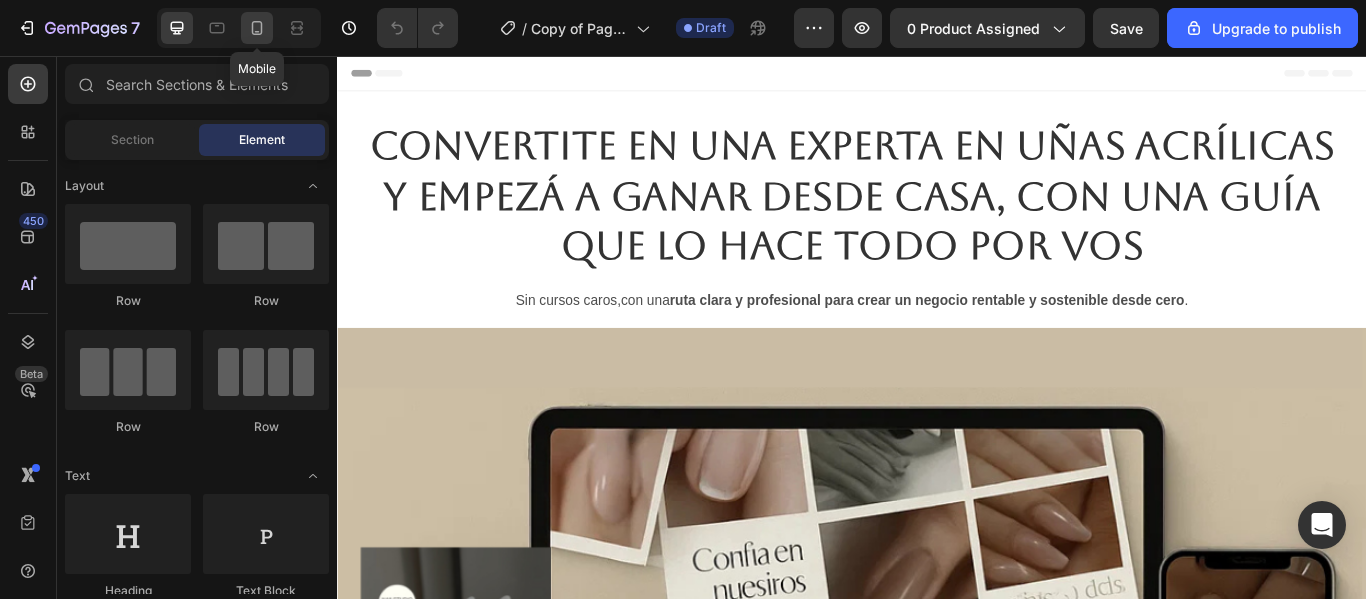 click 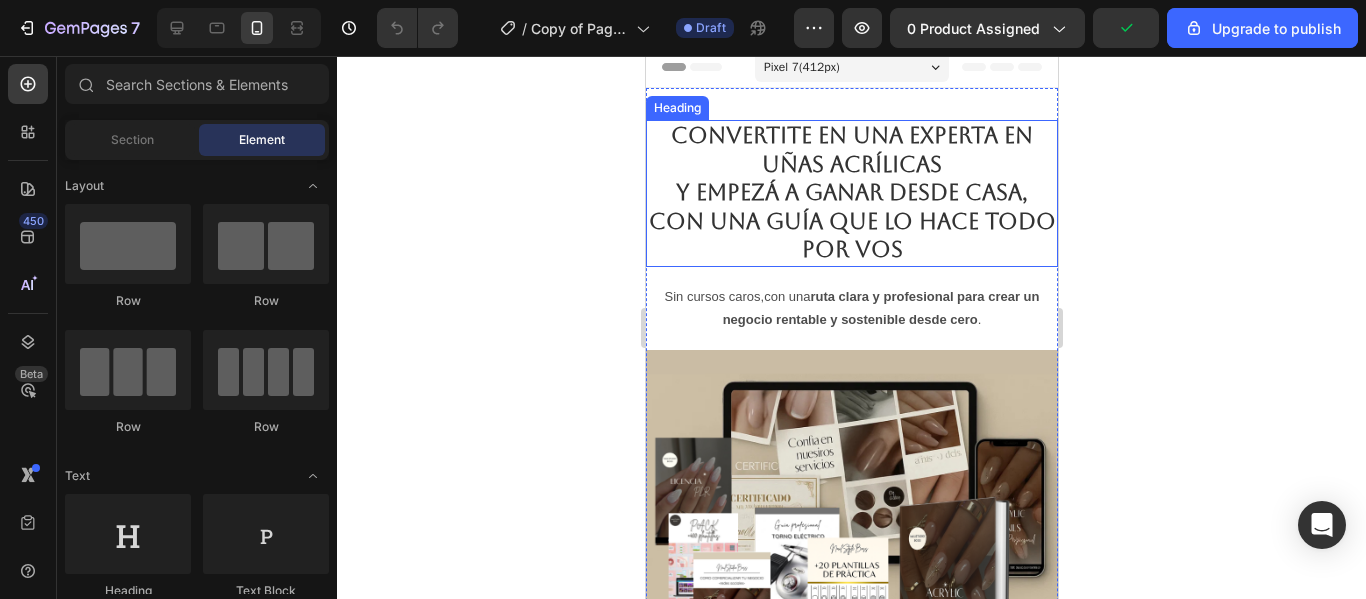 scroll, scrollTop: 0, scrollLeft: 0, axis: both 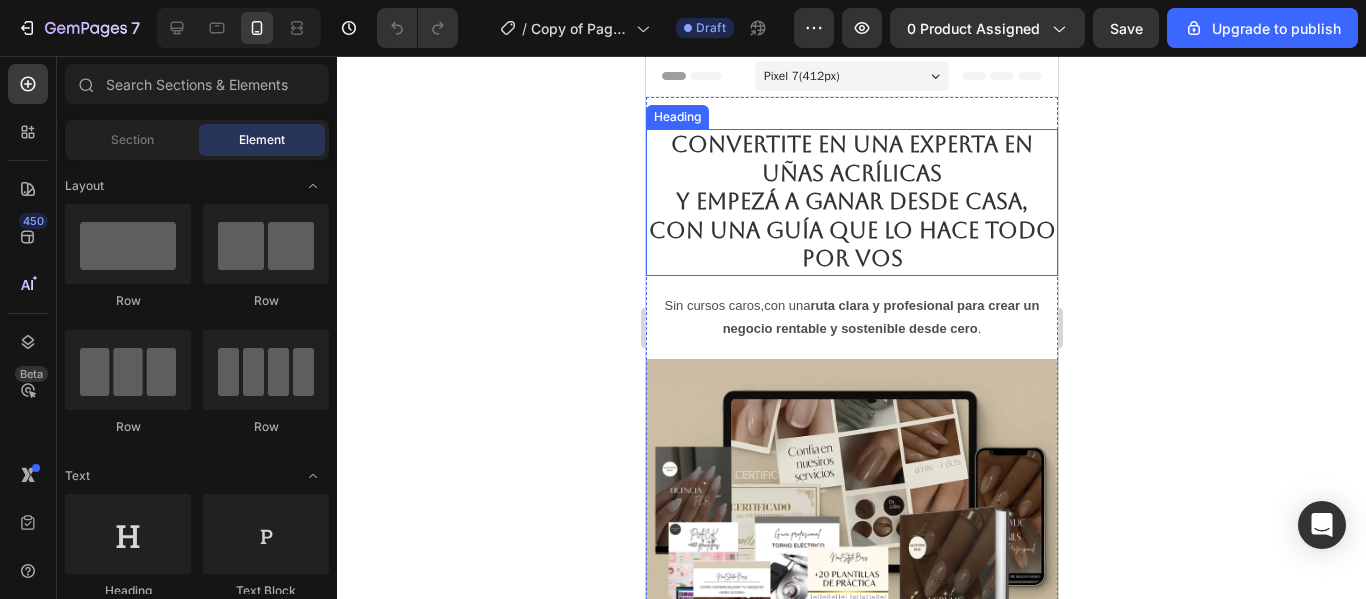 click on "Convertite en una experta en uñas acrílicas y empezá a ganar desde casa, con una guía que lo hace TODO por vos" at bounding box center (851, 202) 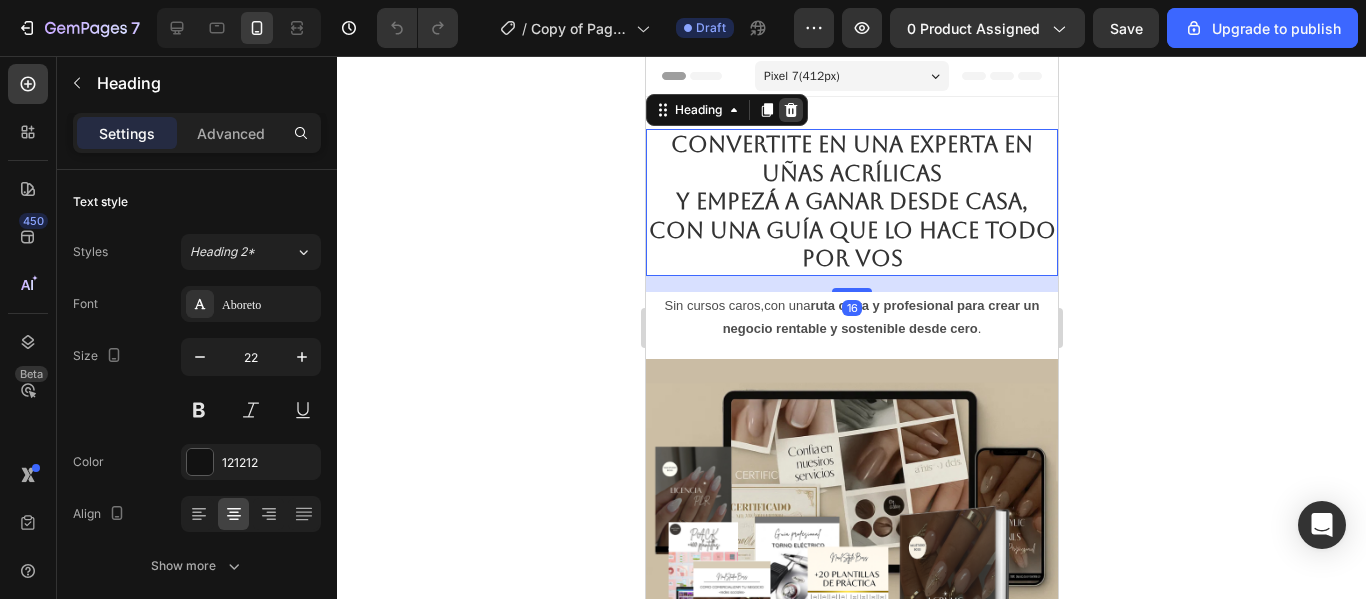 click 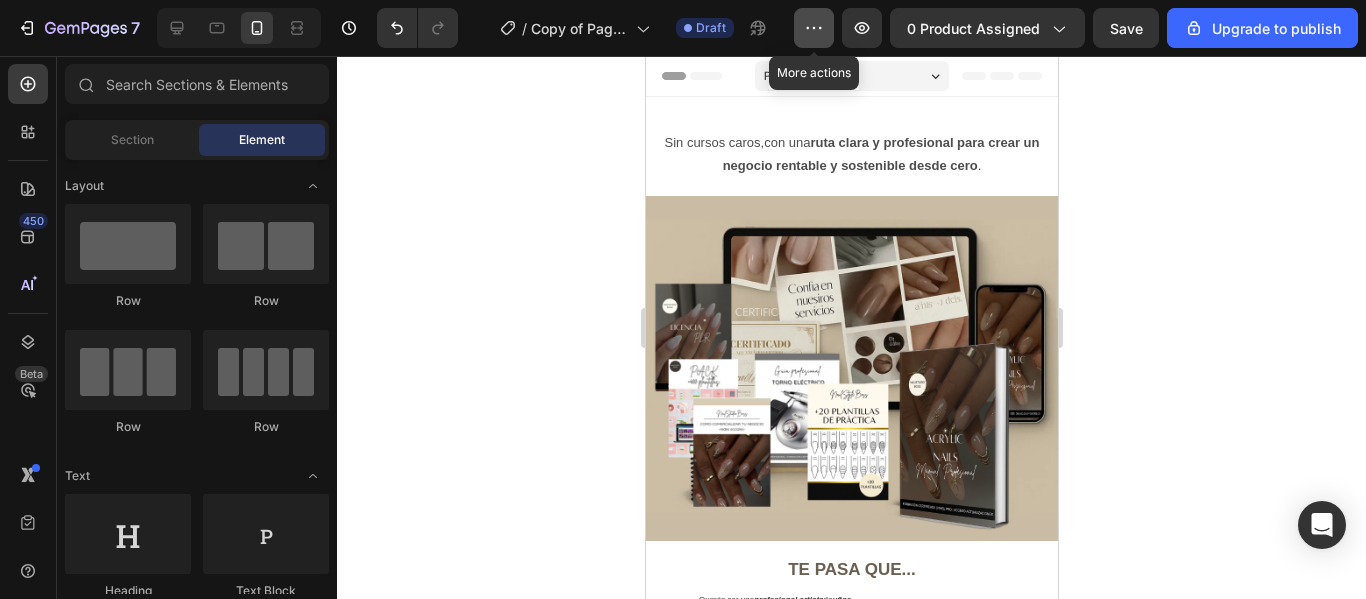click 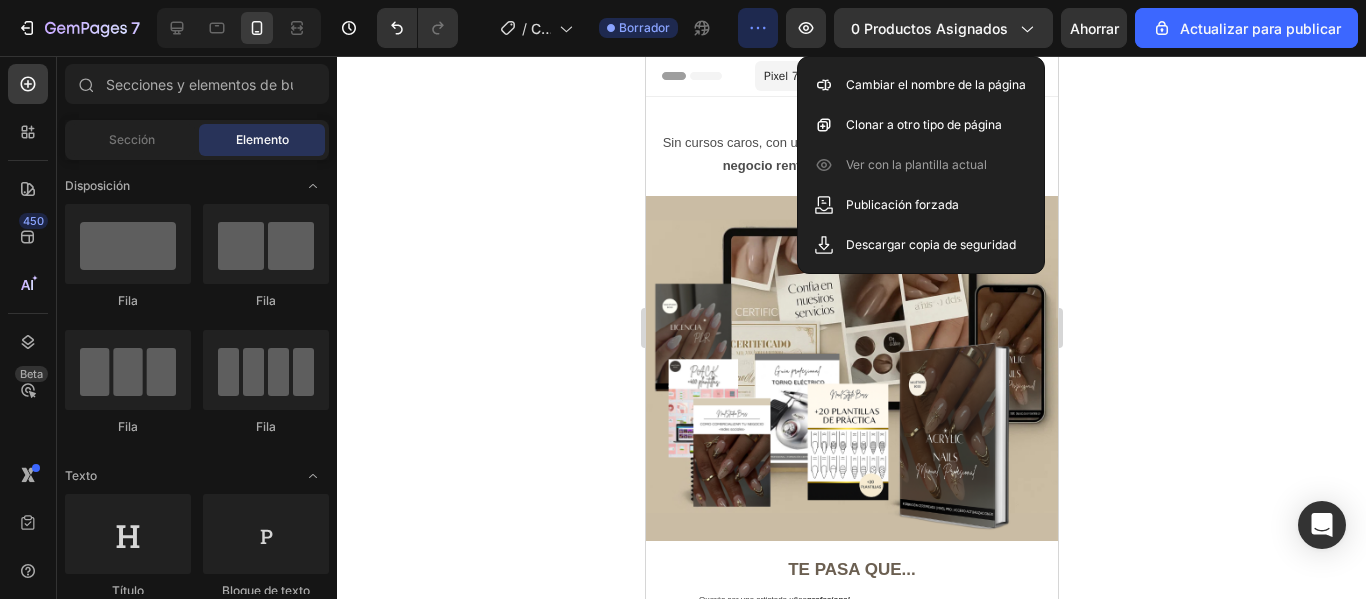 click 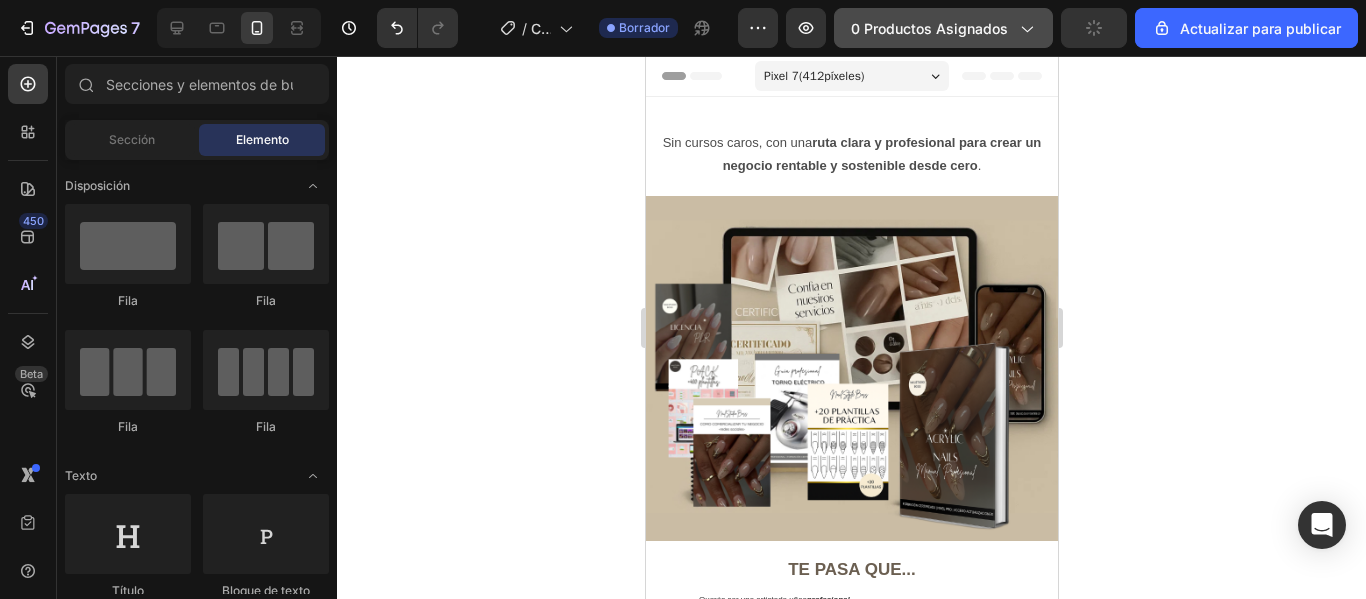 click on "0 productos asignados" at bounding box center [929, 28] 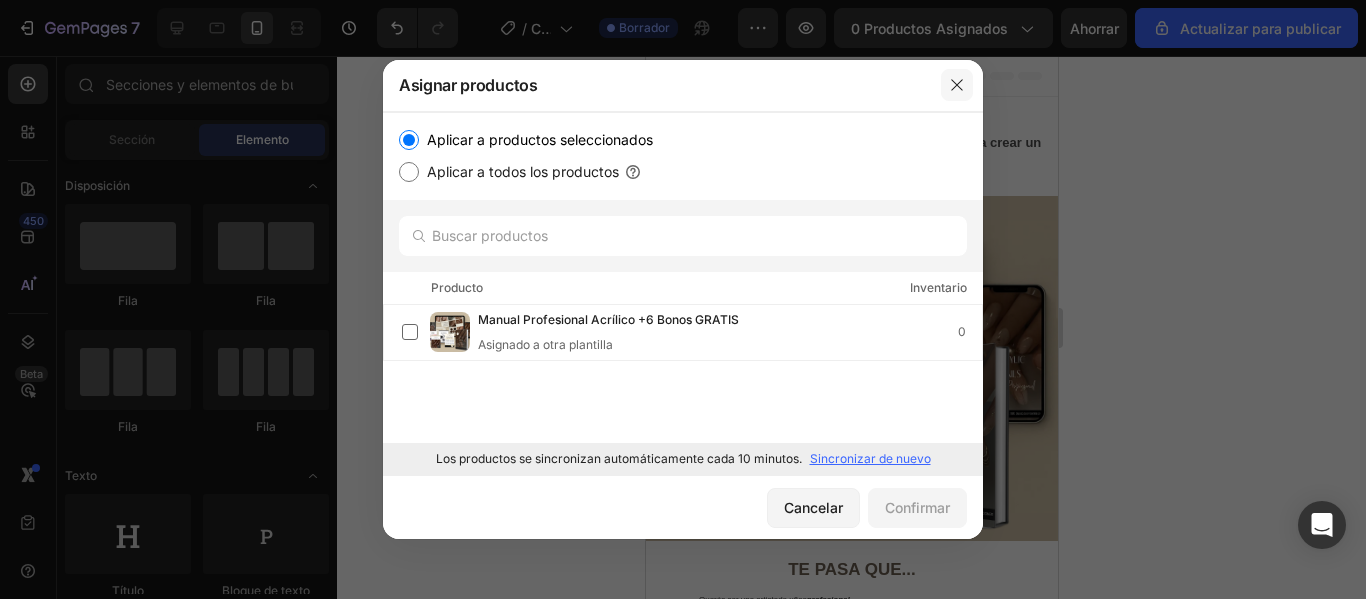 click 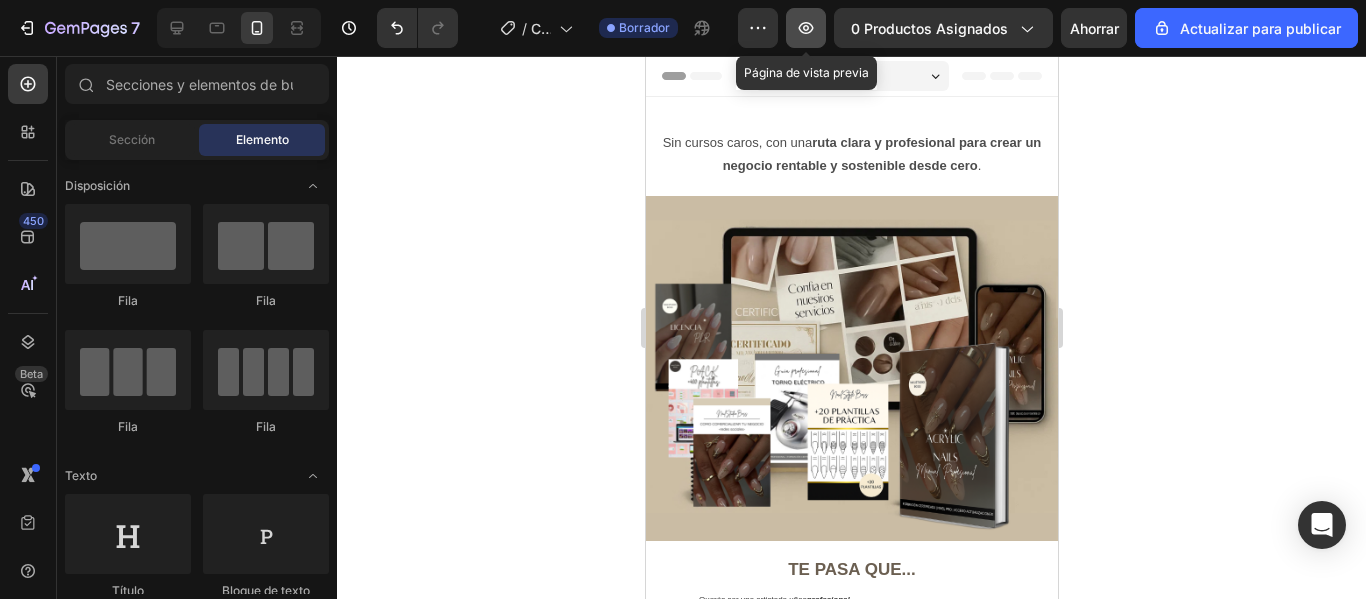 click 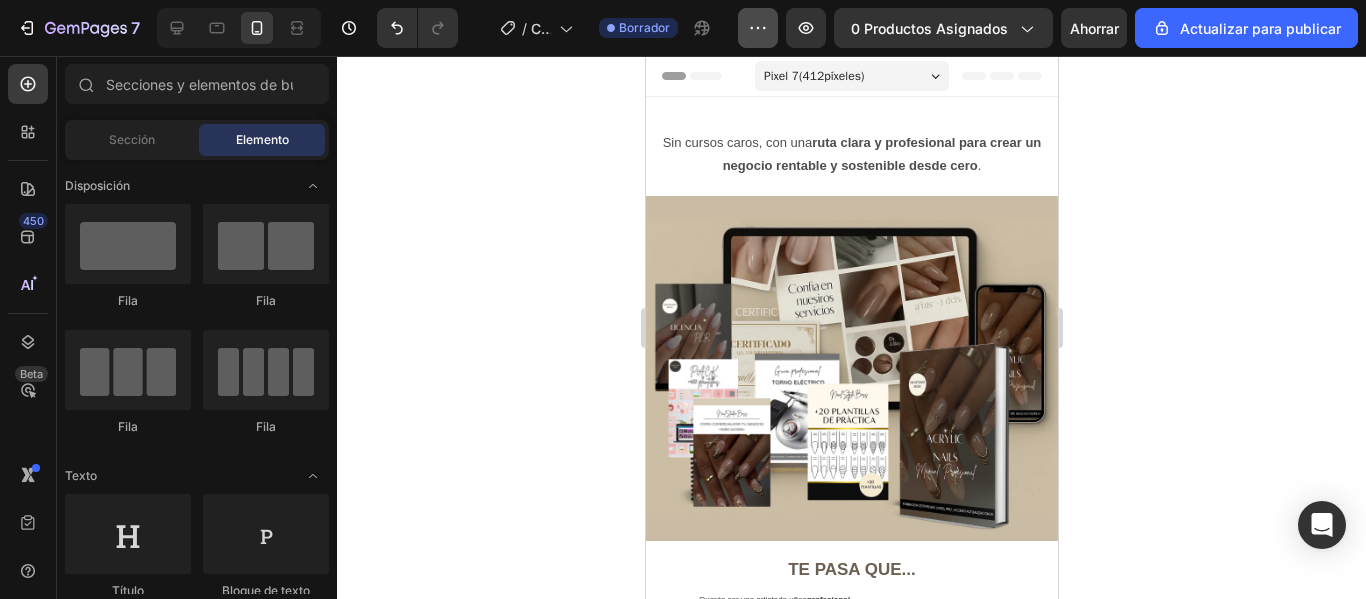 click 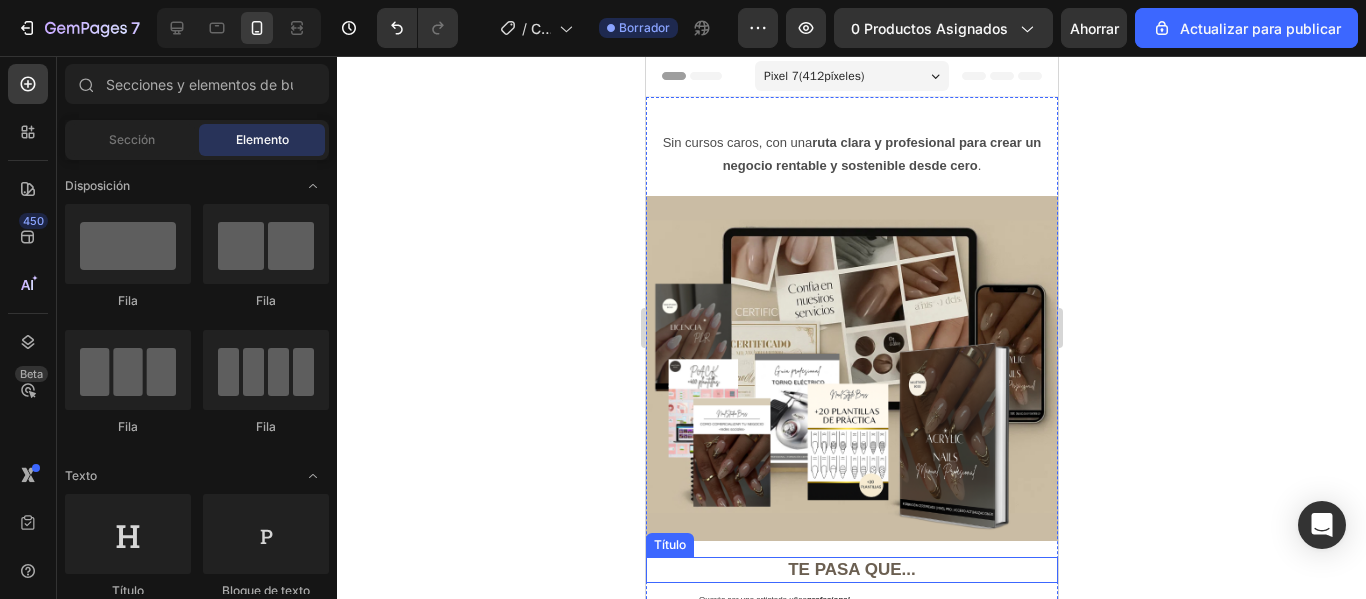 click on "TE PASA QUE..." at bounding box center [851, 570] 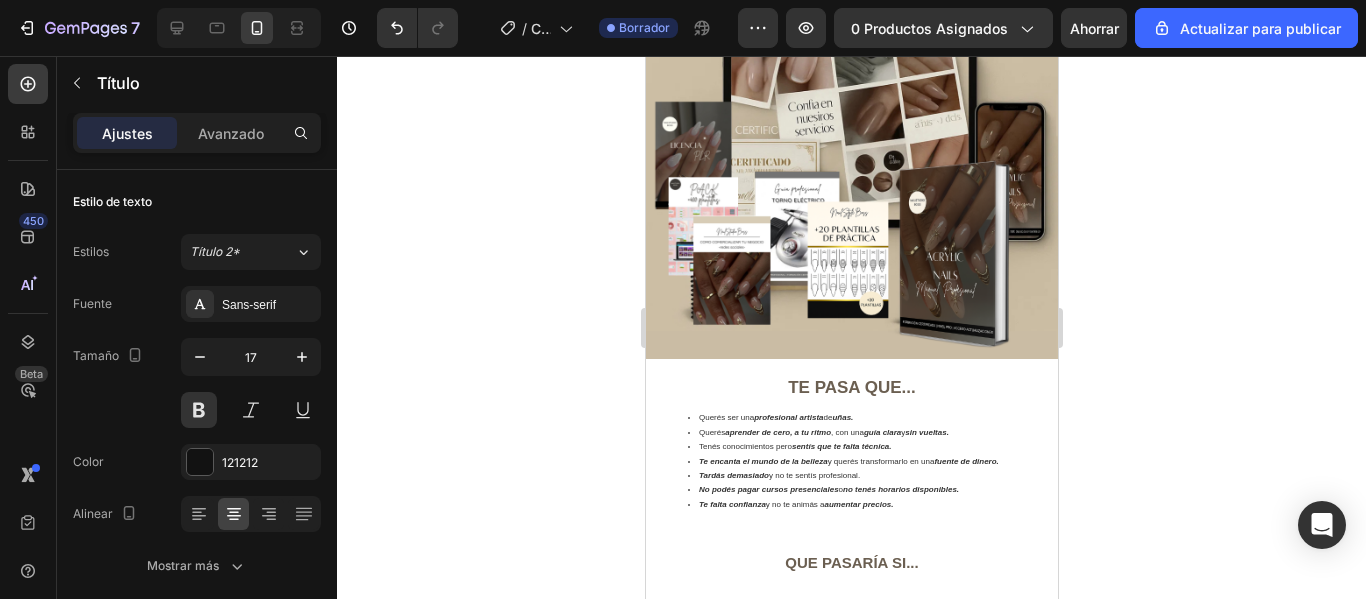 scroll, scrollTop: 0, scrollLeft: 0, axis: both 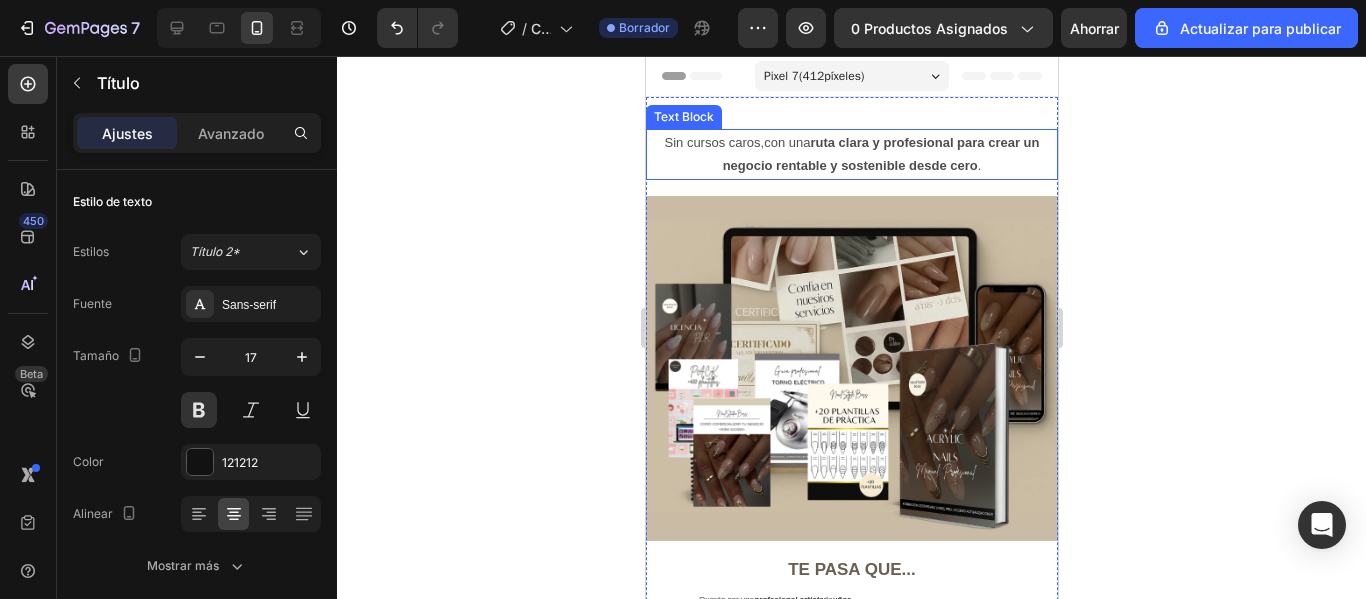 click on "Sin cursos caros,con una  ruta clara y profesional para crear un negocio rentable y sostenible desde cero ." at bounding box center (851, 154) 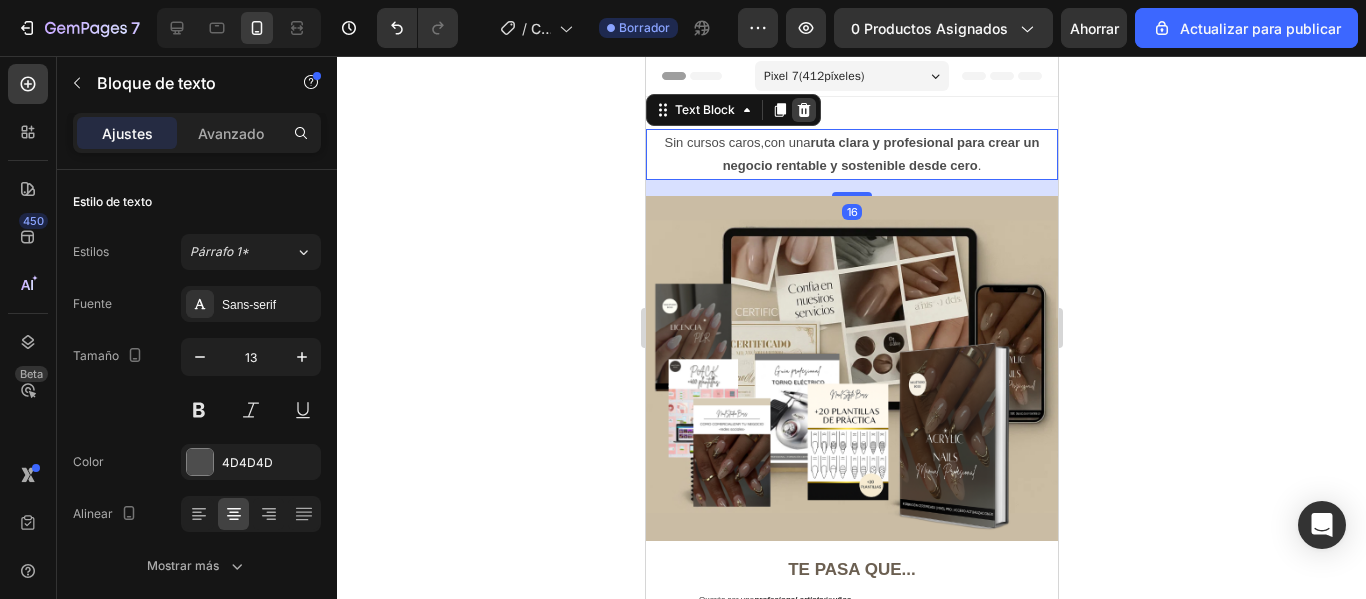click 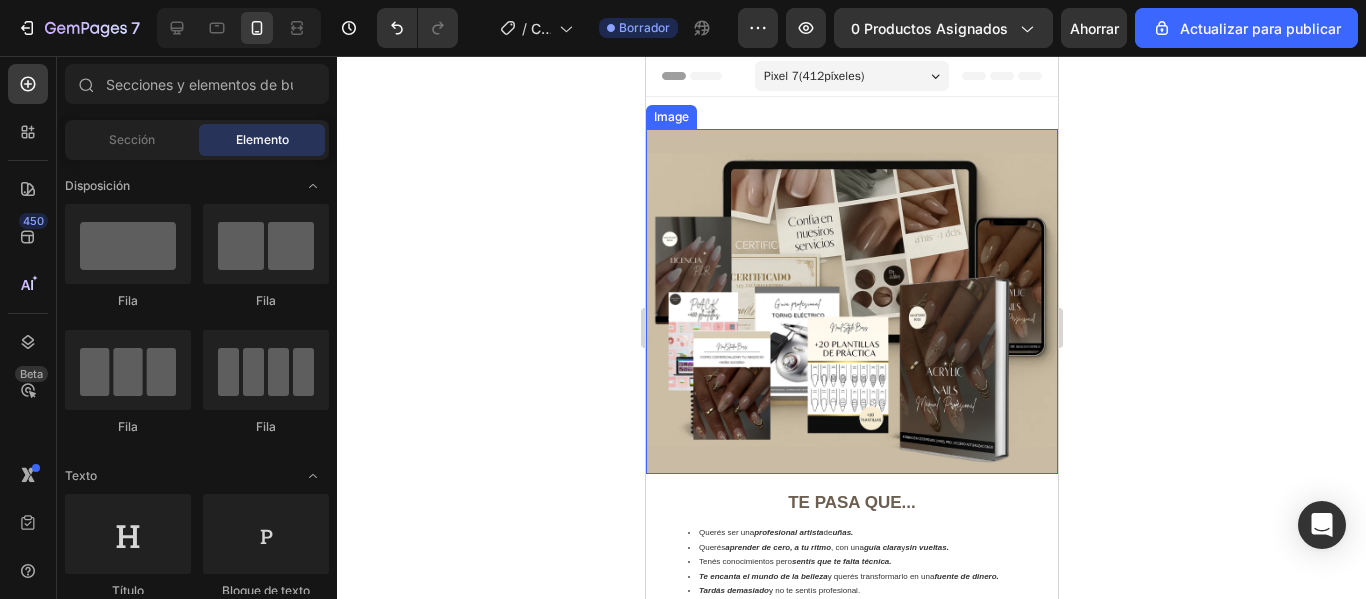 click at bounding box center [851, 301] 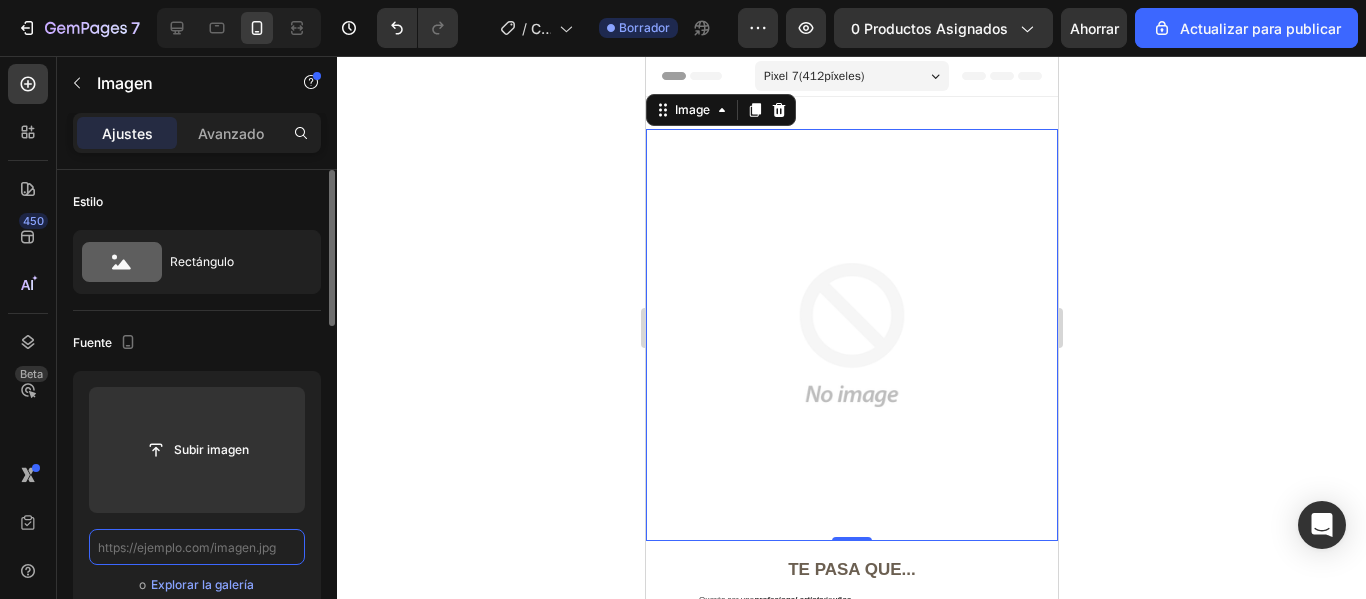 scroll, scrollTop: 0, scrollLeft: 0, axis: both 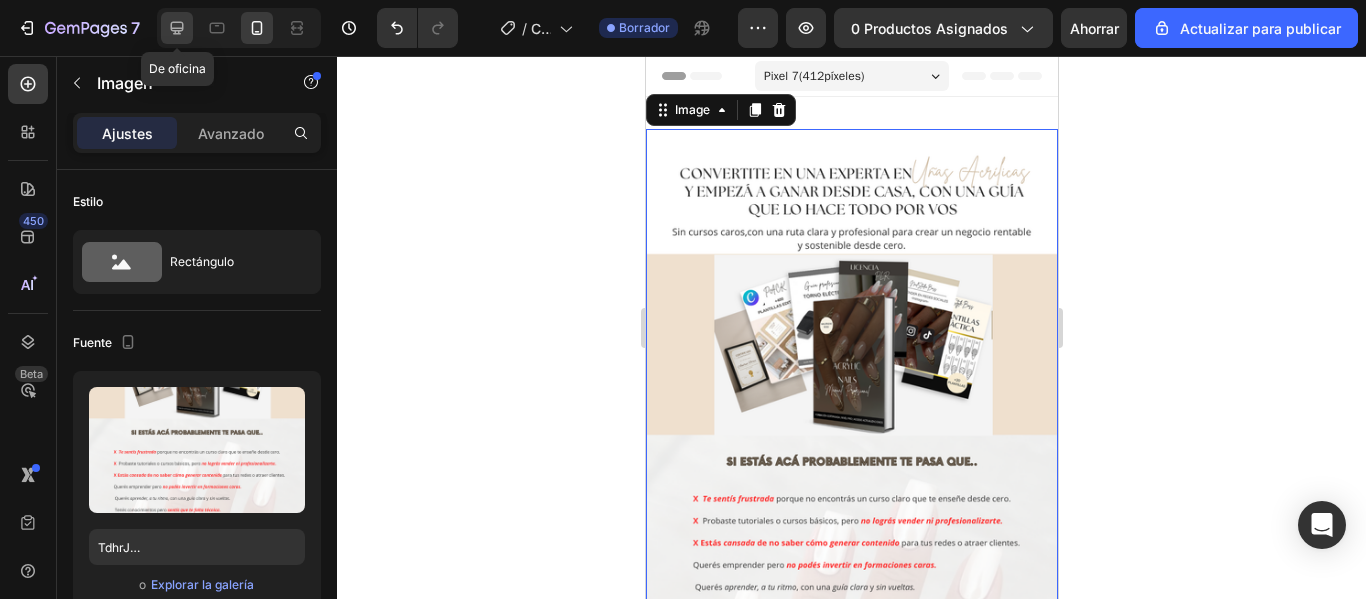 click 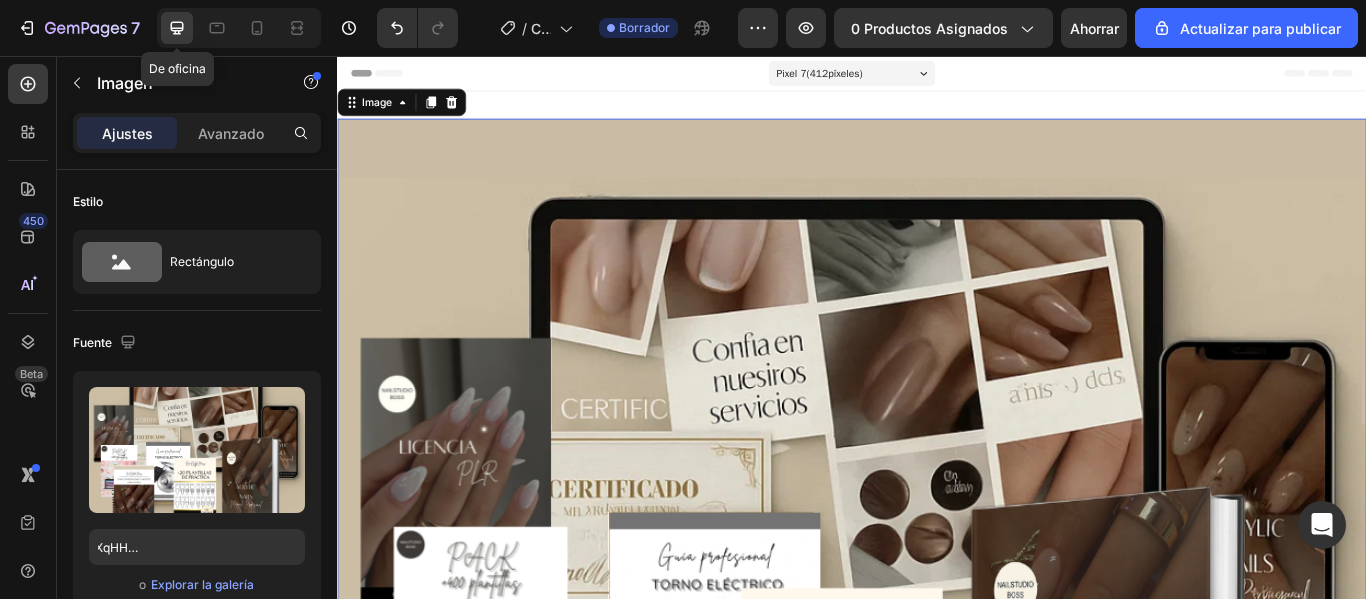 scroll, scrollTop: 0, scrollLeft: 0, axis: both 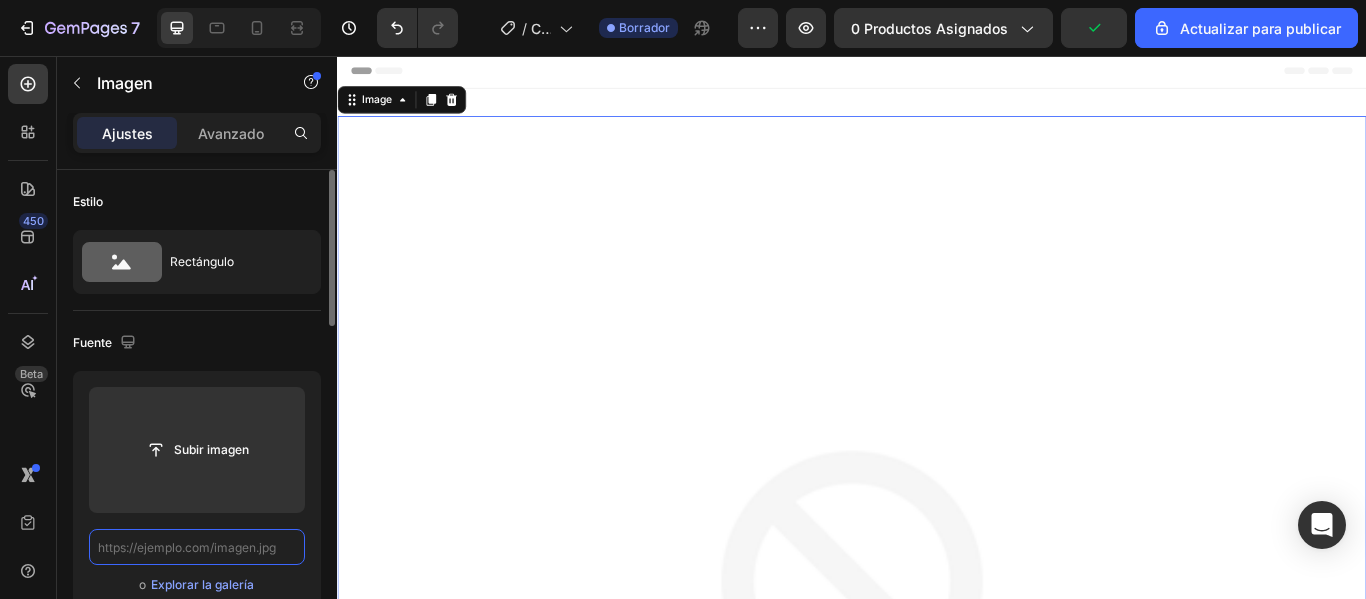 paste on "https://i.postimg.cc/vTdhrJHx/Landing-u-as-8.png" 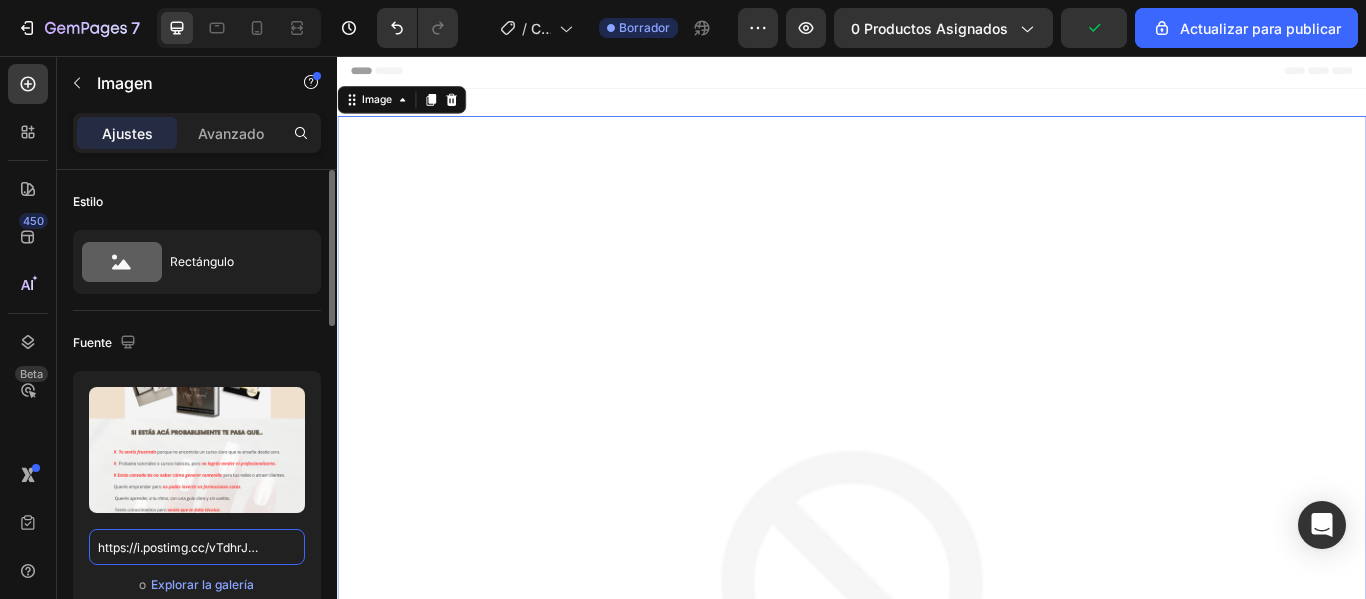scroll, scrollTop: 0, scrollLeft: 120, axis: horizontal 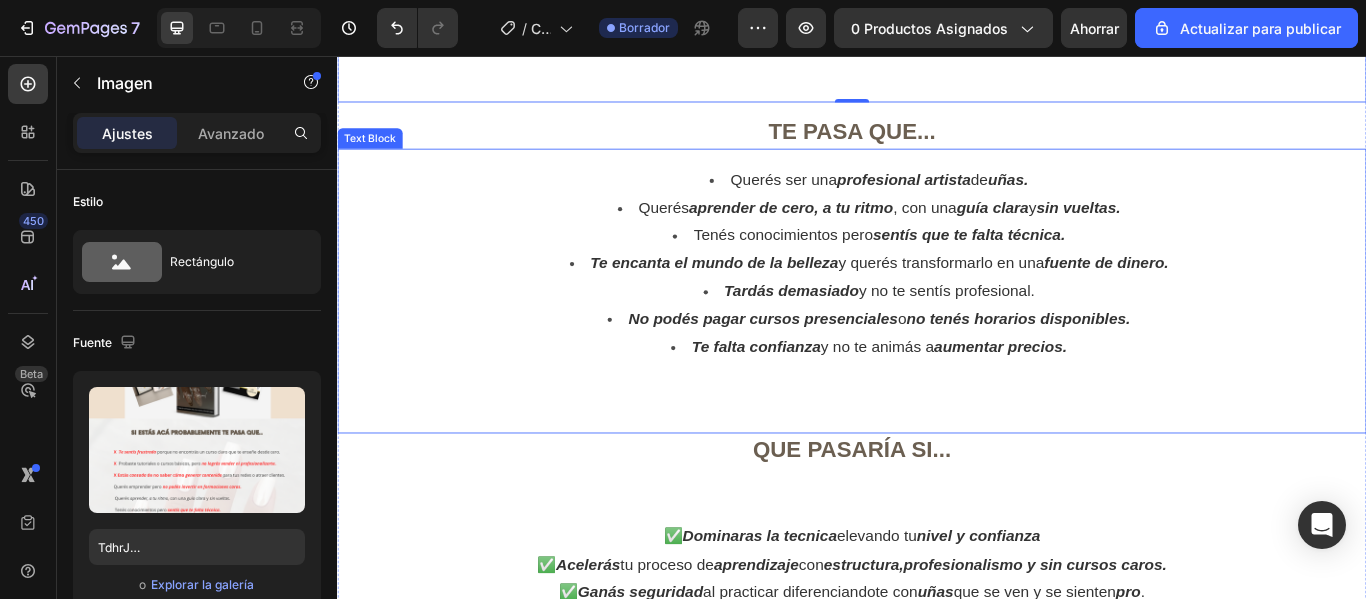 click on "Querés ser una profesional artista de uñas." at bounding box center [957, 200] 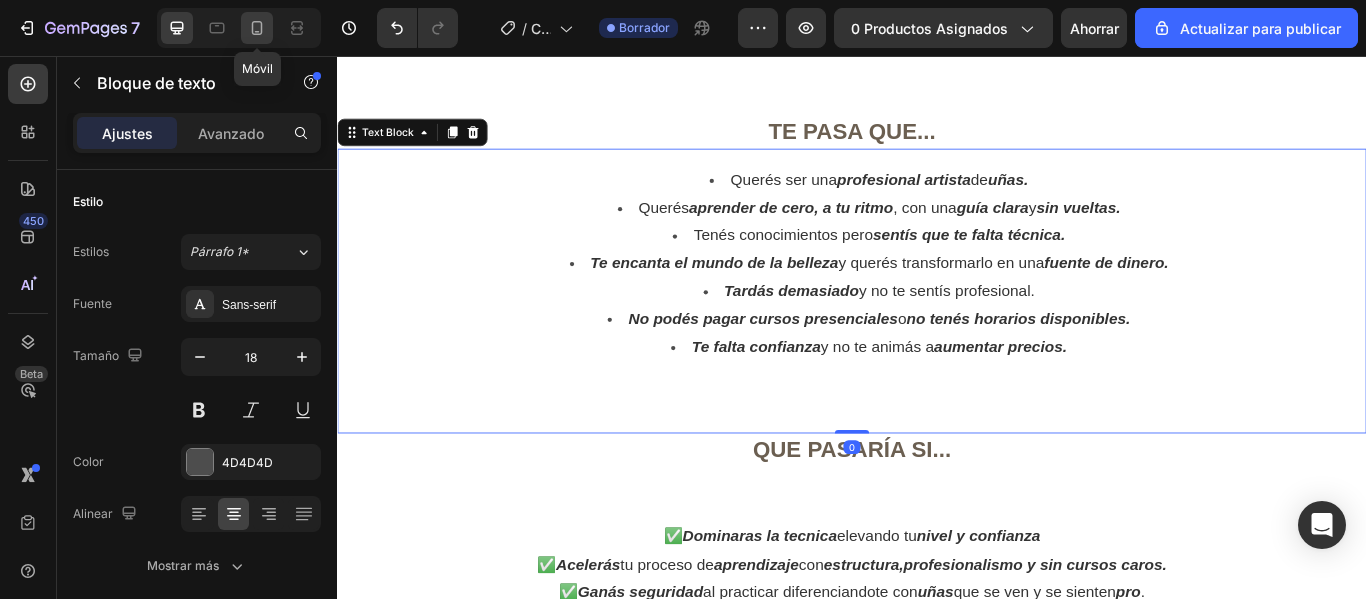 click 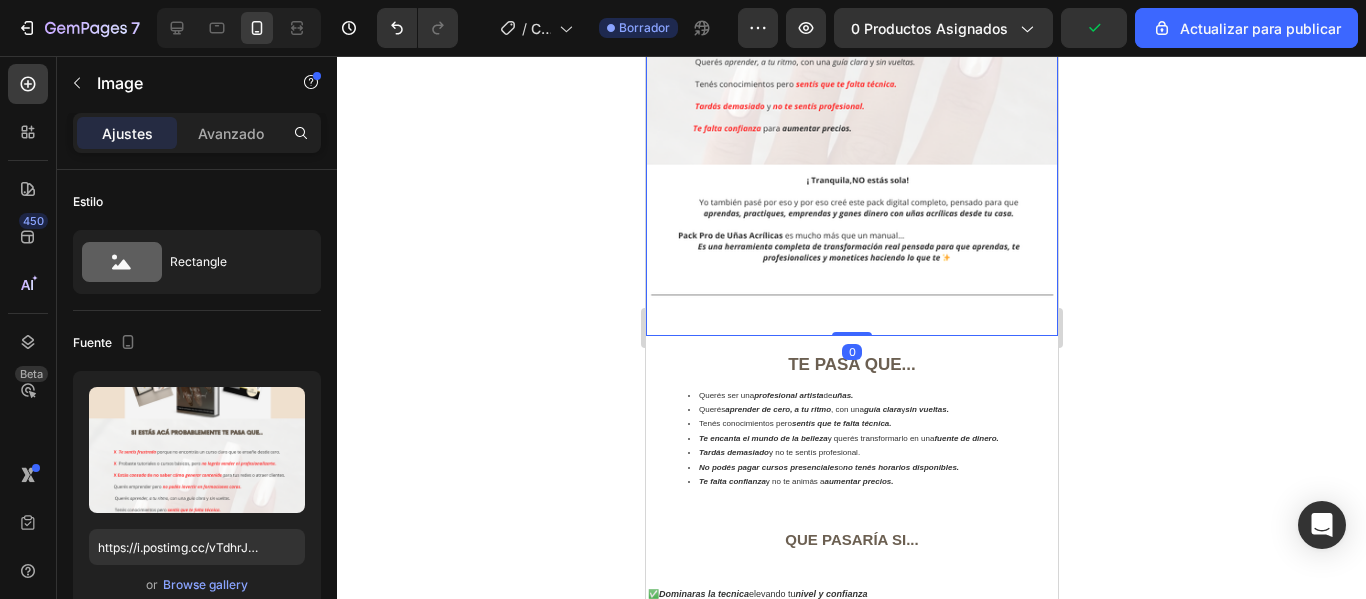 scroll, scrollTop: 524, scrollLeft: 0, axis: vertical 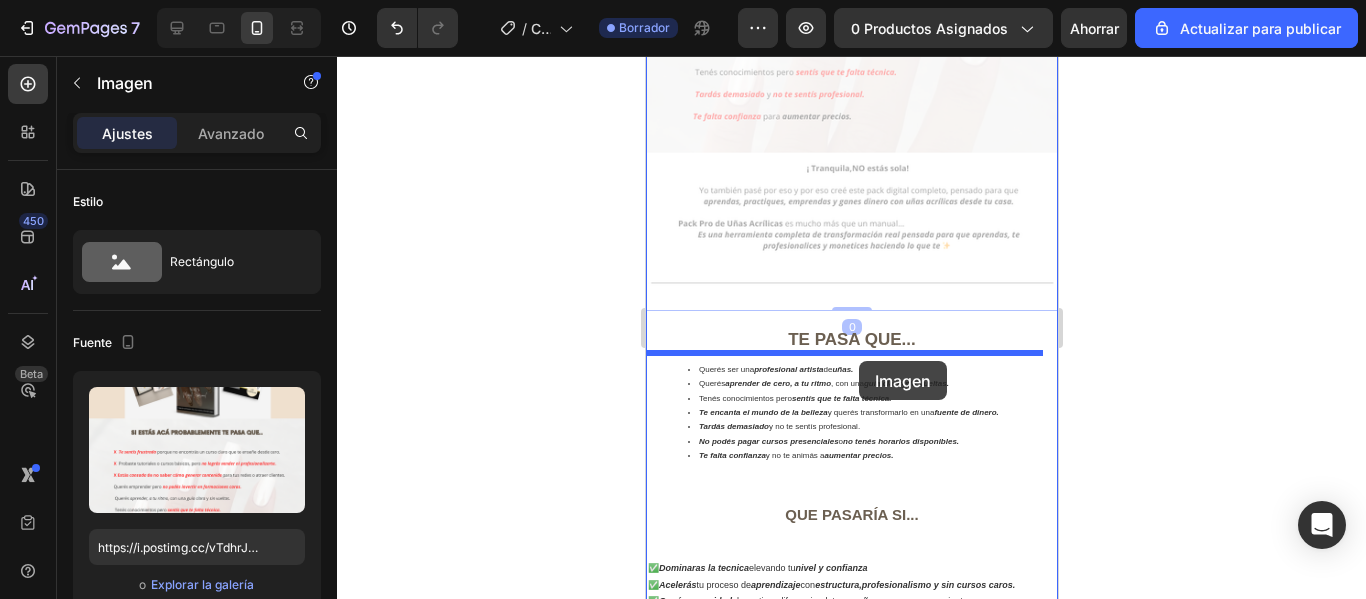 drag, startPoint x: 897, startPoint y: 305, endPoint x: 860, endPoint y: 363, distance: 68.7968 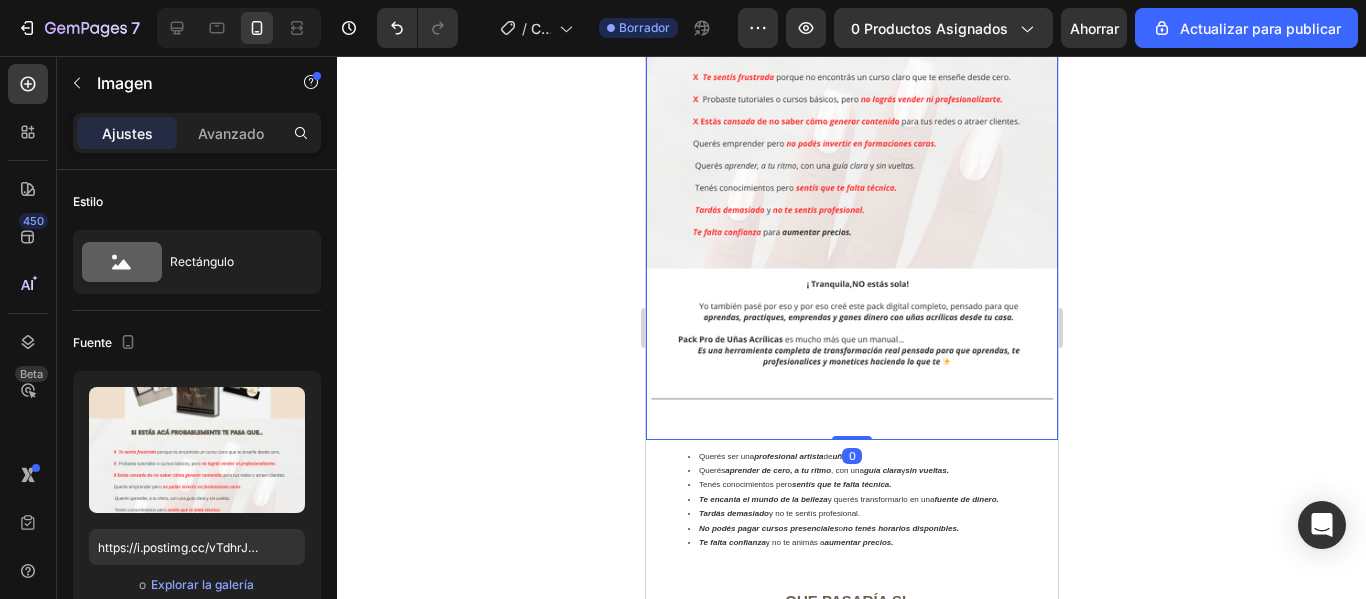 click at bounding box center (851, 73) 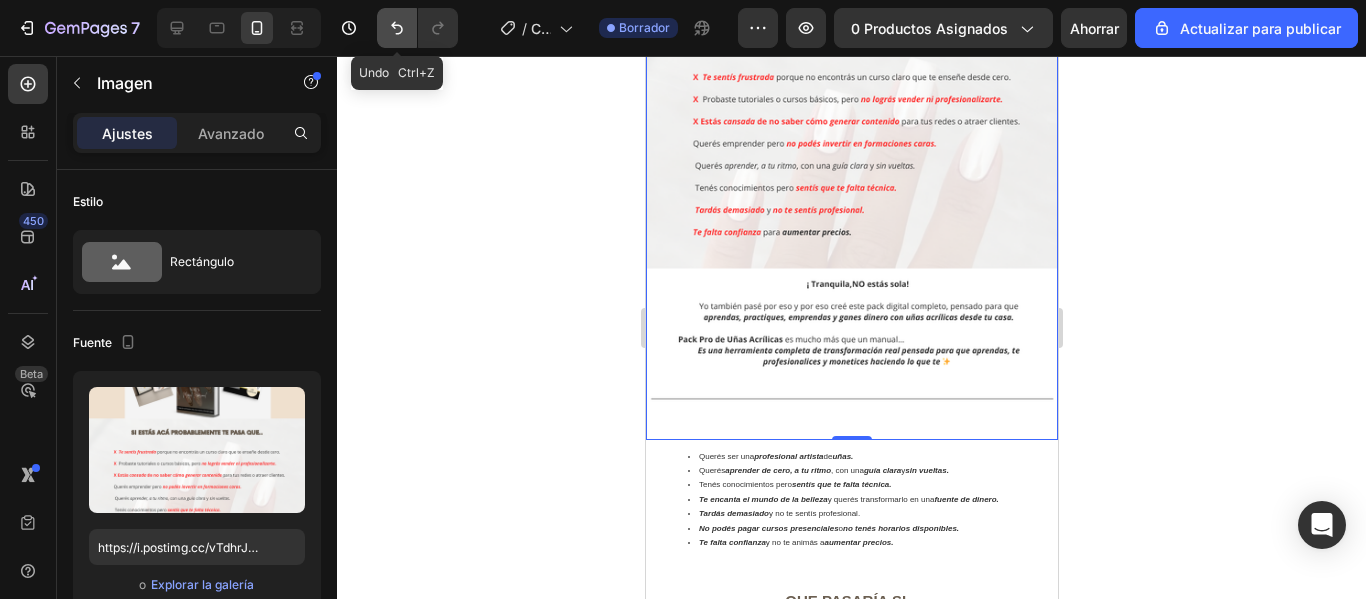 click 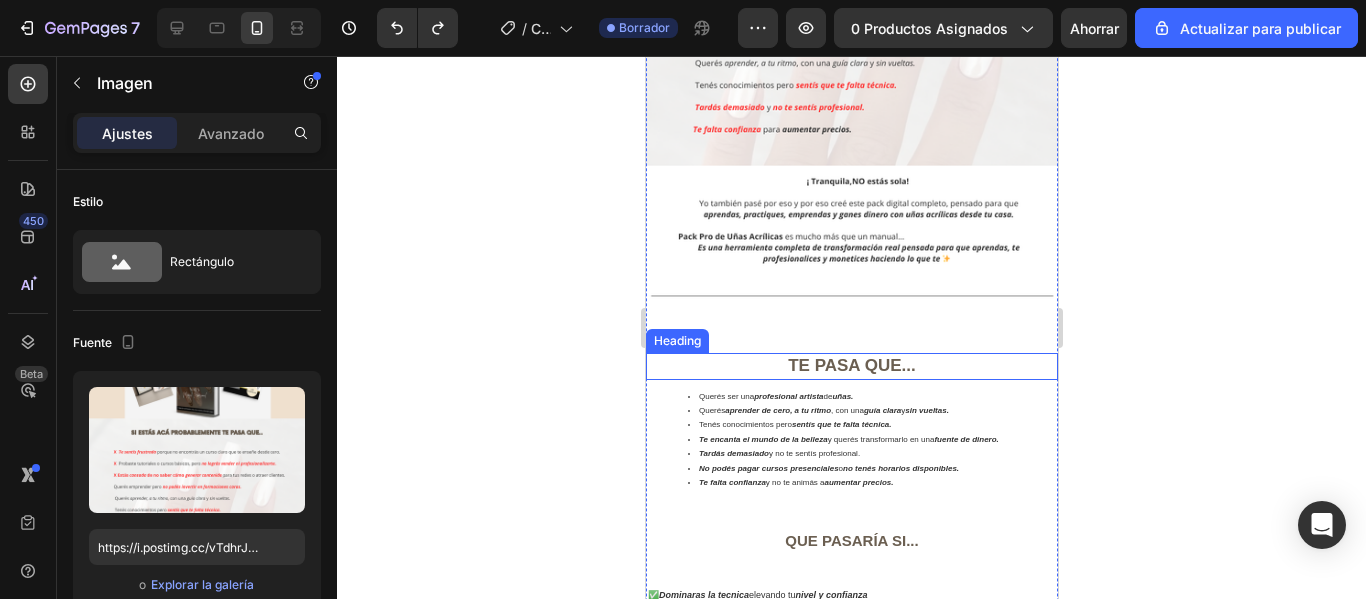 click on "TE PASA QUE..." at bounding box center (851, 365) 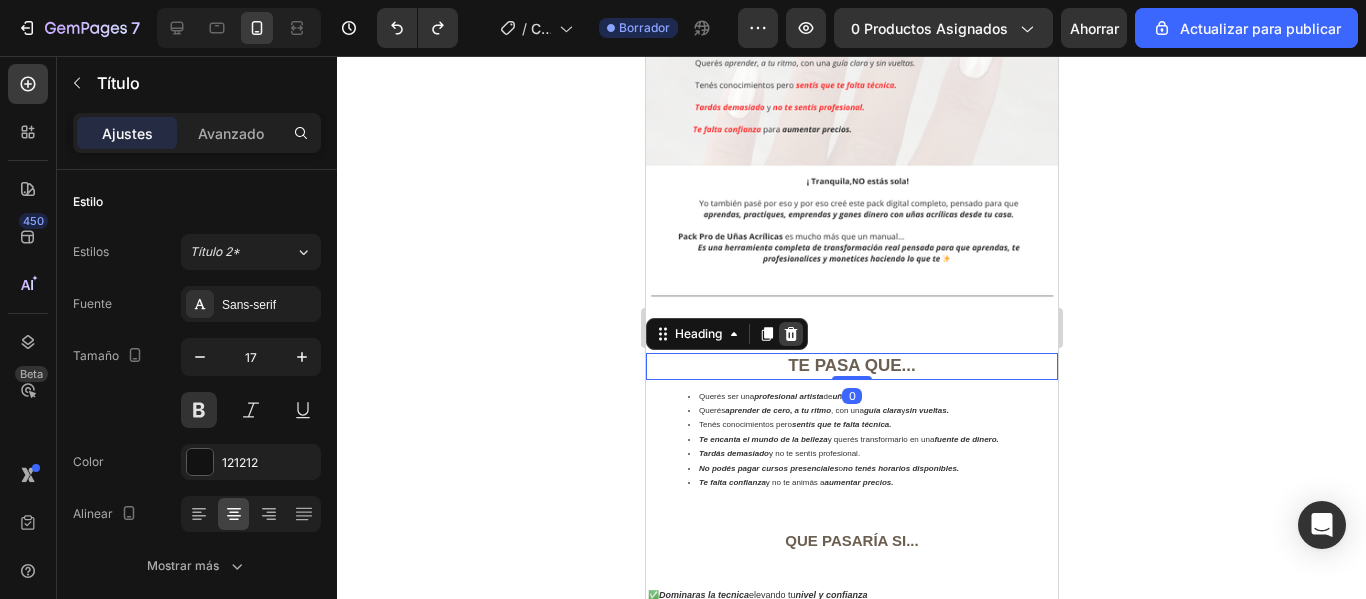 click 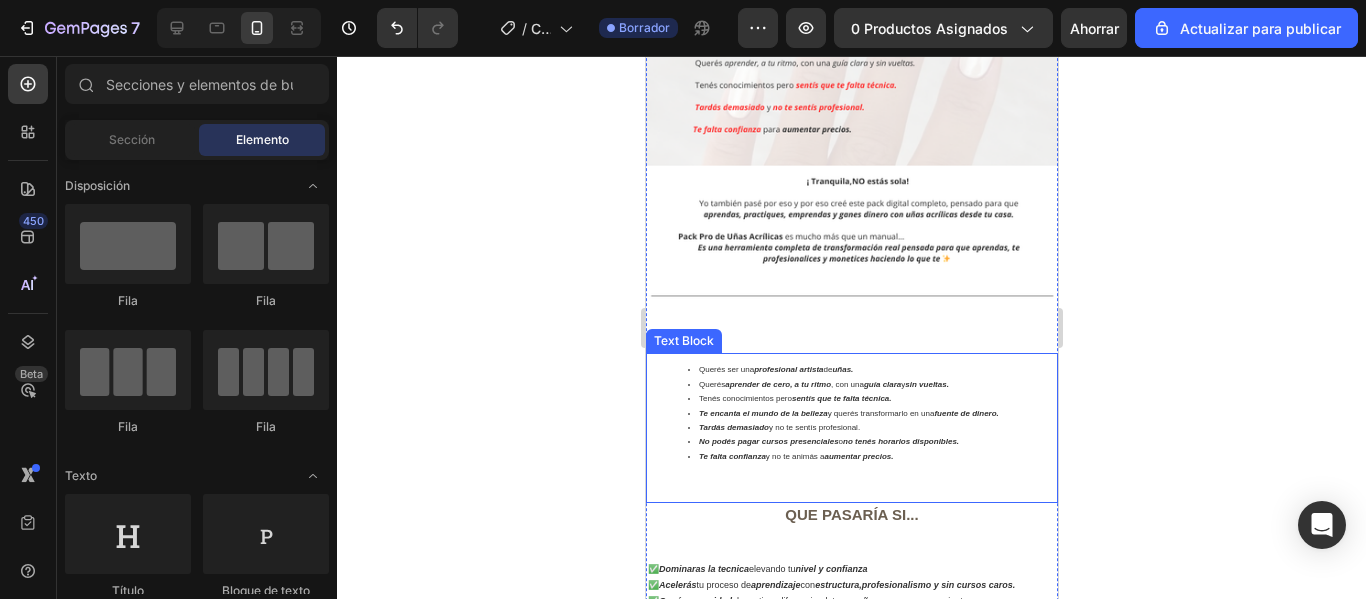 click on "Querés  aprender de cero, a tu ritmo , con una  guía clara  y  sin vueltas." at bounding box center [871, 385] 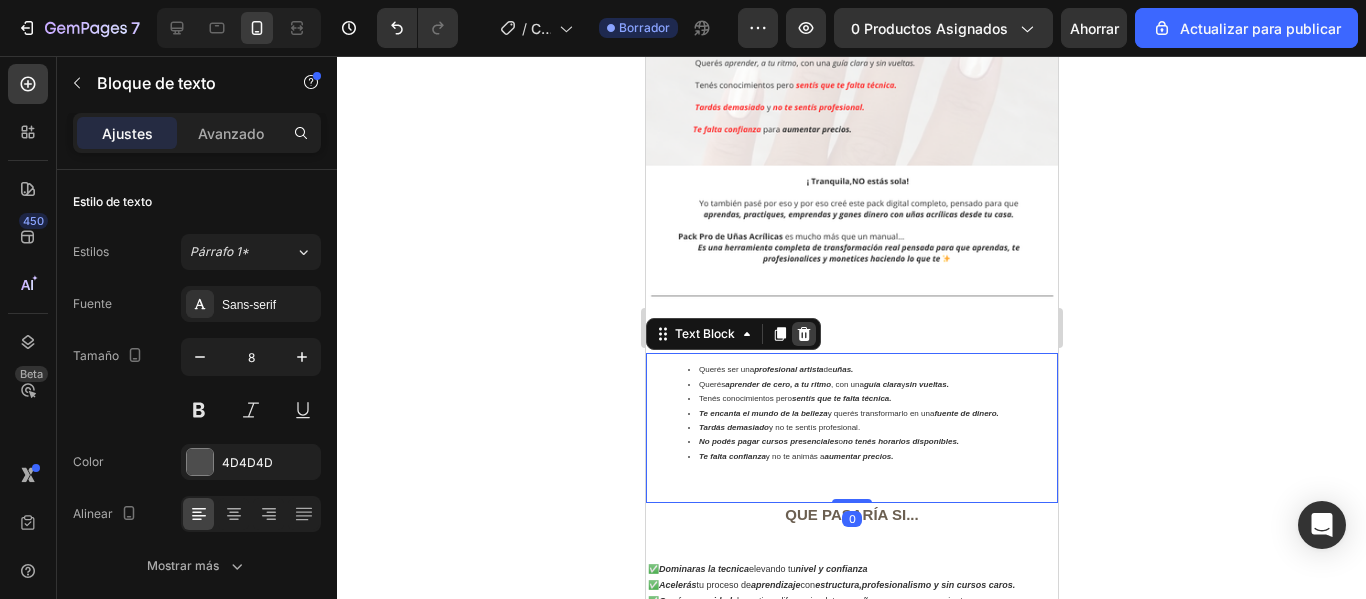 click at bounding box center [803, 334] 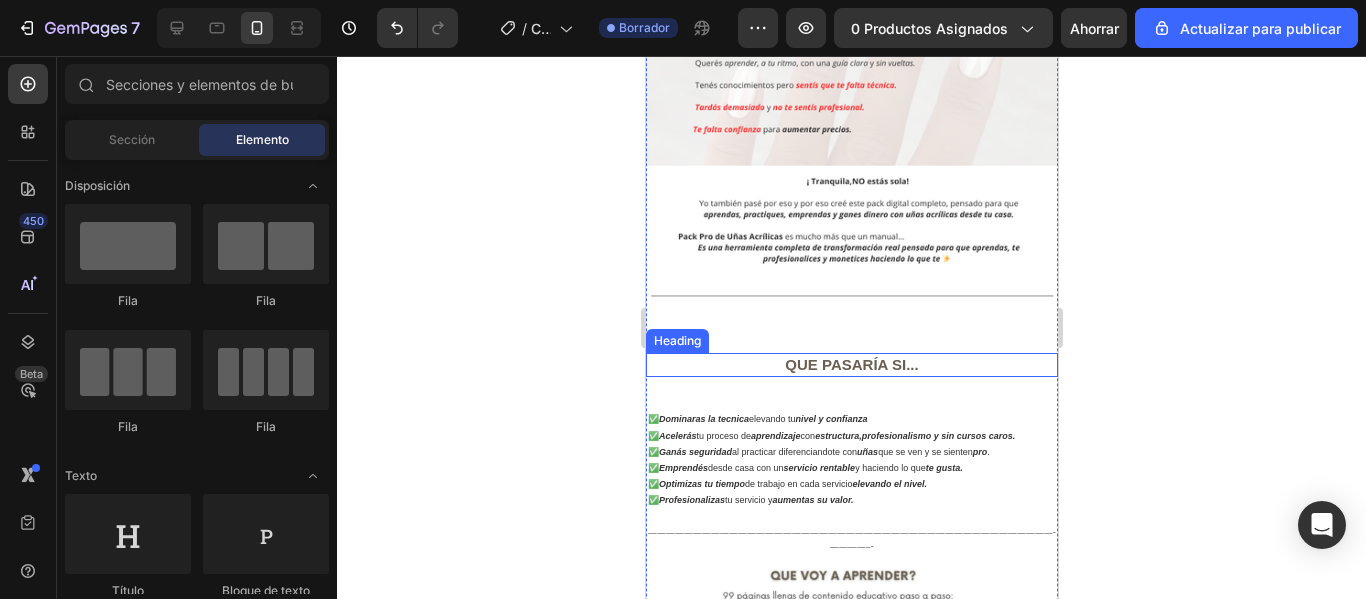 click on "QUE PASARÍA SI..." at bounding box center (850, 364) 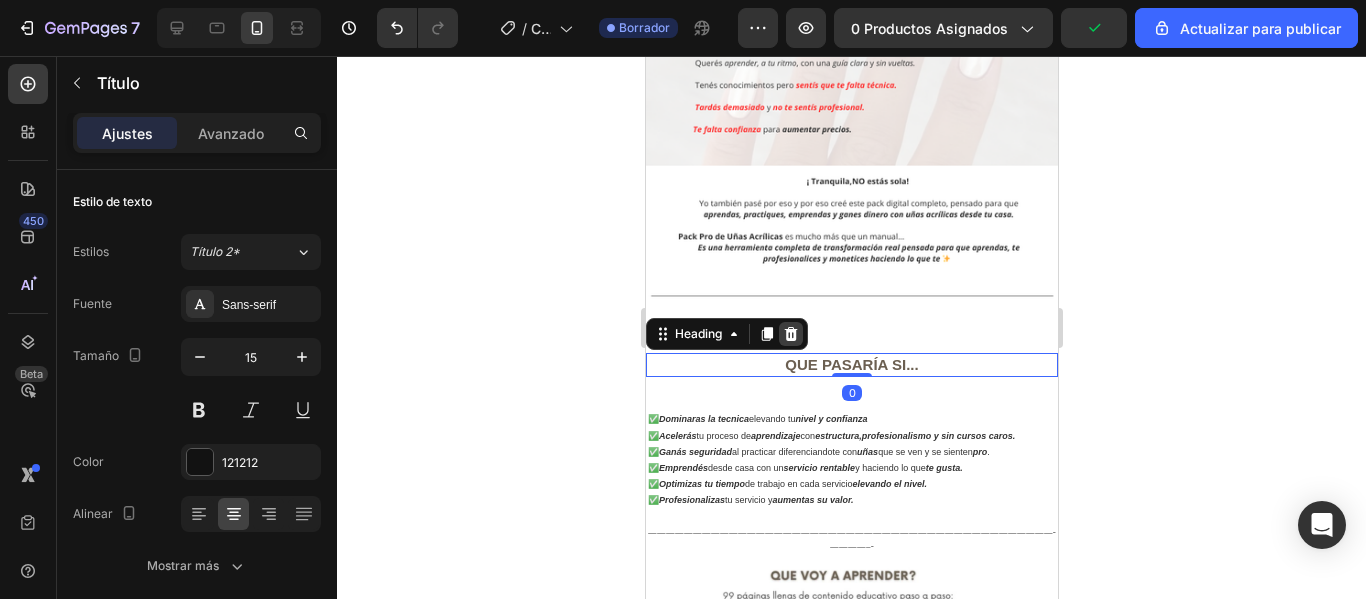 click 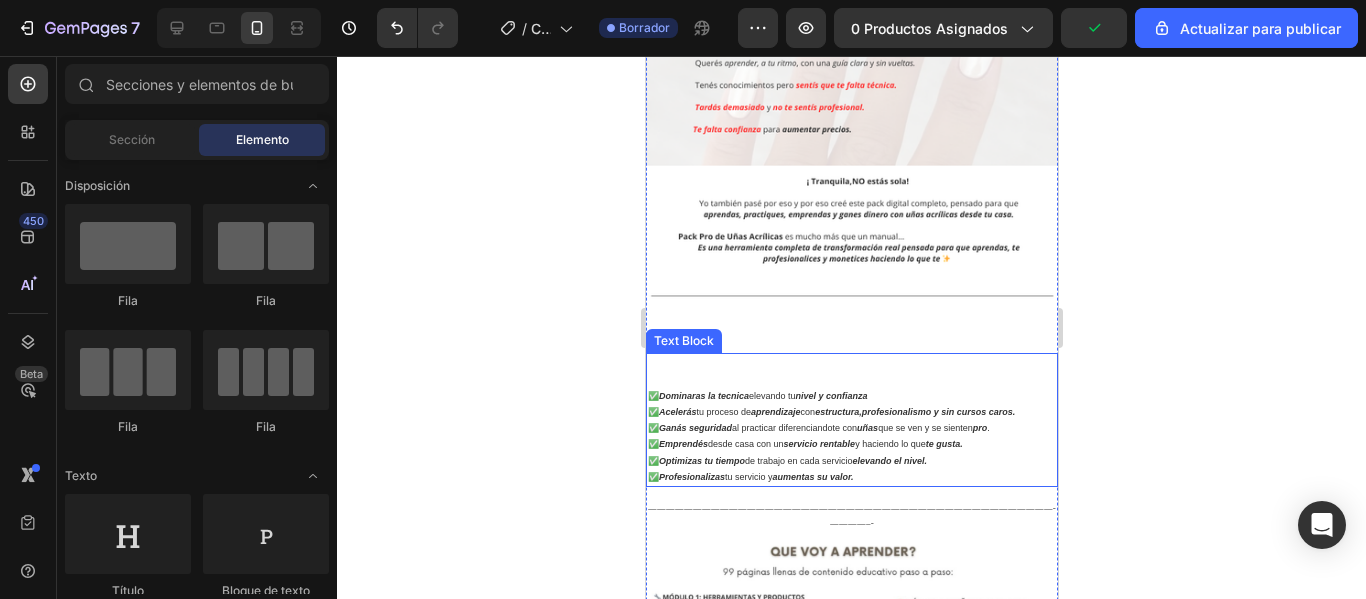 click on "✅  Ganás seguridad  al practicar diferenciandote con  uñas  que se ven y se sienten  pro ." at bounding box center (851, 428) 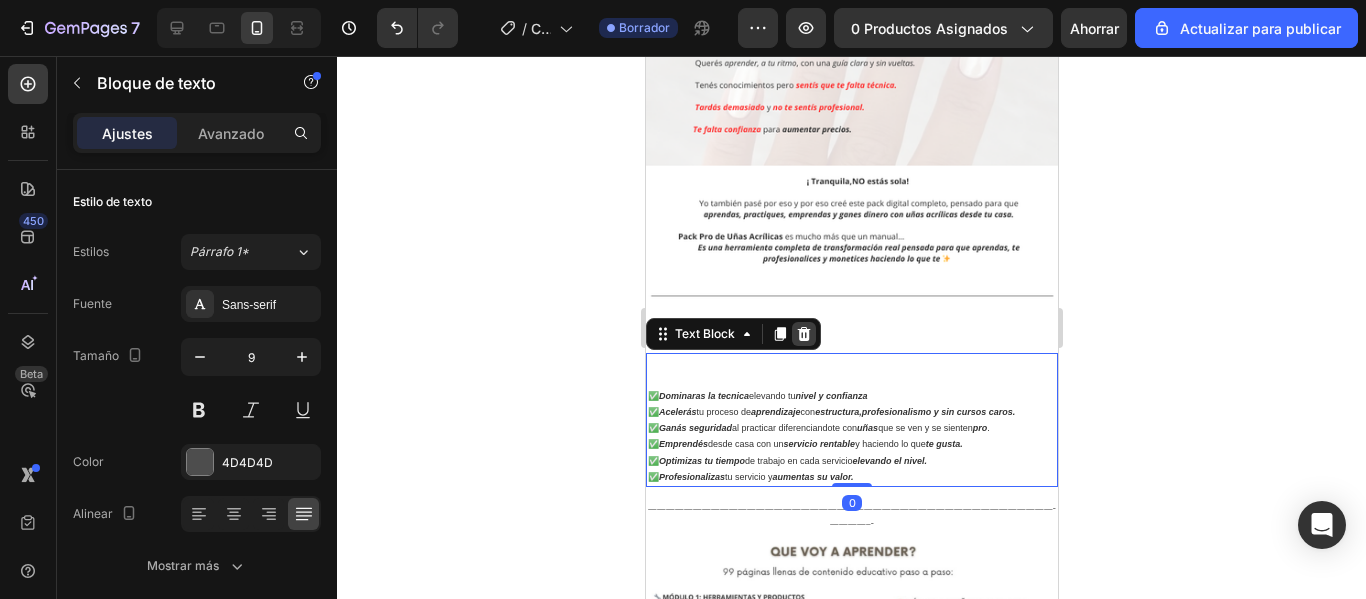 click at bounding box center [803, 334] 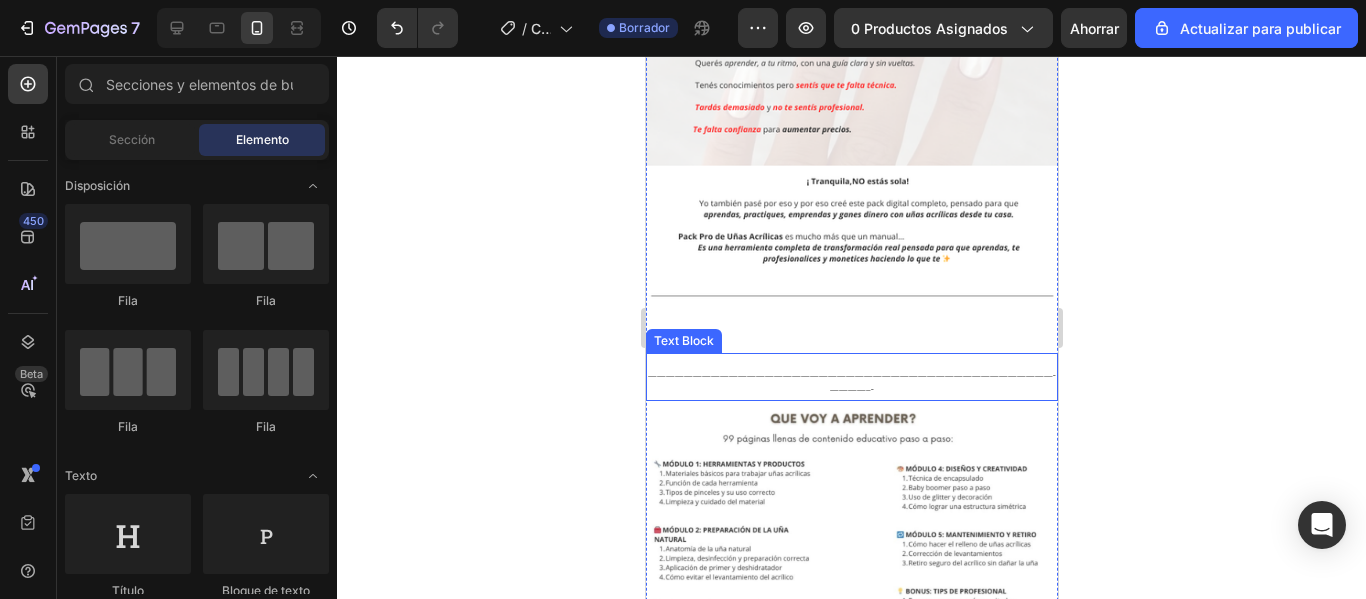 click on "-------------------------------------------------------------------------------------------------------------------------------------------------------" at bounding box center [851, 384] 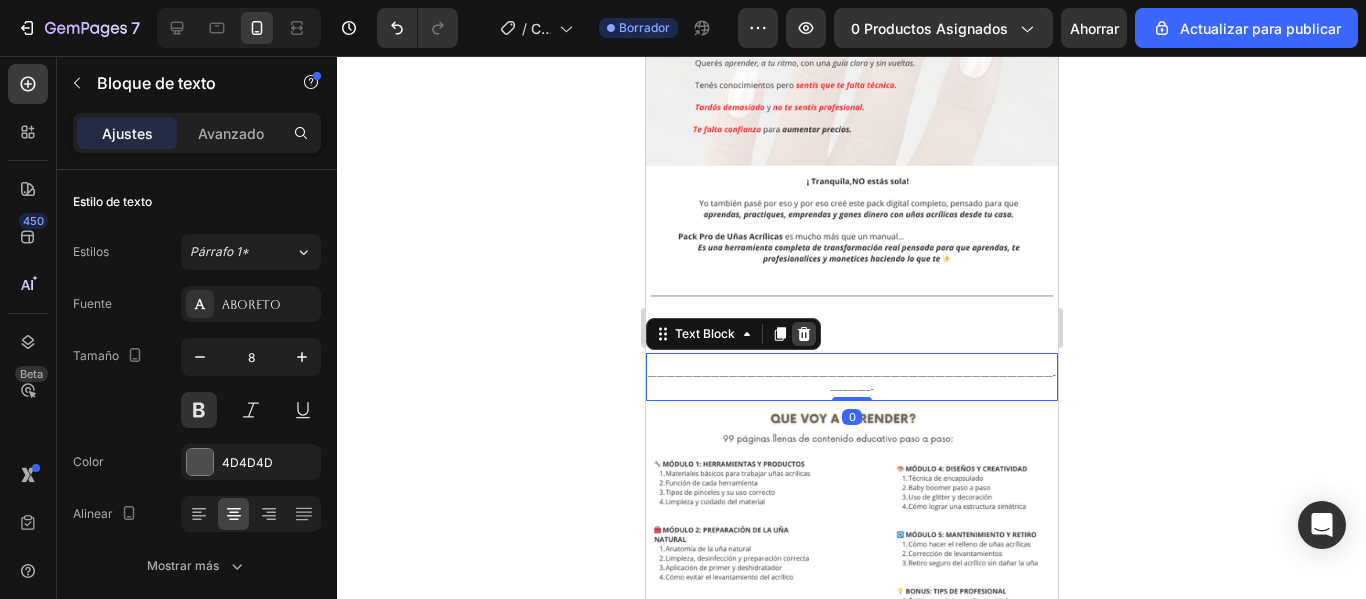 click 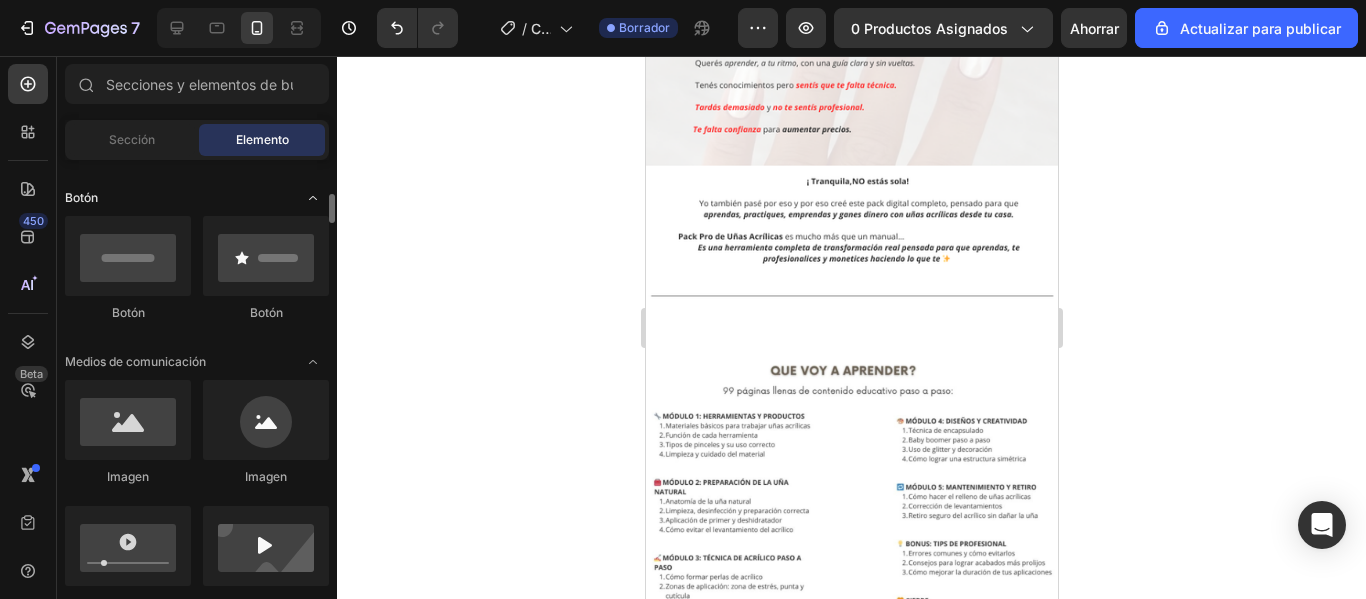 scroll, scrollTop: 447, scrollLeft: 0, axis: vertical 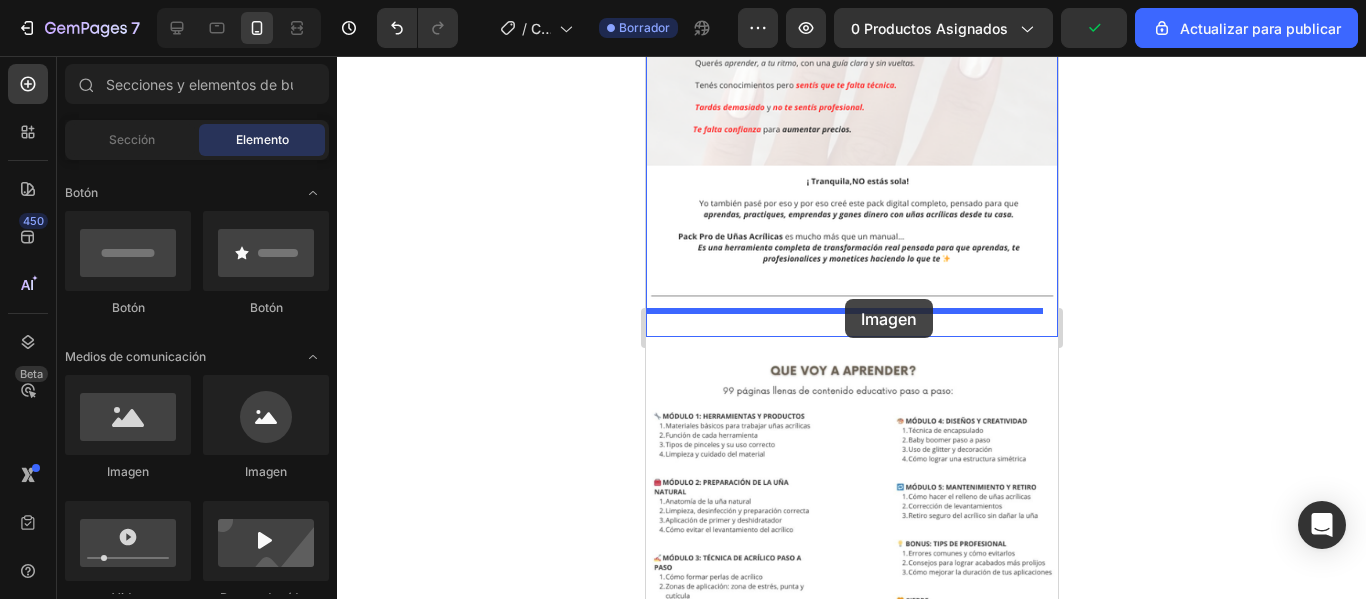 drag, startPoint x: 790, startPoint y: 485, endPoint x: 844, endPoint y: 299, distance: 193.68015 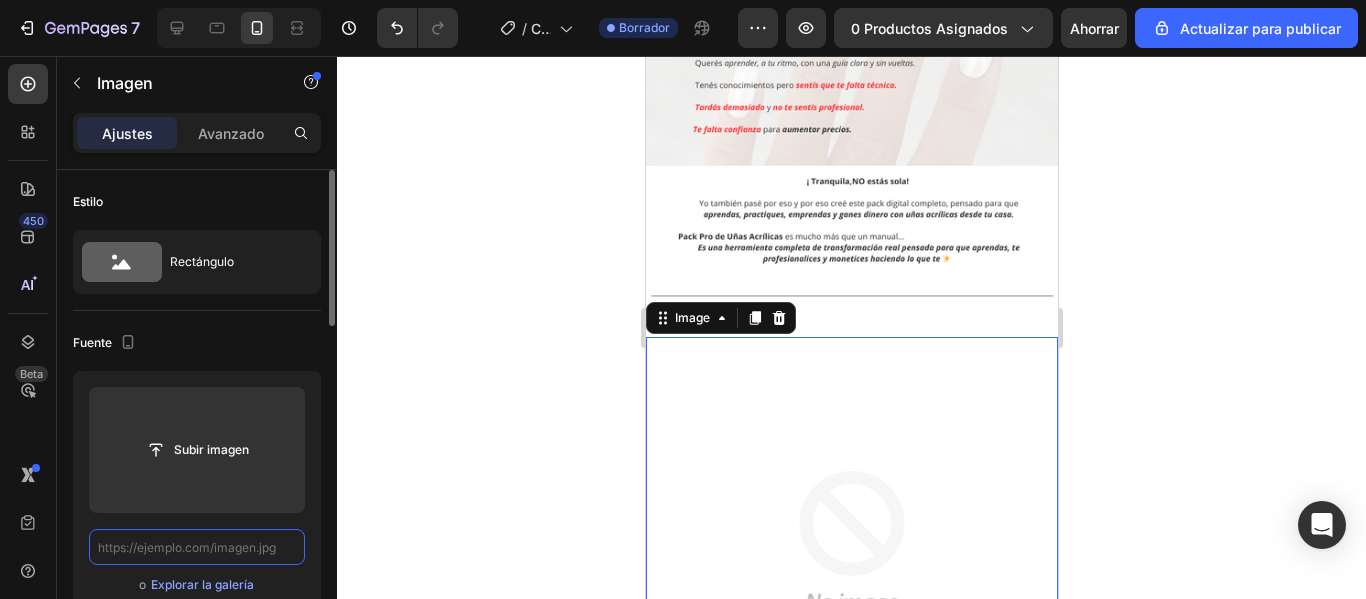 scroll, scrollTop: 0, scrollLeft: 0, axis: both 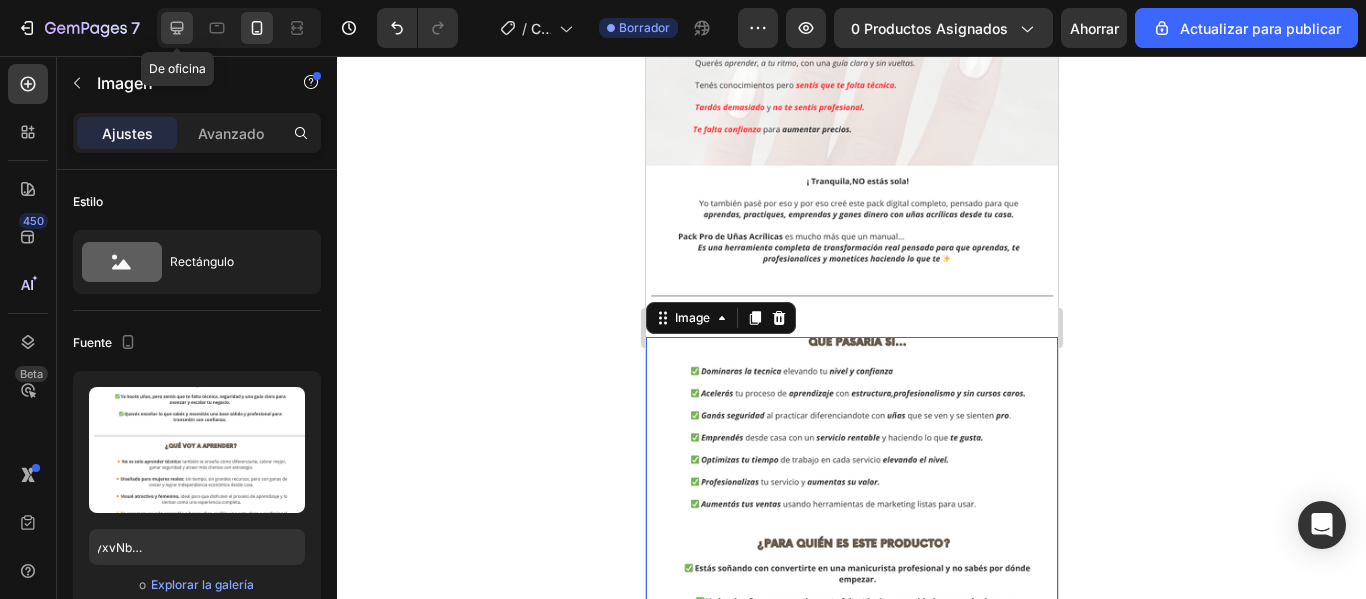 click 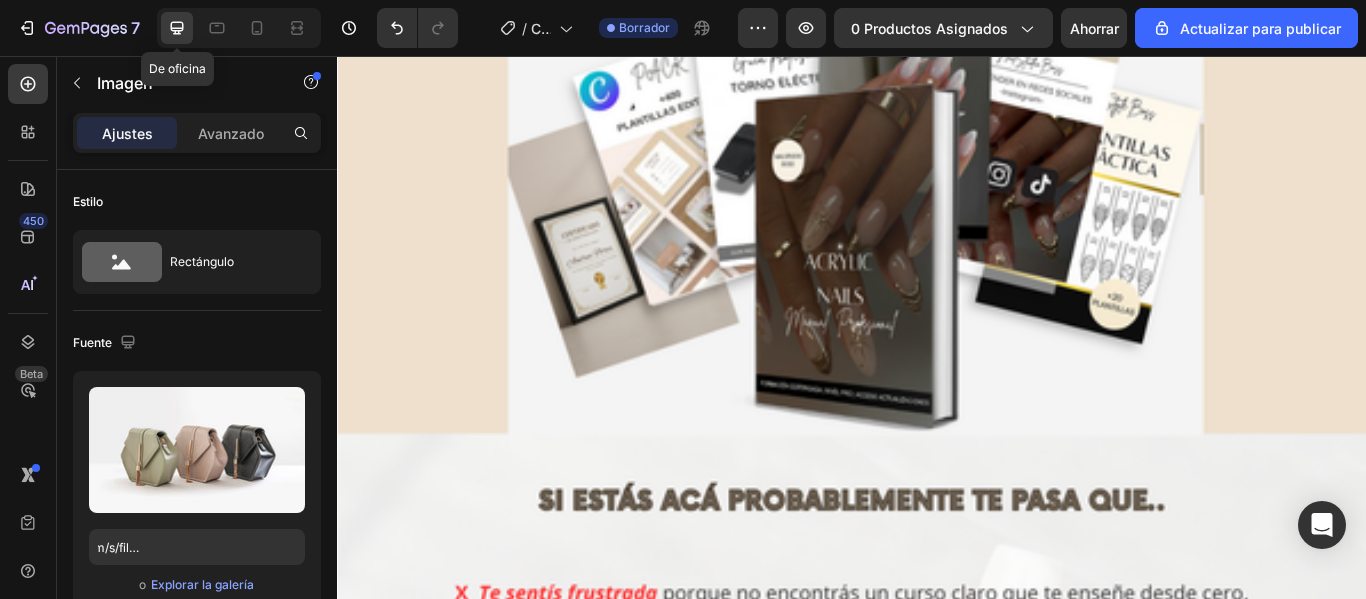 scroll, scrollTop: 0, scrollLeft: 0, axis: both 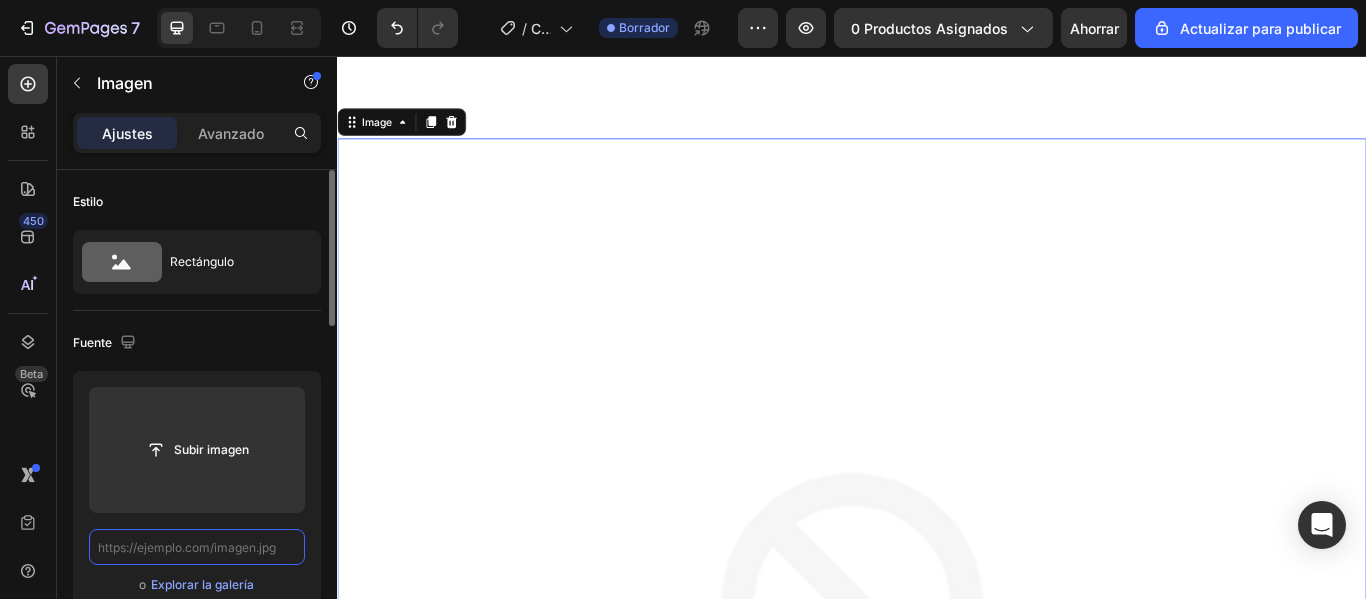 paste on "https://i.postimg.cc/5yxvNb2g/Landing-u-as-9.png" 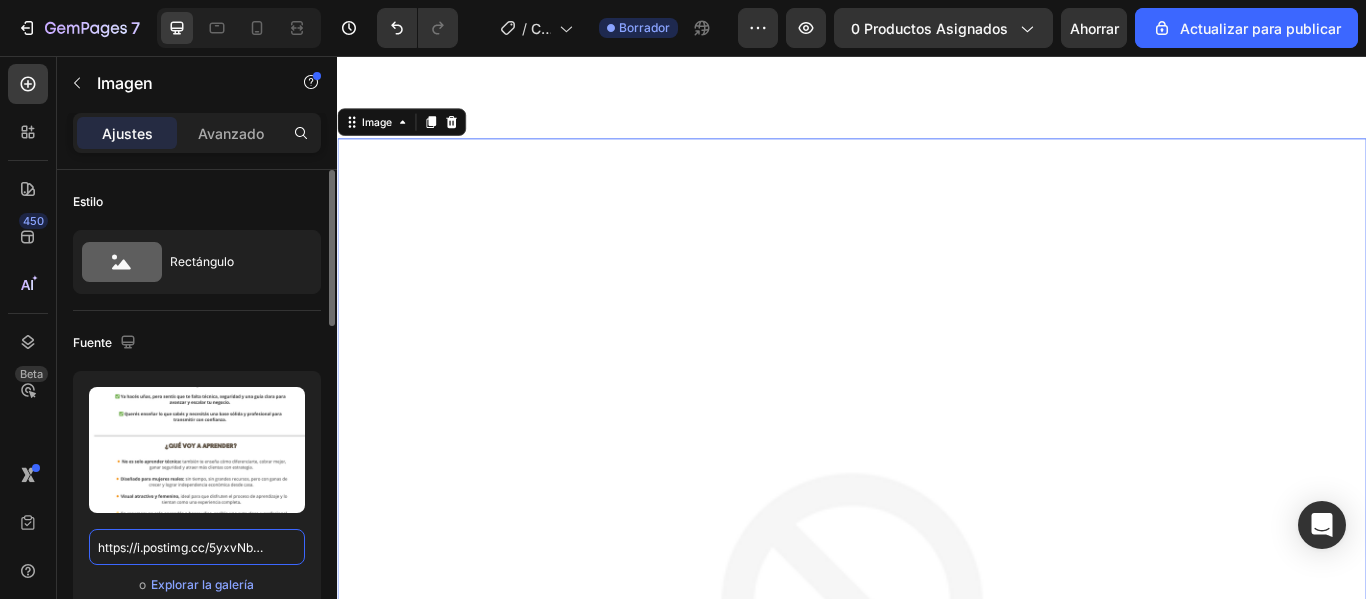 scroll, scrollTop: 0, scrollLeft: 124, axis: horizontal 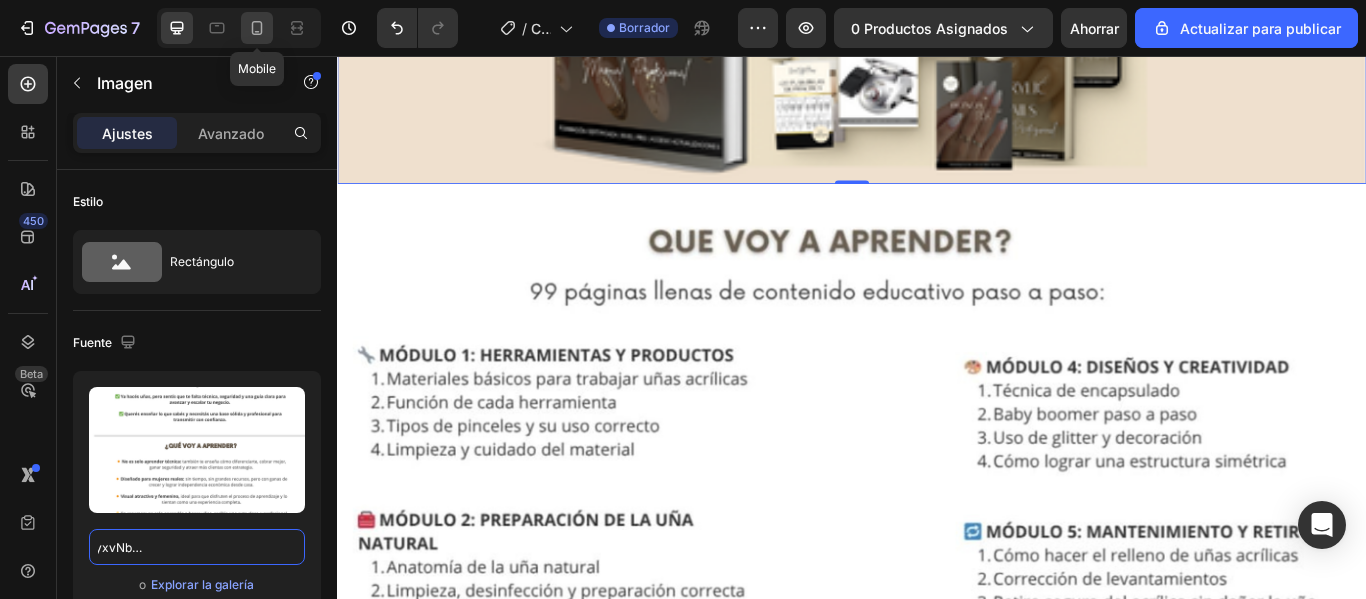 type on "https://i.postimg.cc/5yxvNb2g/Landing-u-as-9.png" 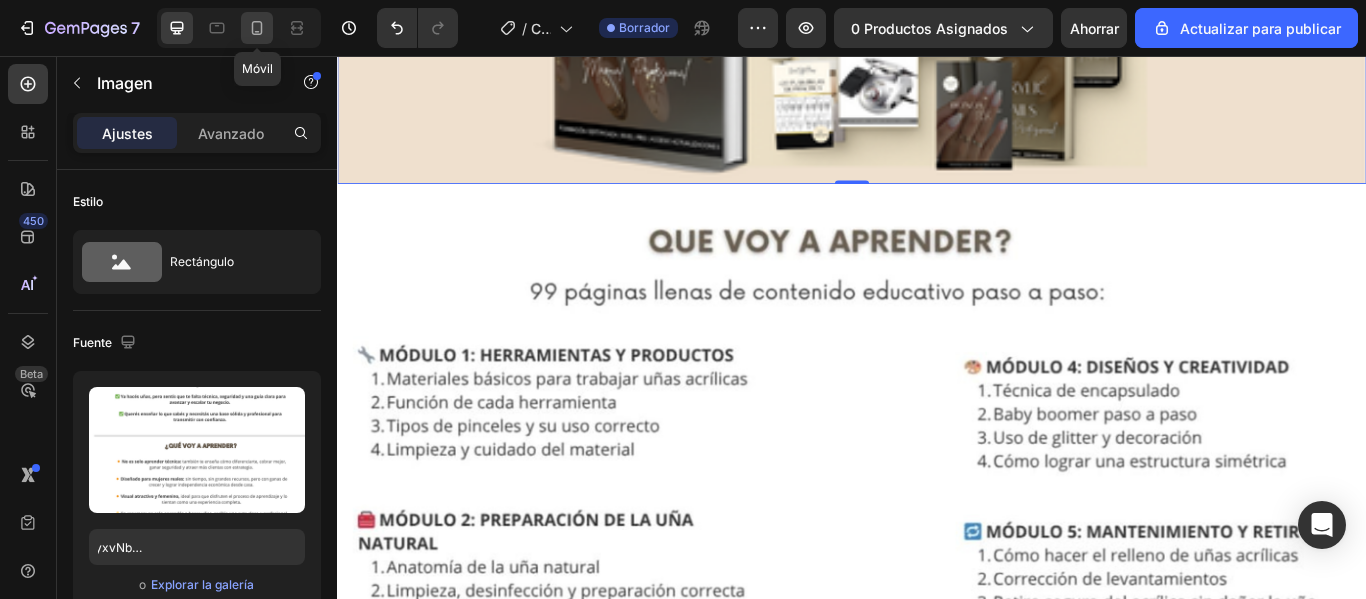 click 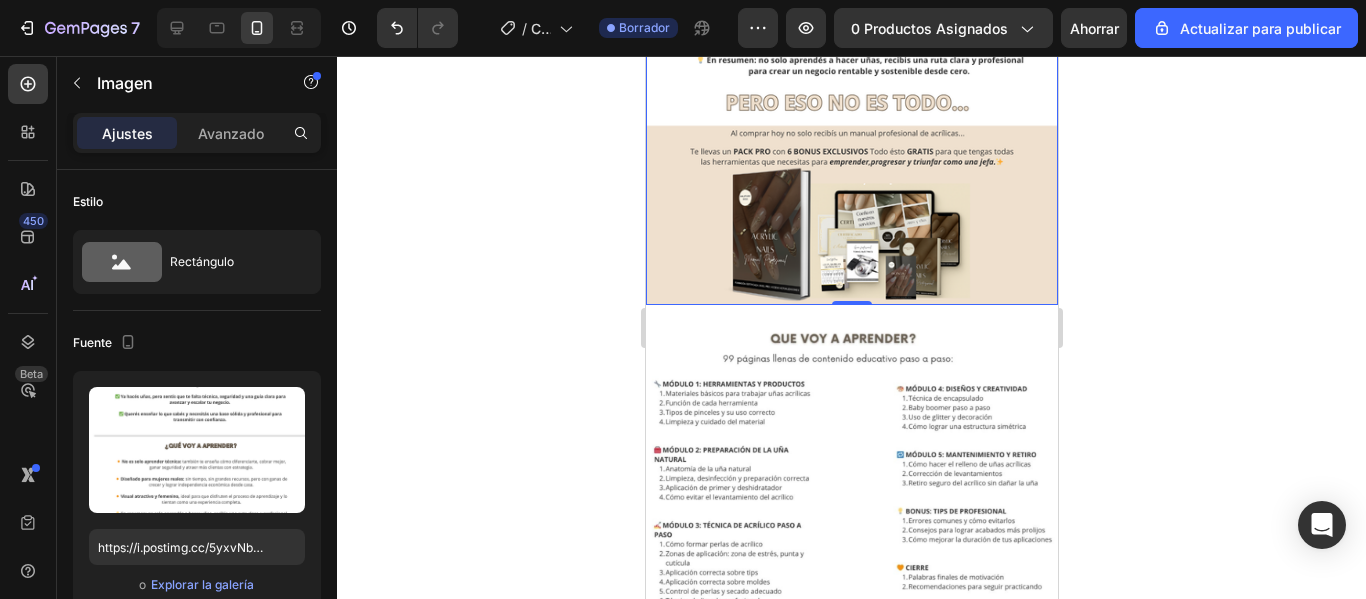scroll, scrollTop: 1292, scrollLeft: 0, axis: vertical 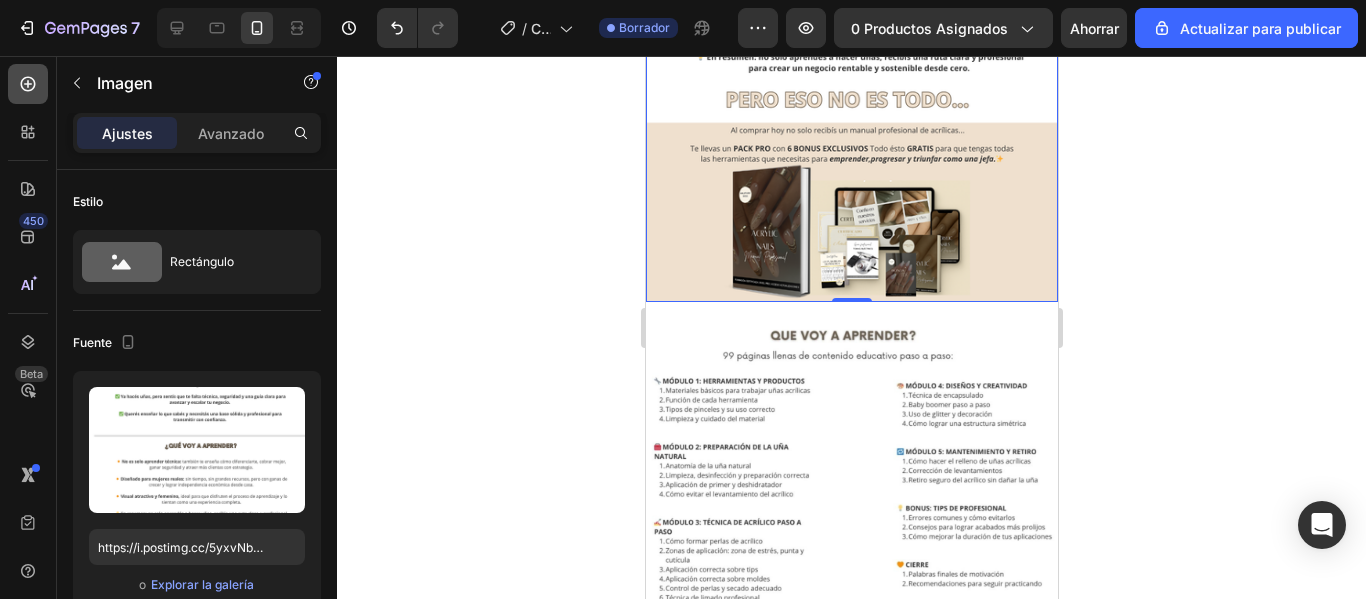 click 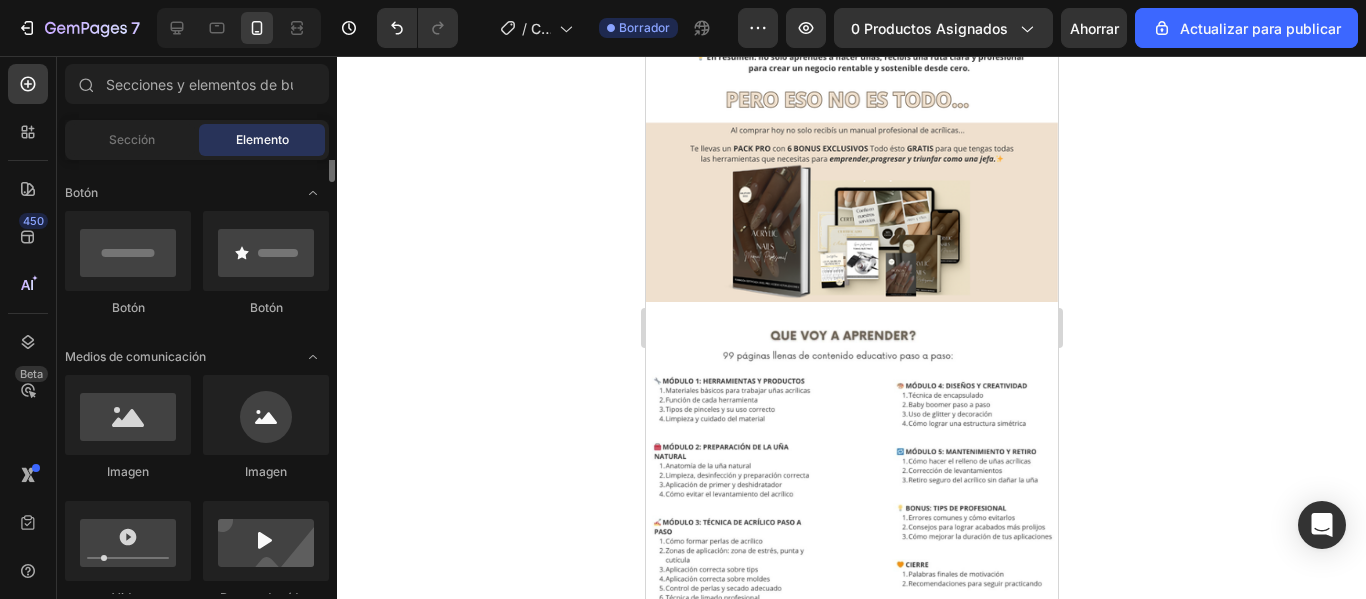 scroll, scrollTop: 410, scrollLeft: 0, axis: vertical 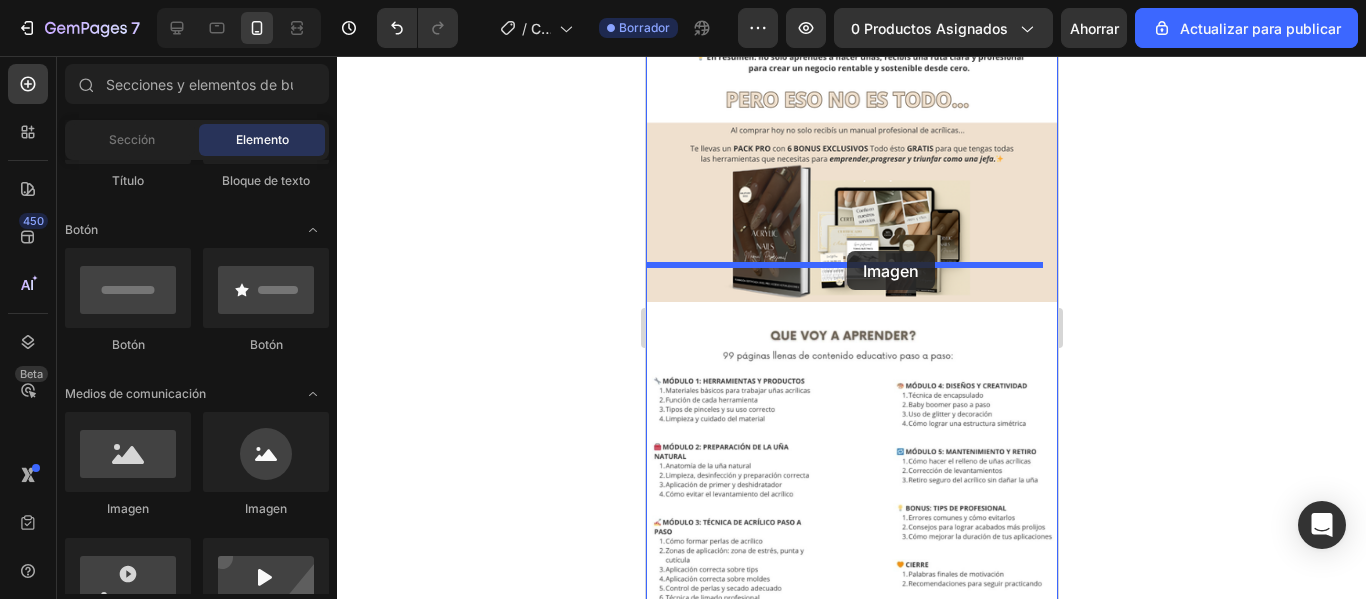 drag, startPoint x: 793, startPoint y: 512, endPoint x: 846, endPoint y: 251, distance: 266.32687 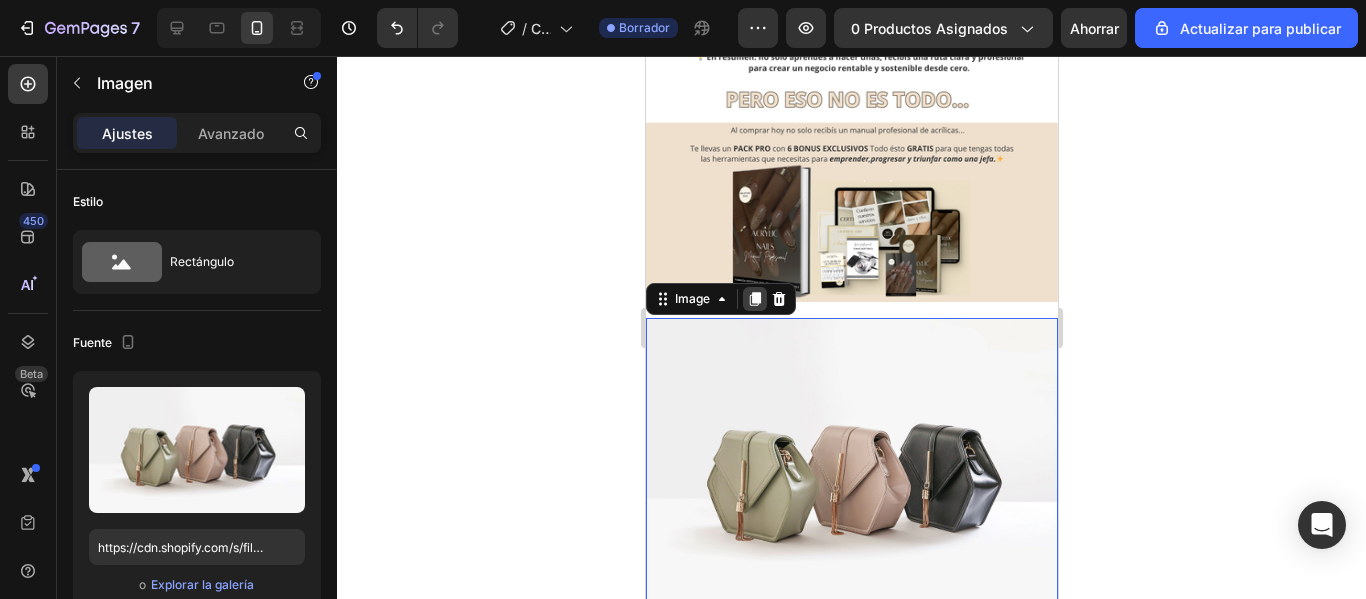 click 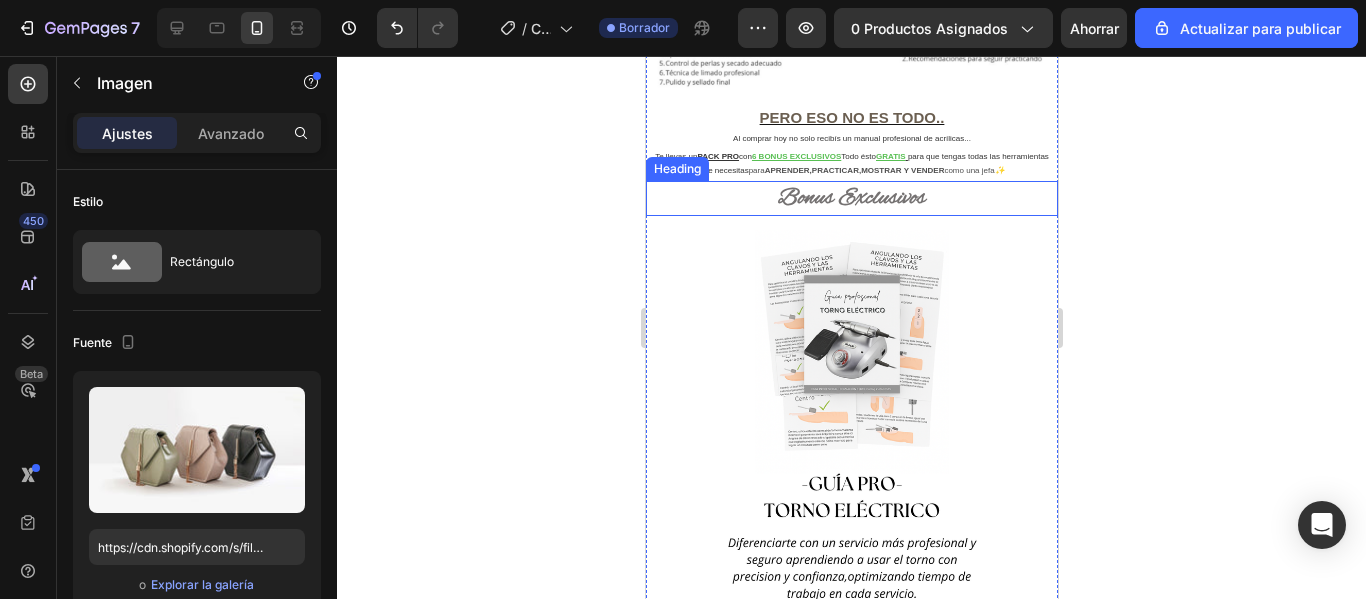 scroll, scrollTop: 2471, scrollLeft: 0, axis: vertical 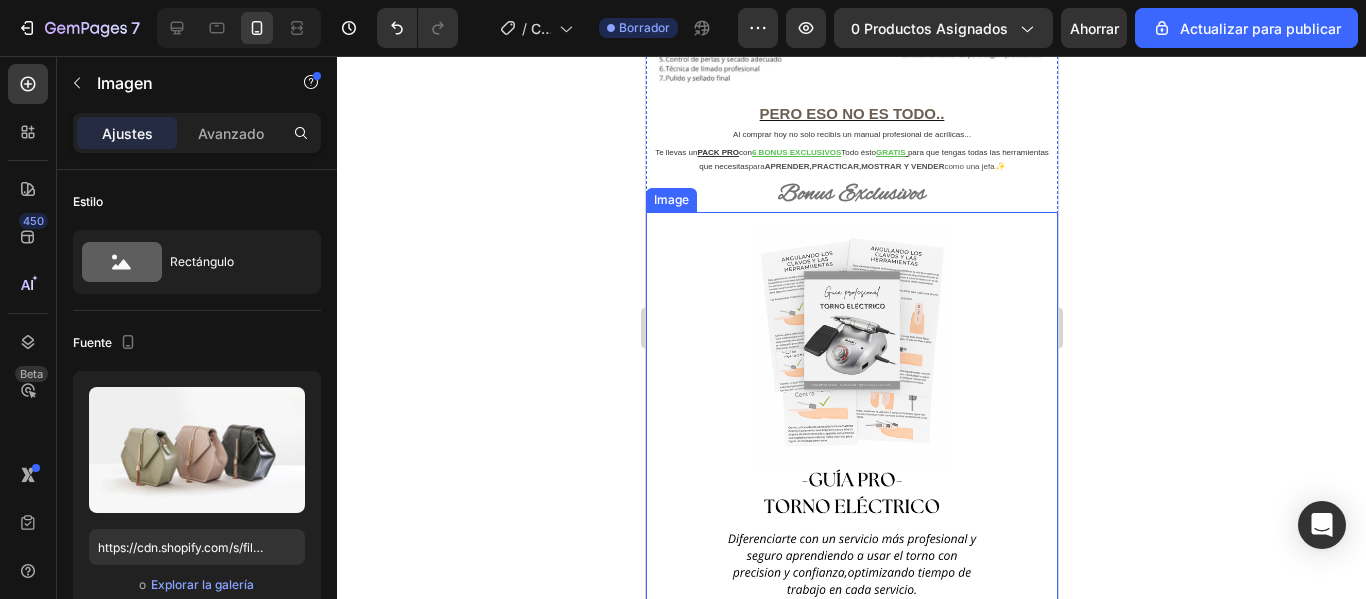 click at bounding box center [851, 418] 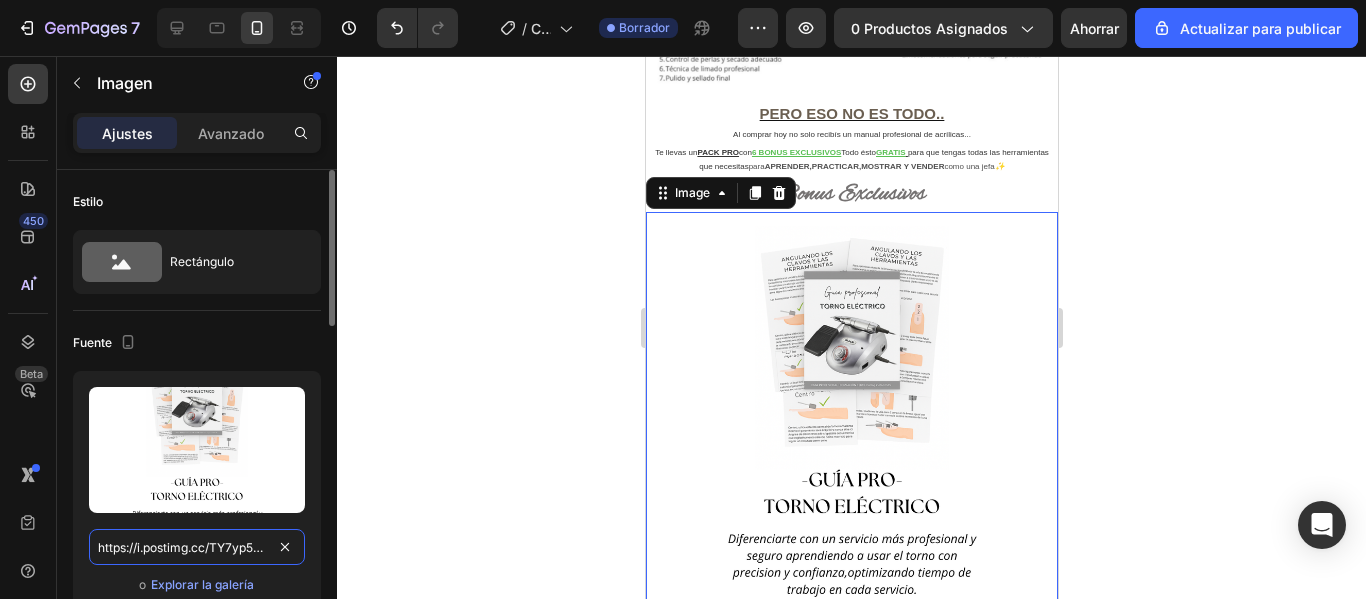 click on "https://i.postimg.cc/TY7yp5XX/MOCK-UPS-LANDING-9.png" at bounding box center [197, 547] 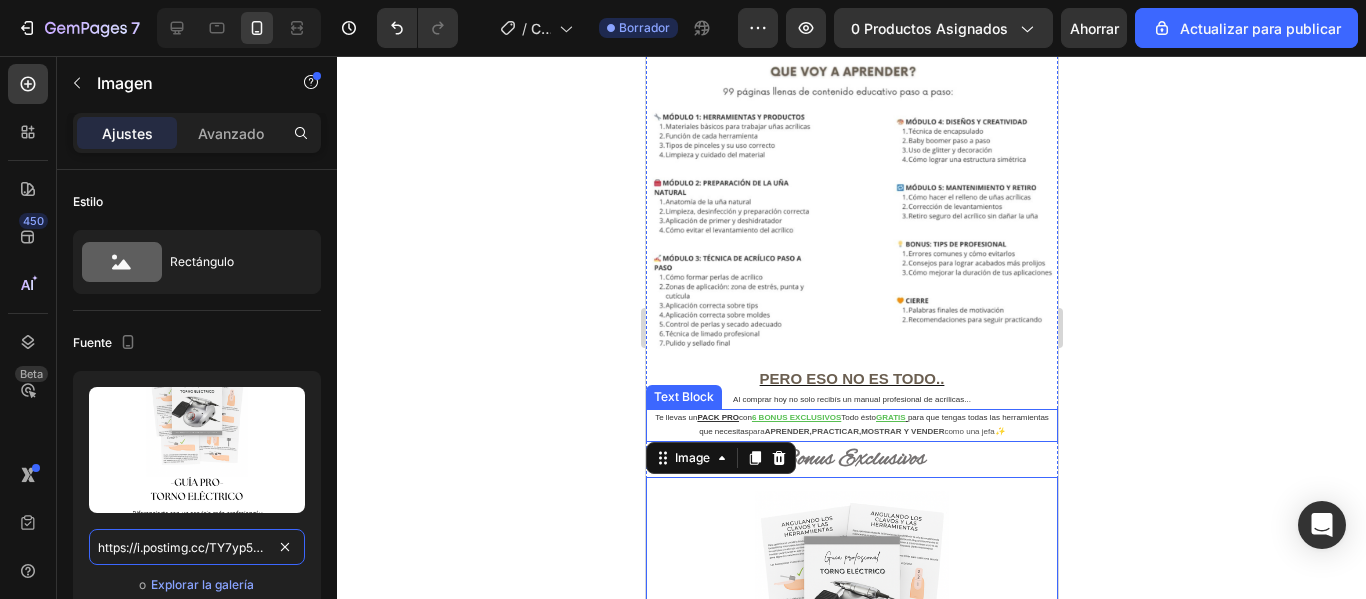 scroll, scrollTop: 2205, scrollLeft: 0, axis: vertical 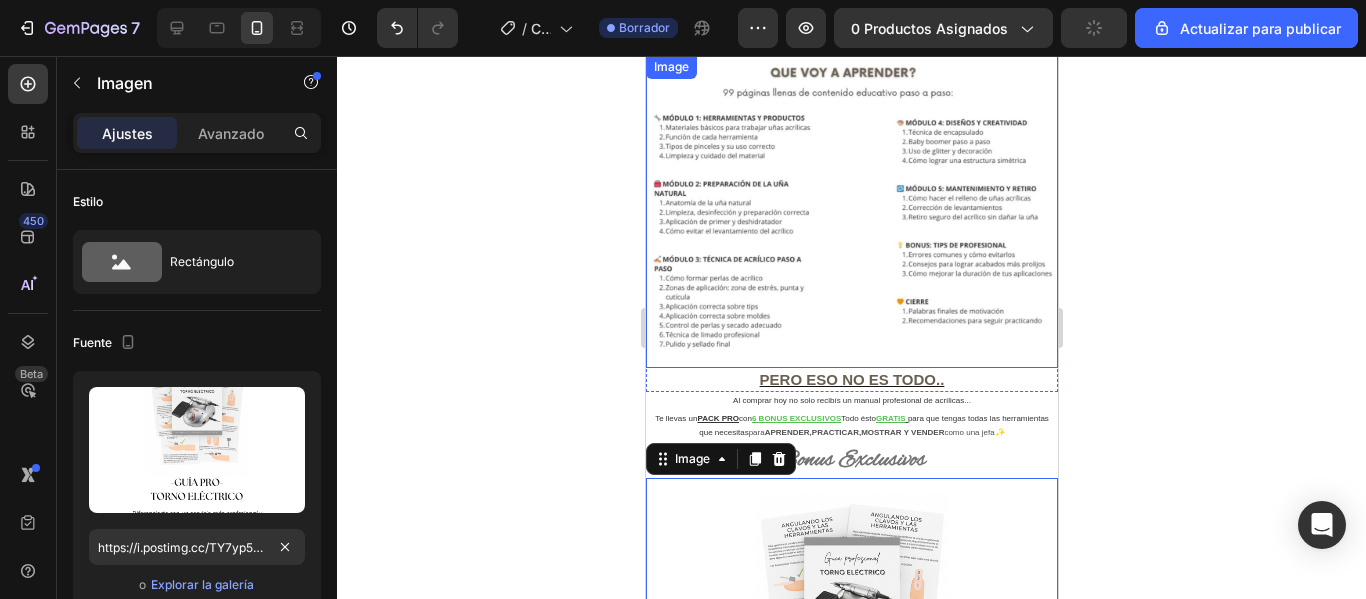 click at bounding box center [851, 211] 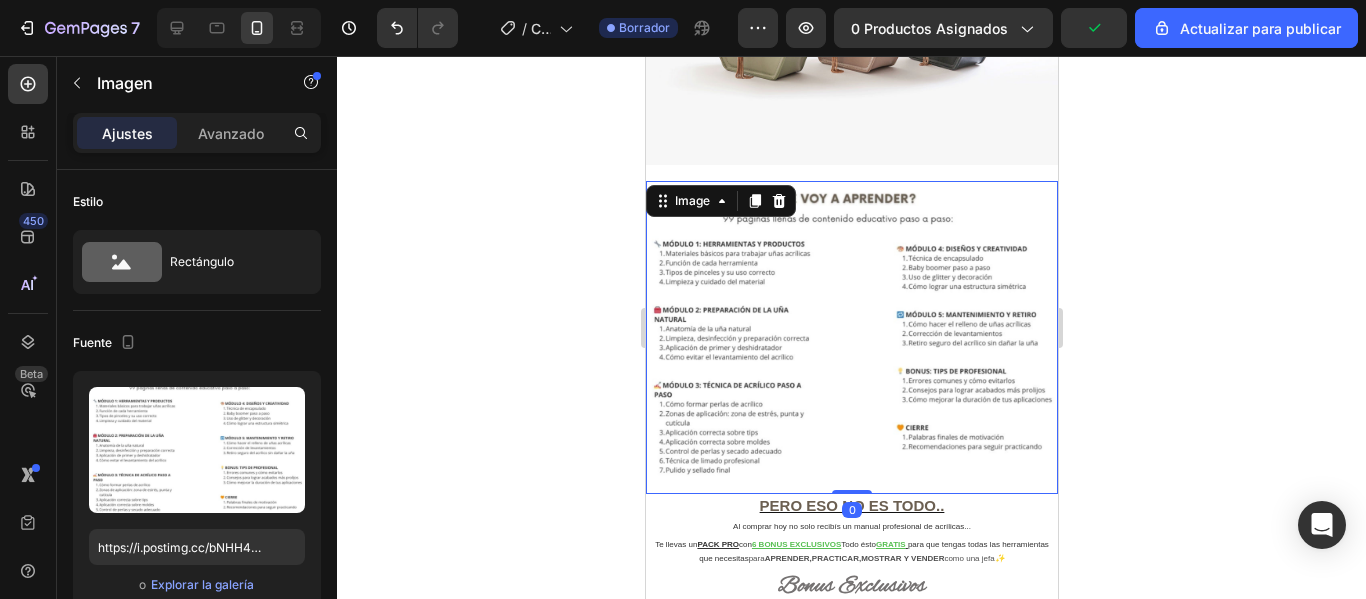 scroll, scrollTop: 2078, scrollLeft: 0, axis: vertical 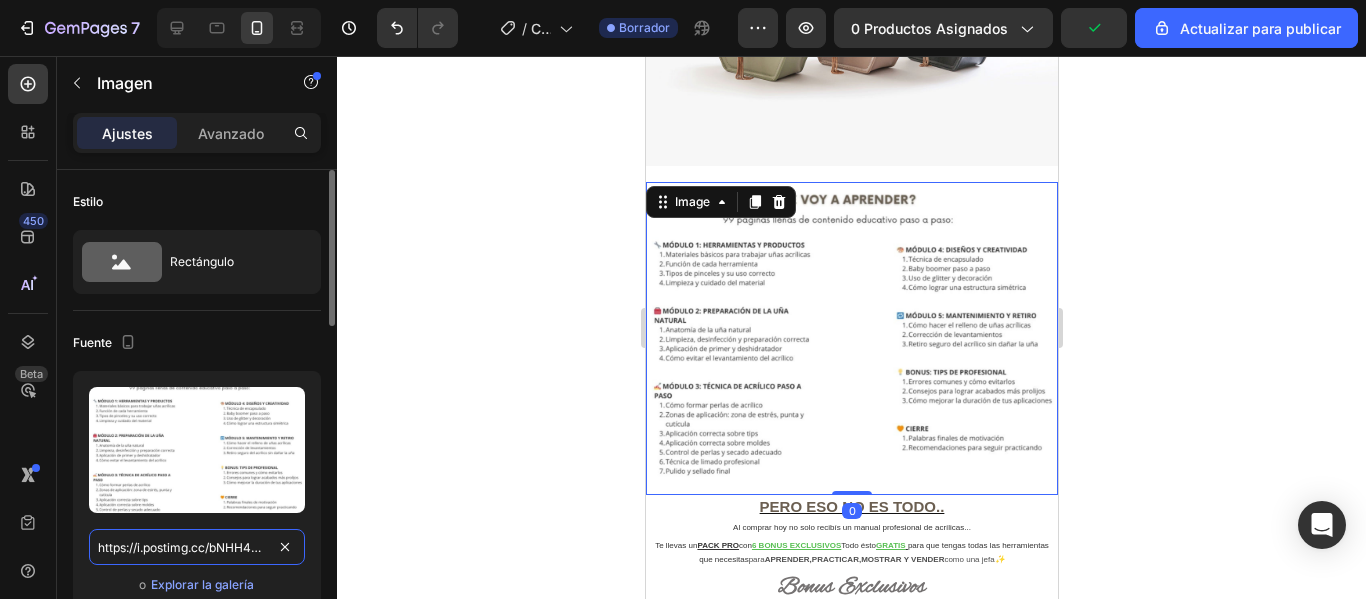 click on "https://i.postimg.cc/bNHH4Wq6/Dise-o-sin-t-tulo-9.png" at bounding box center (197, 547) 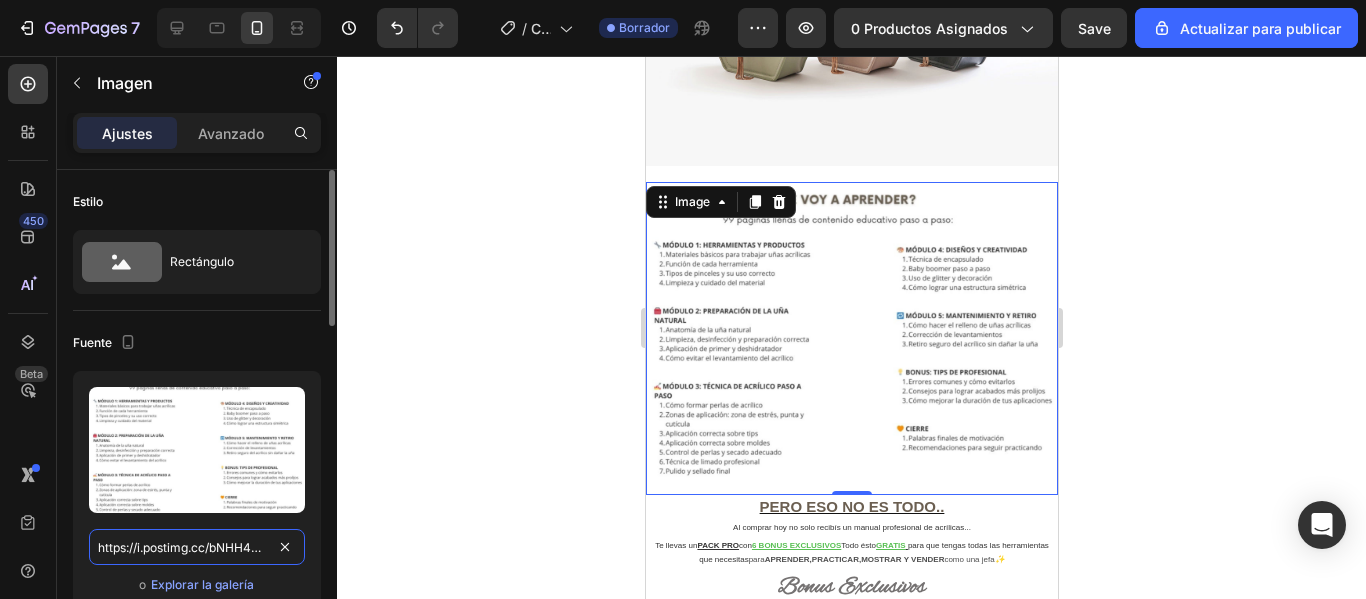 click on "https://i.postimg.cc/bNHH4Wq6/Dise-o-sin-t-tulo-9.png" at bounding box center (197, 547) 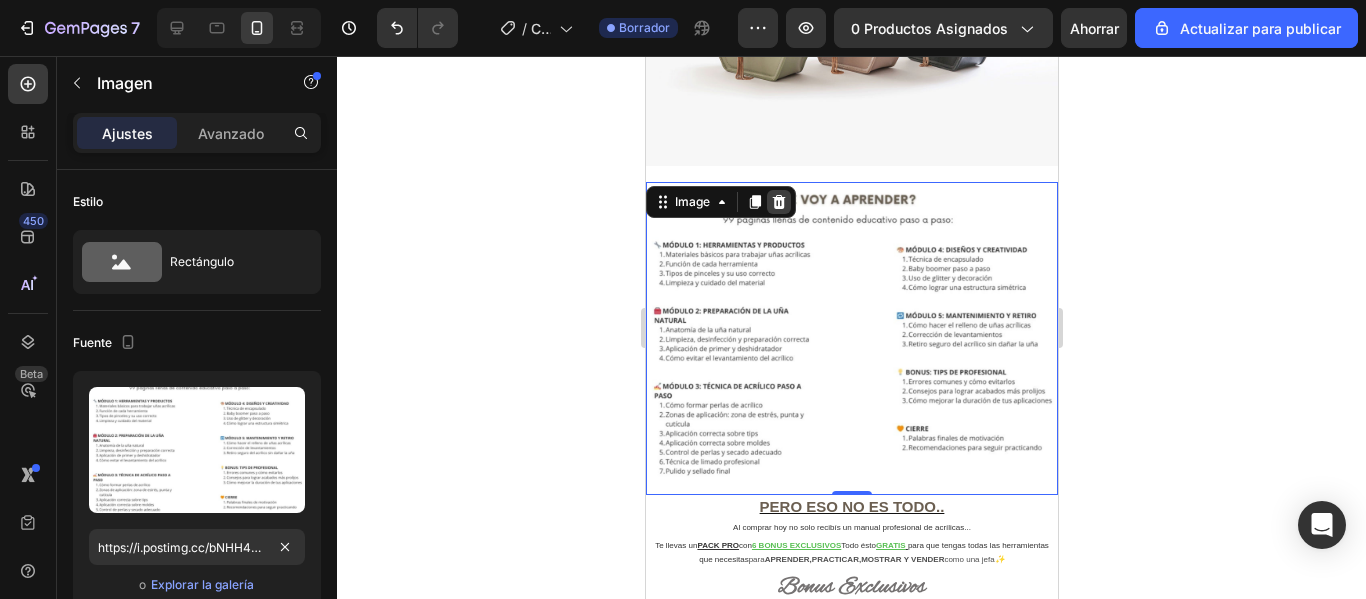 click 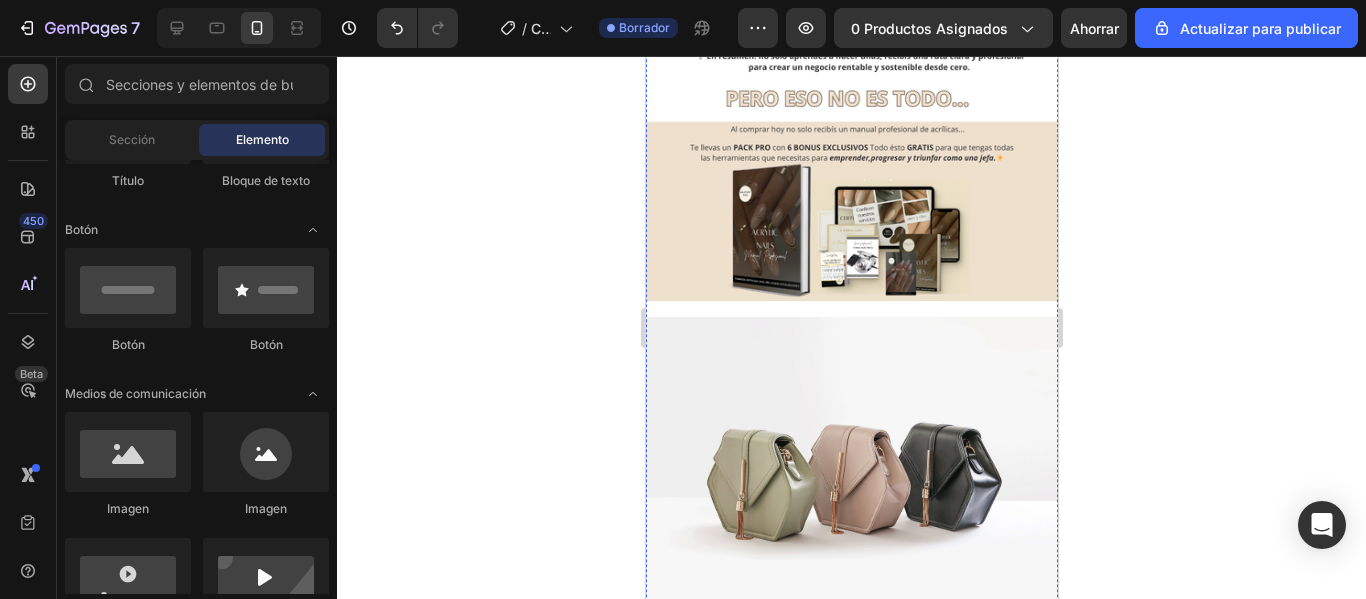 scroll, scrollTop: 1288, scrollLeft: 0, axis: vertical 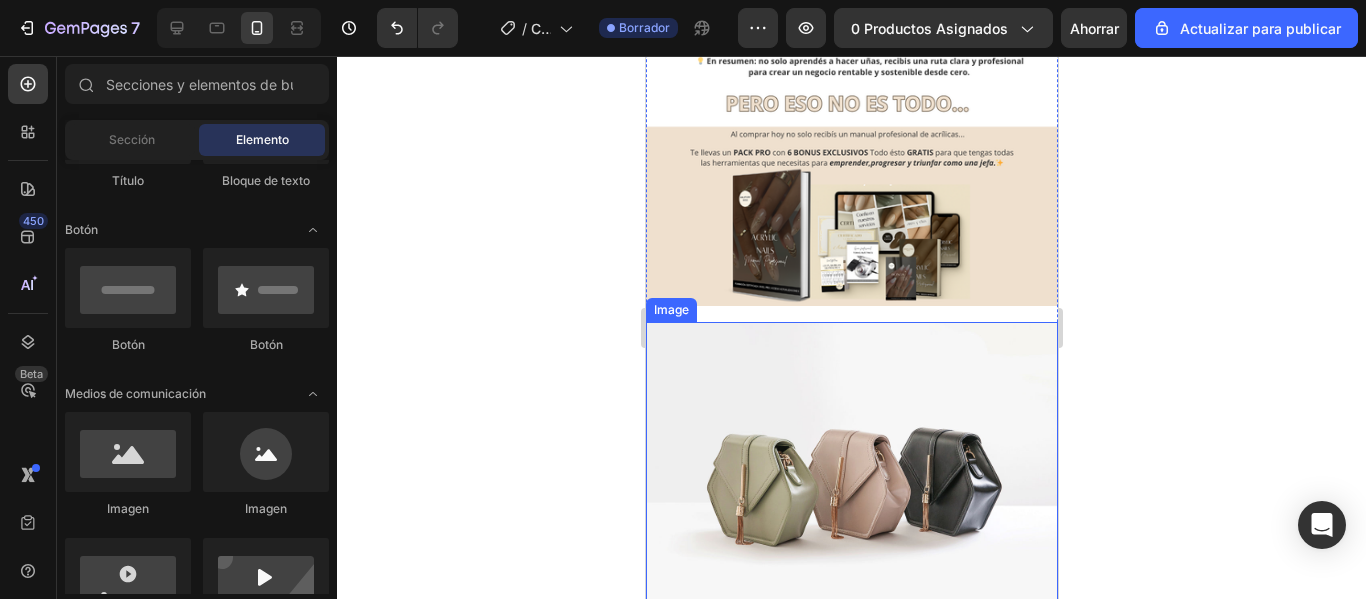 click at bounding box center [851, 476] 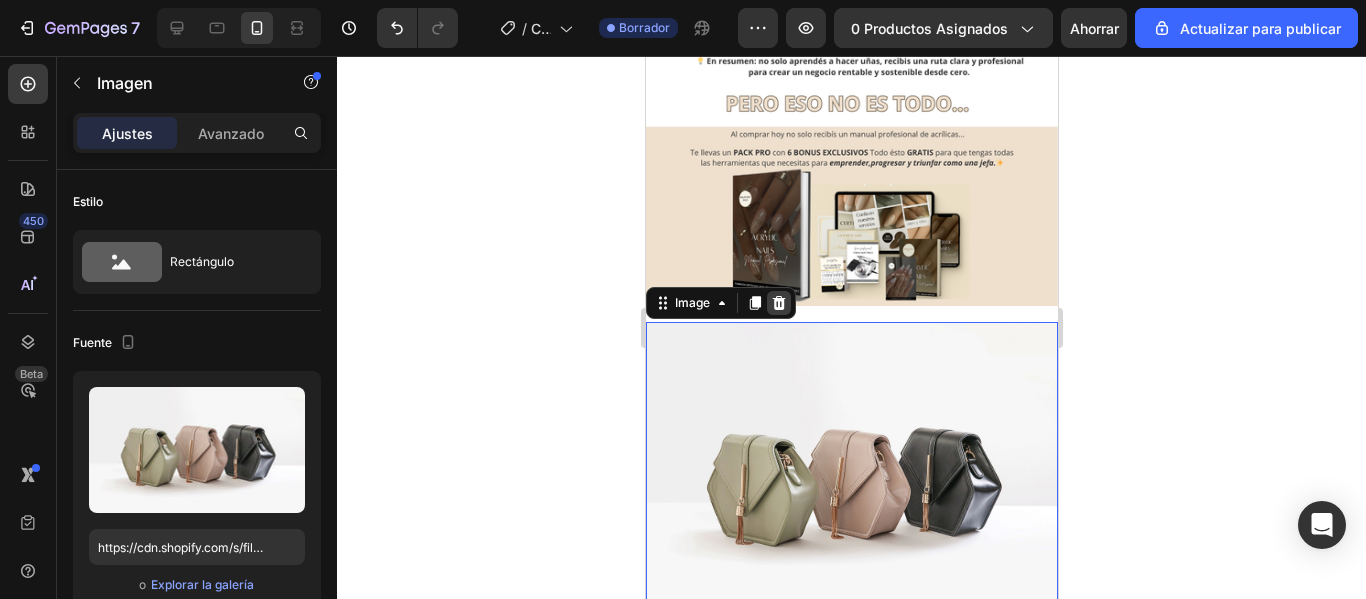click 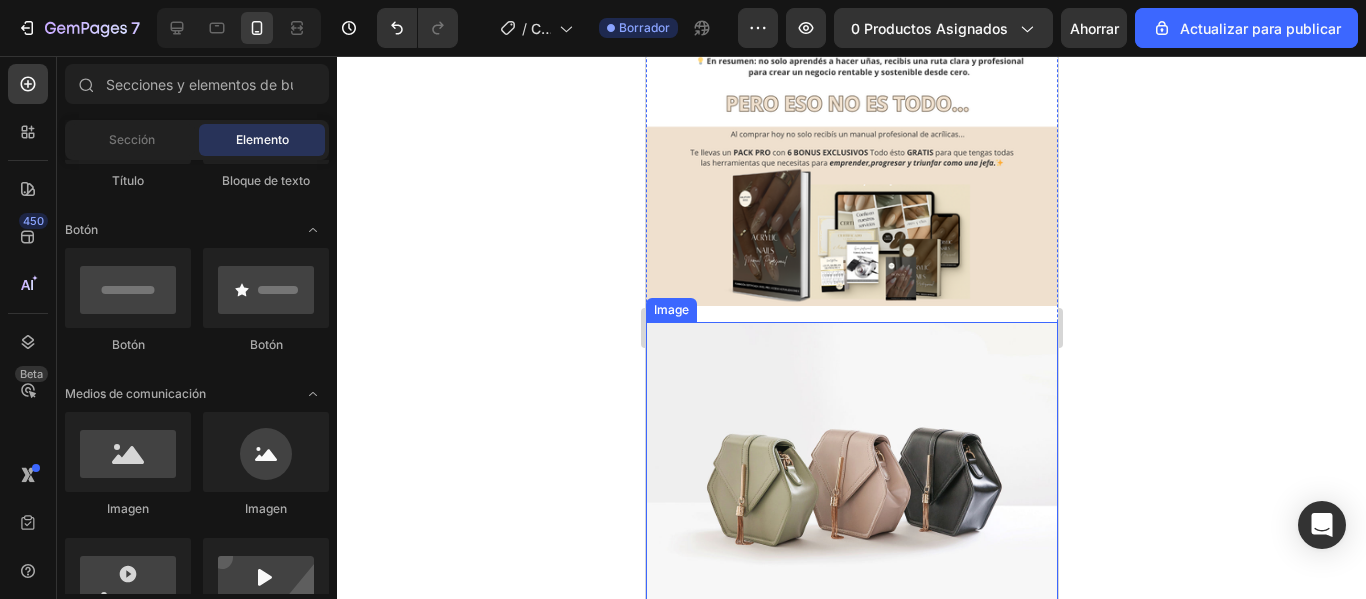 click at bounding box center (851, 476) 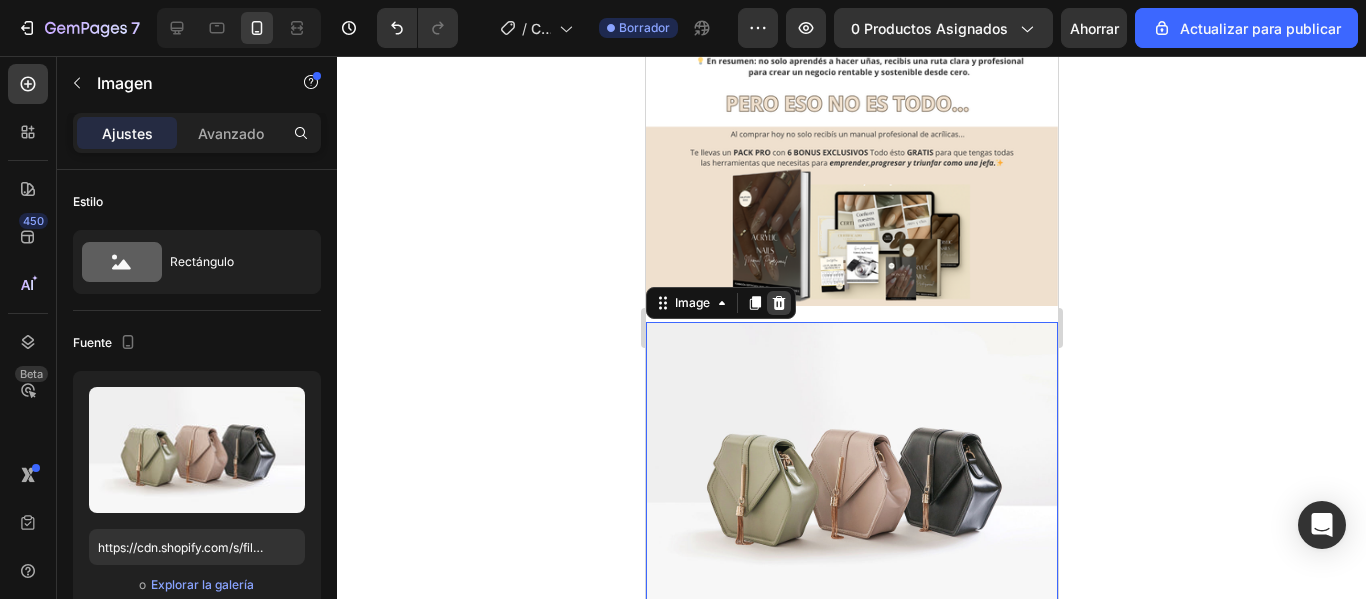 click 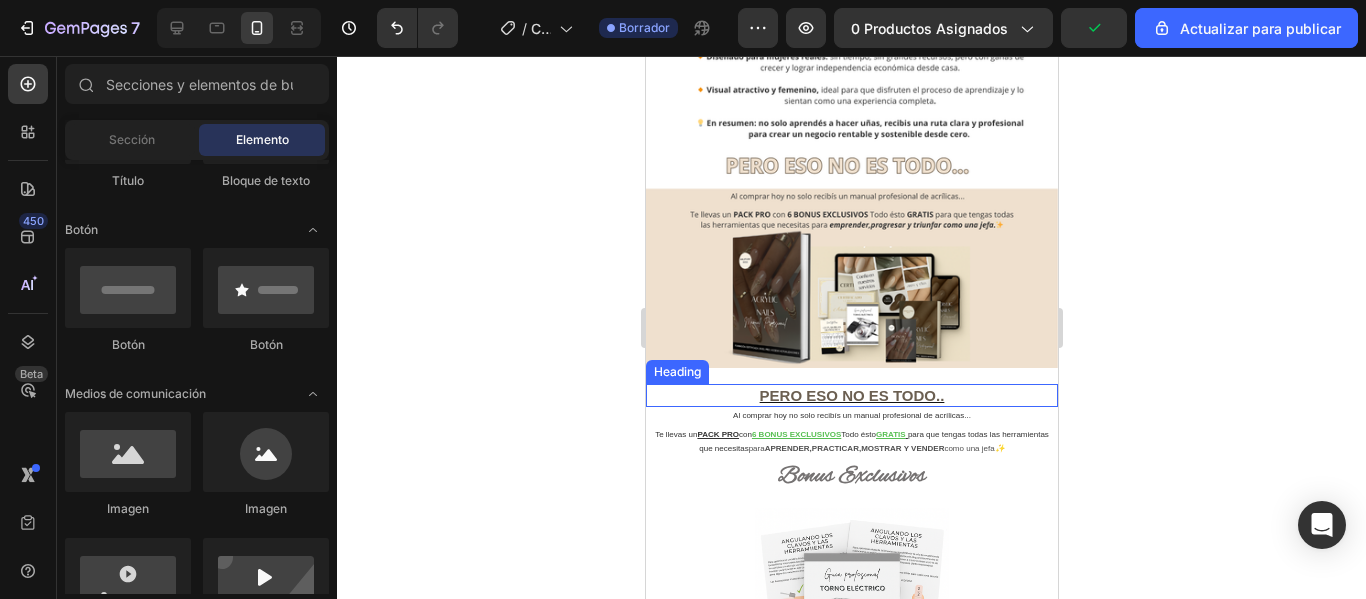 scroll, scrollTop: 1225, scrollLeft: 0, axis: vertical 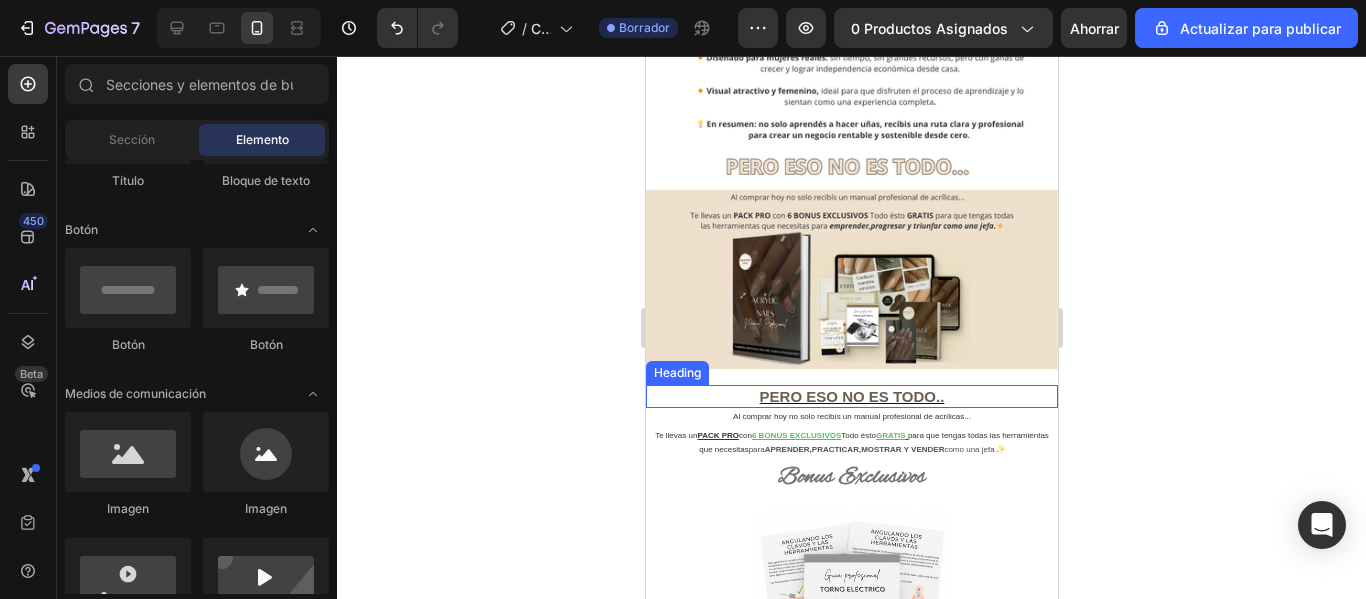 click on "PERO ESO NO ES TODO.." at bounding box center [851, 396] 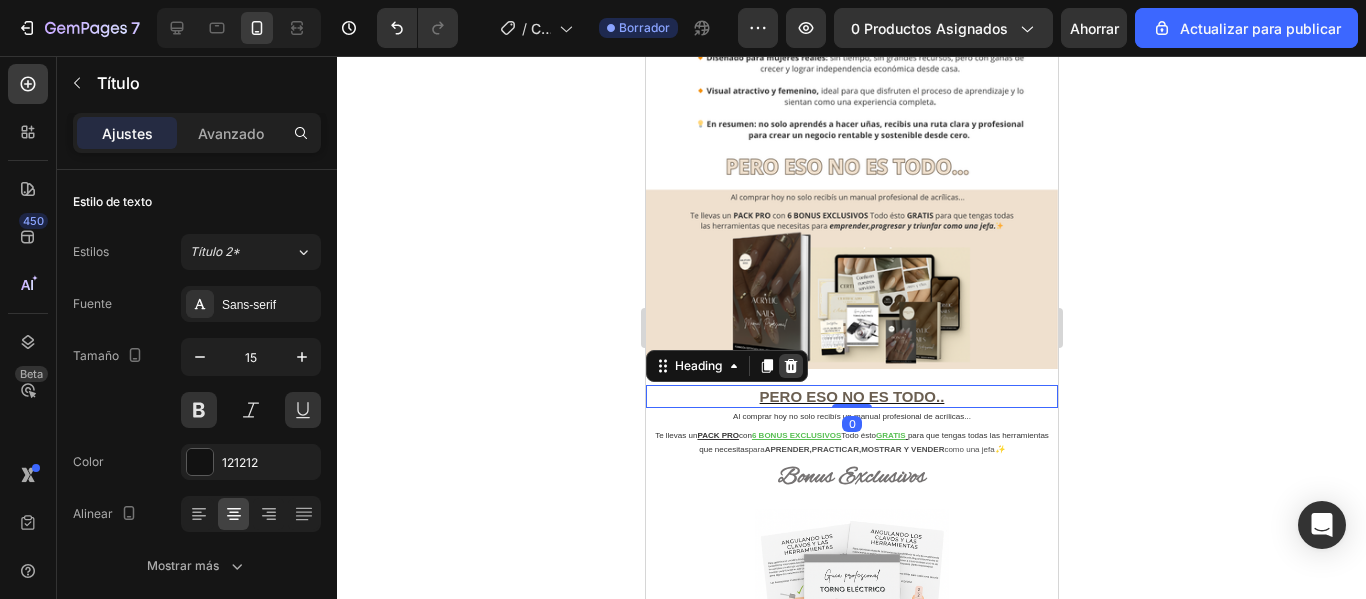 click 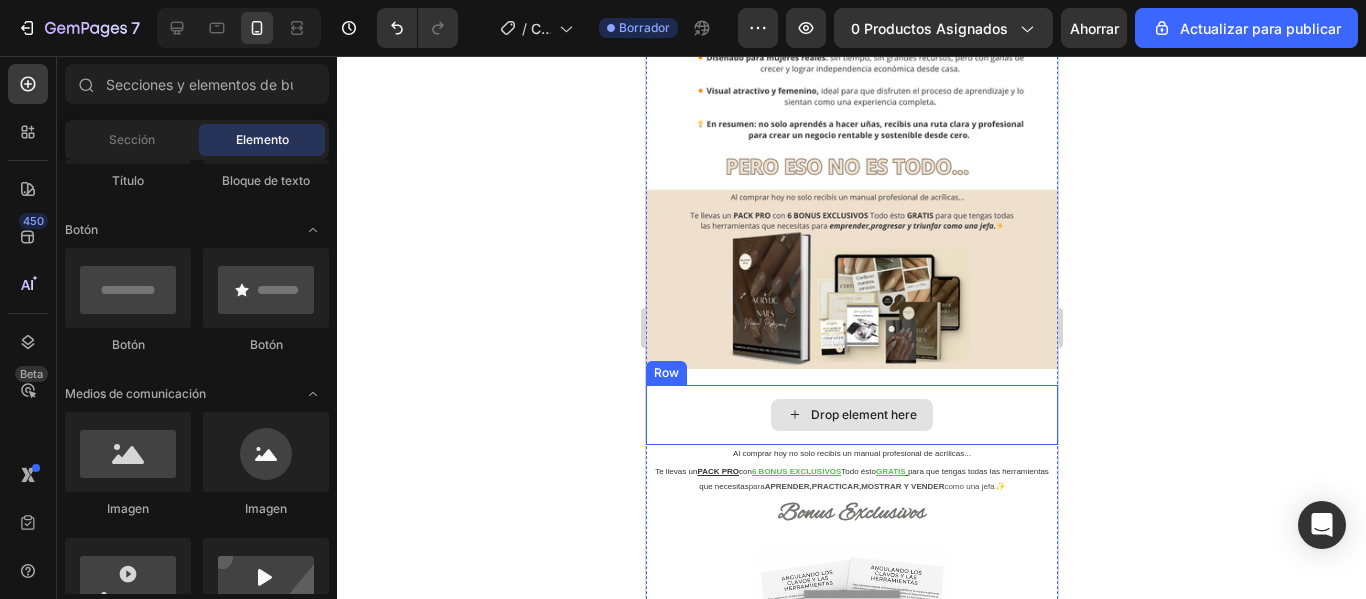 click on "Drop element here" at bounding box center (863, 415) 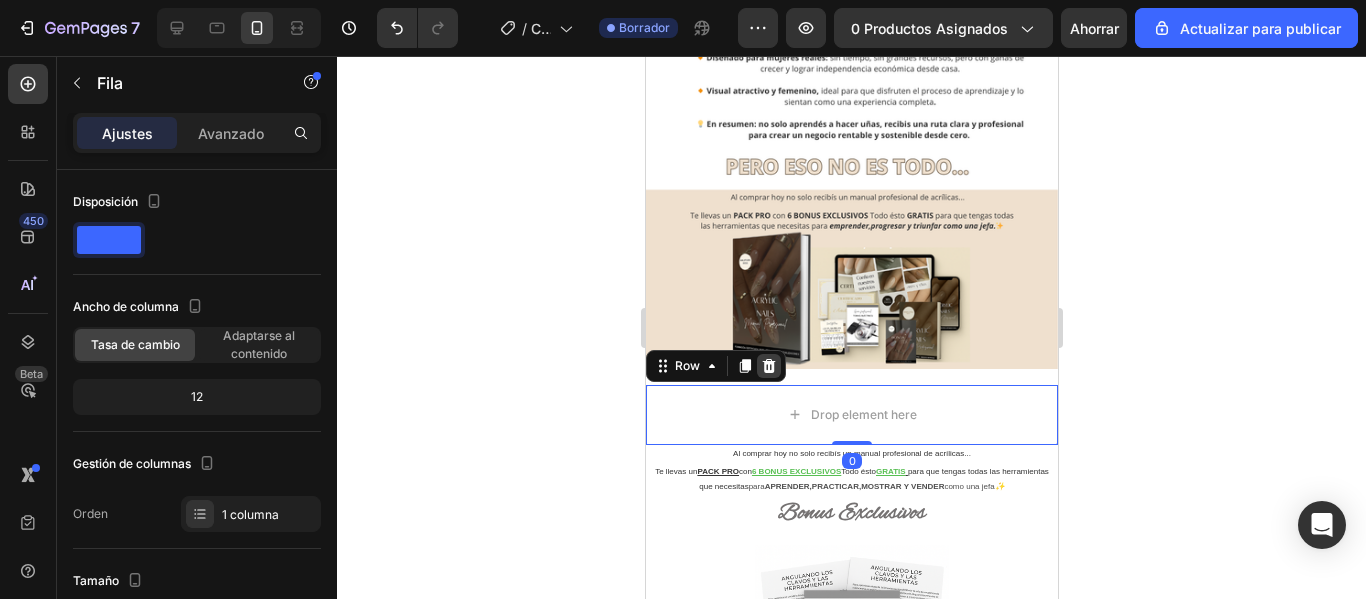click 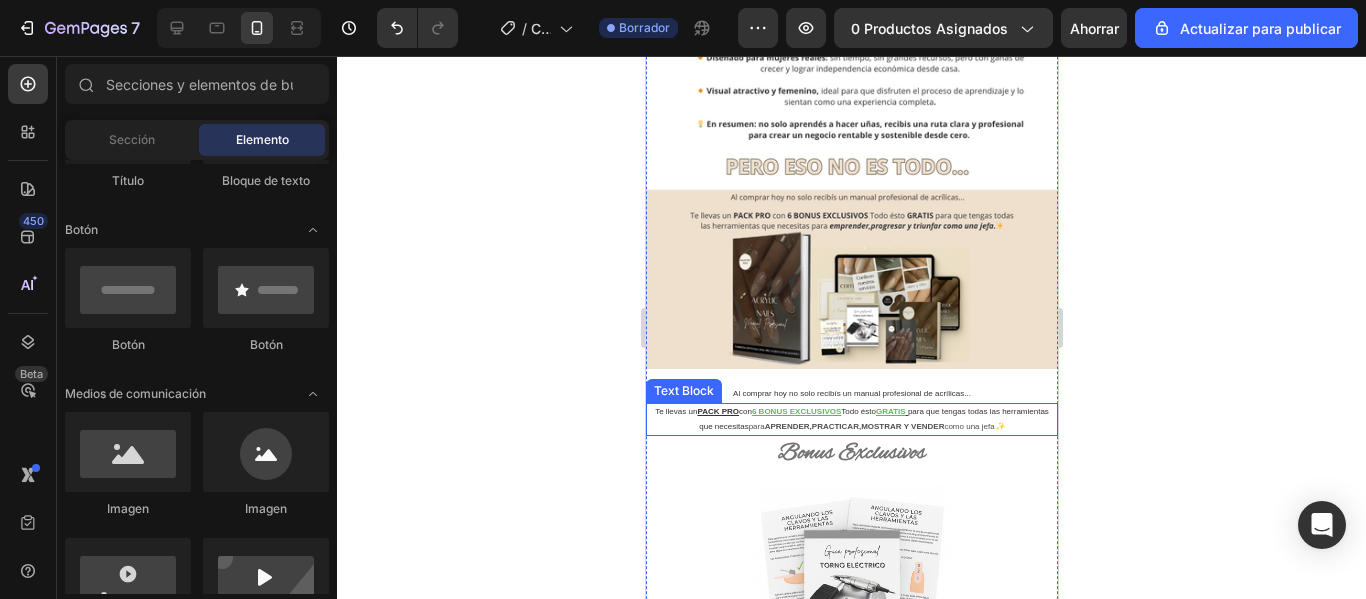 click on "para que tengas todas las herramientas que necesitas" at bounding box center (873, 418) 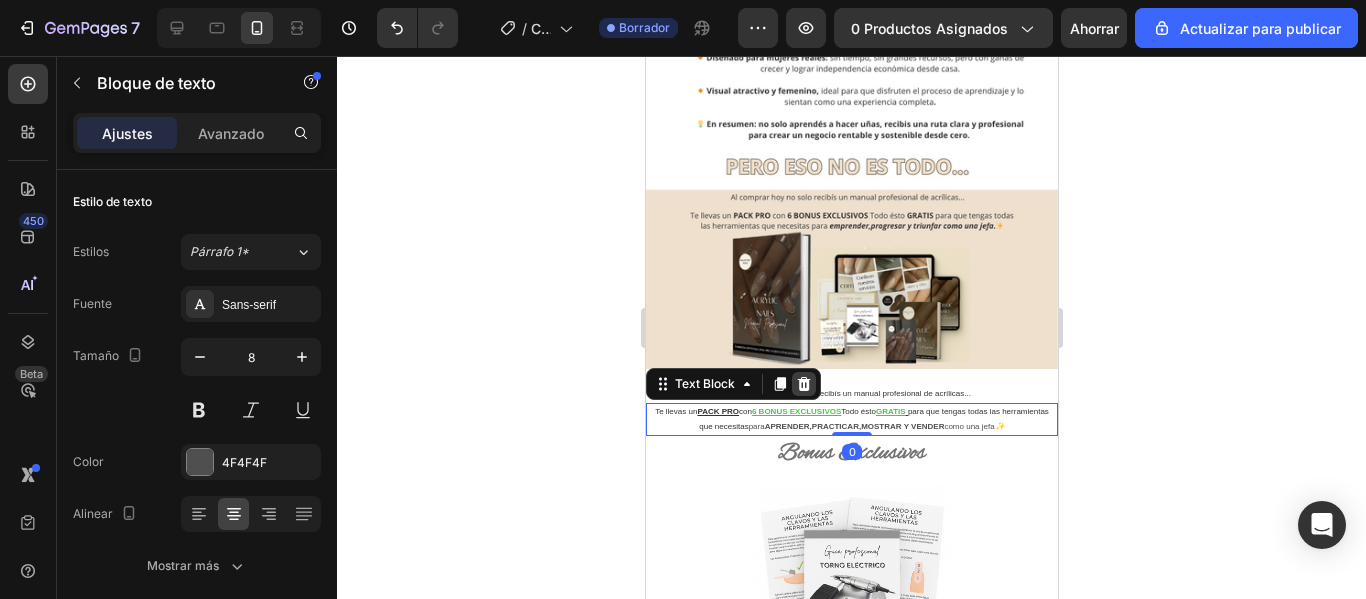 click 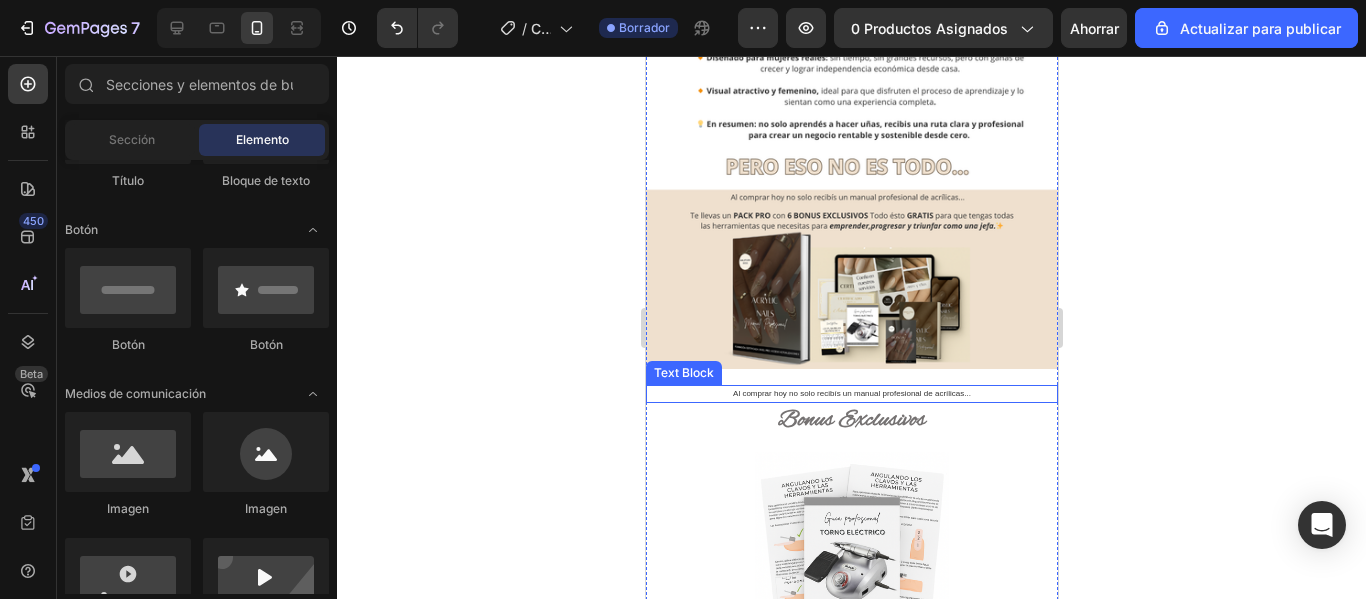 click on "Al comprar hoy no solo recibís un manual profesional de acrílicas..." at bounding box center (851, 393) 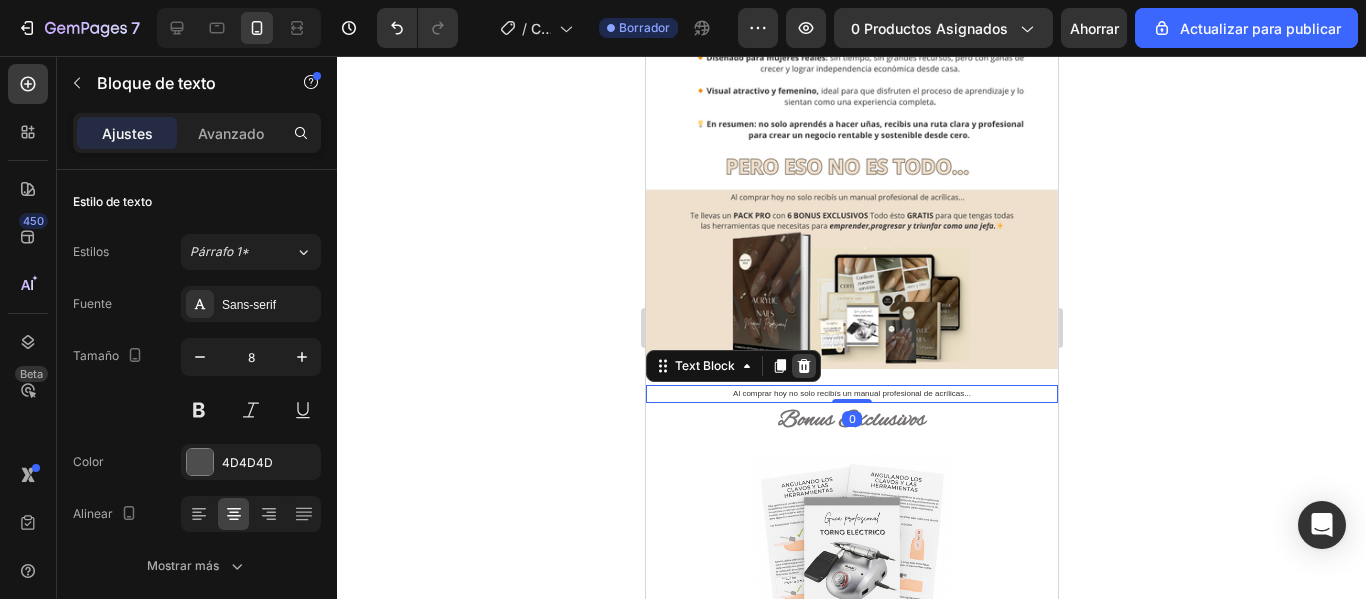 click 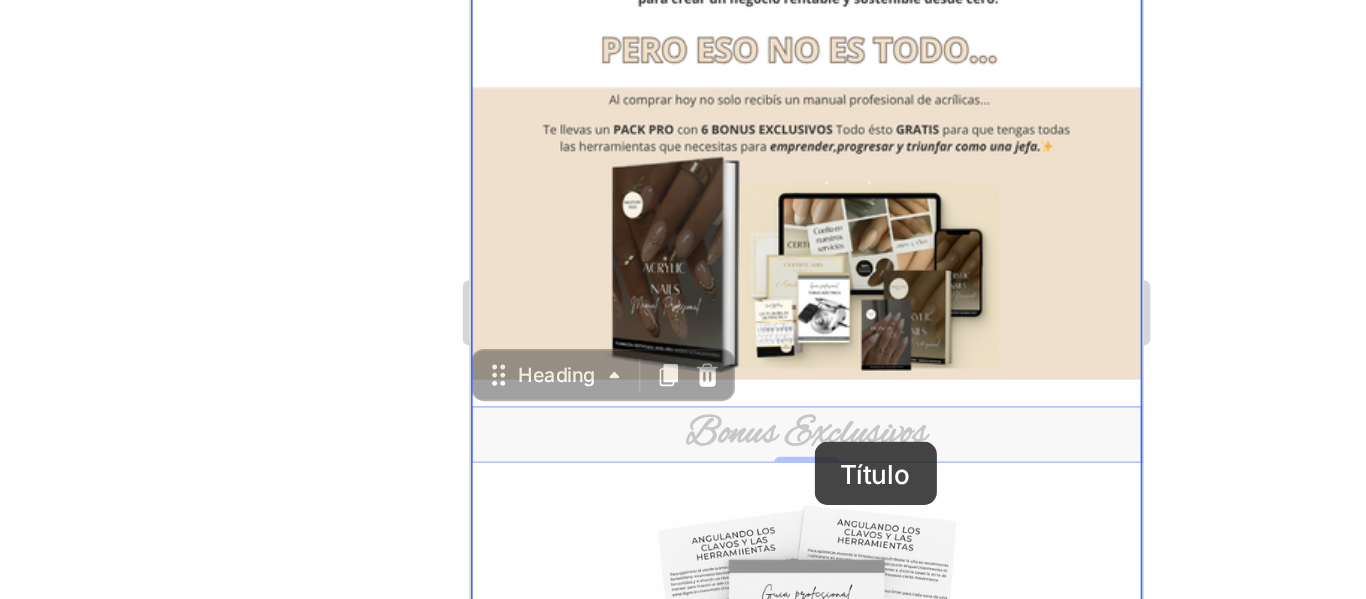 drag, startPoint x: 686, startPoint y: 169, endPoint x: 681, endPoint y: 221, distance: 52.23983 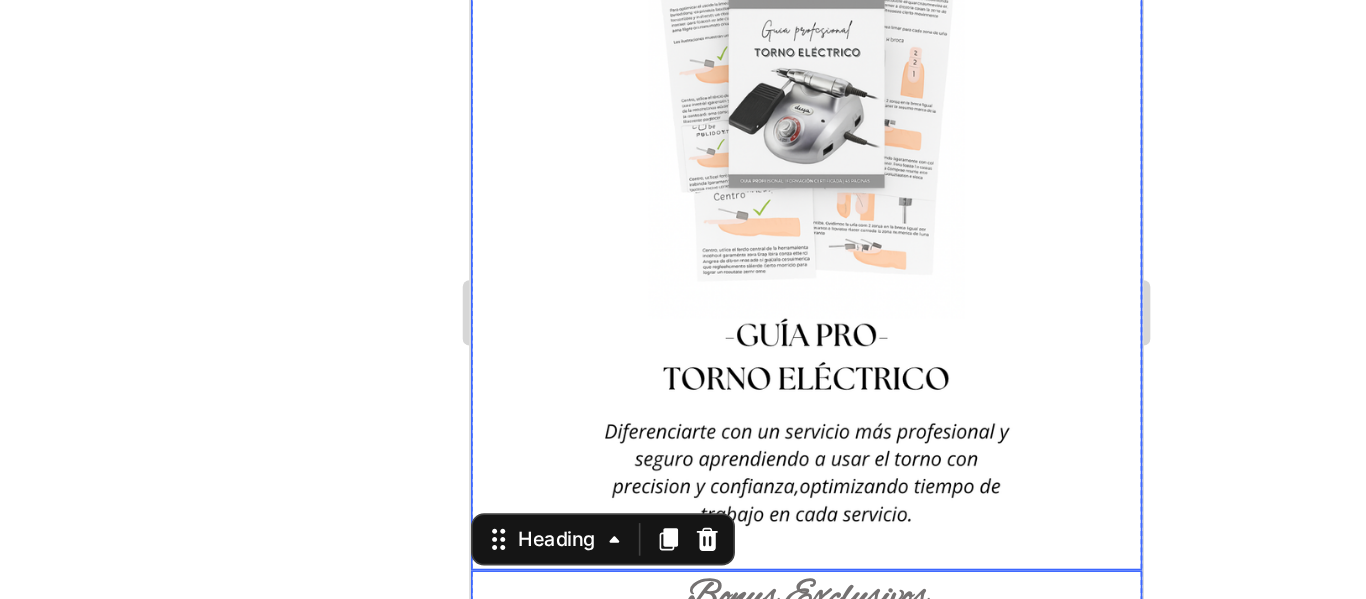 scroll, scrollTop: 1563, scrollLeft: 0, axis: vertical 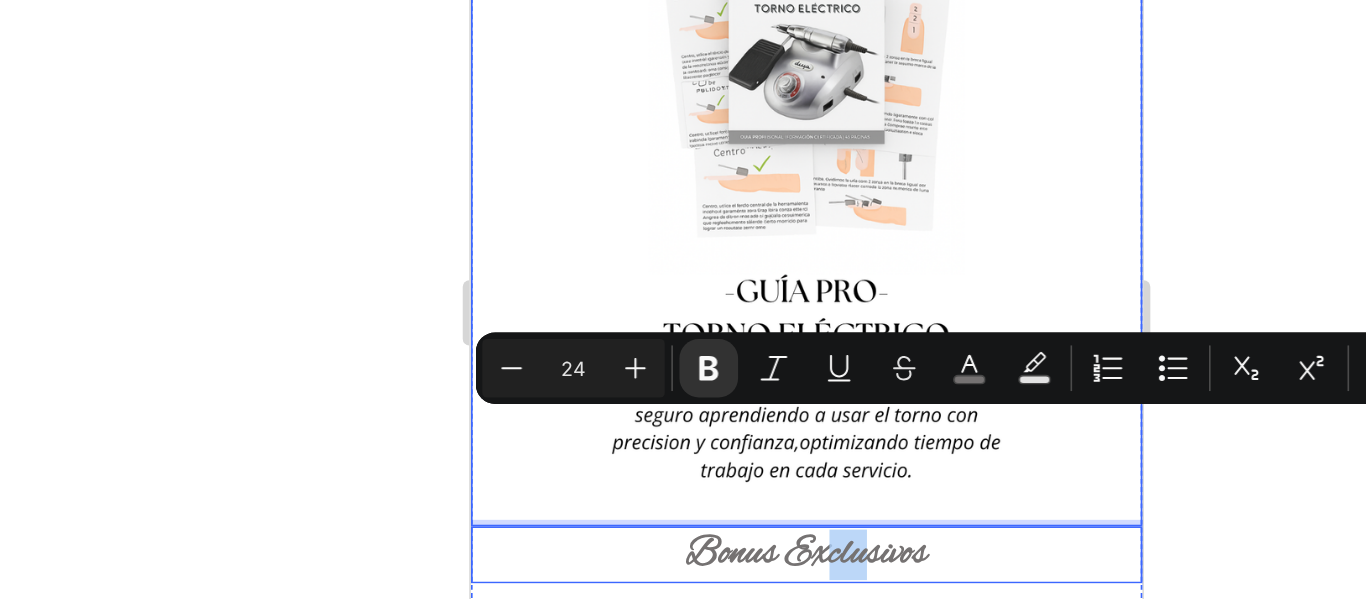 drag, startPoint x: 681, startPoint y: 224, endPoint x: 701, endPoint y: -11, distance: 235.84953 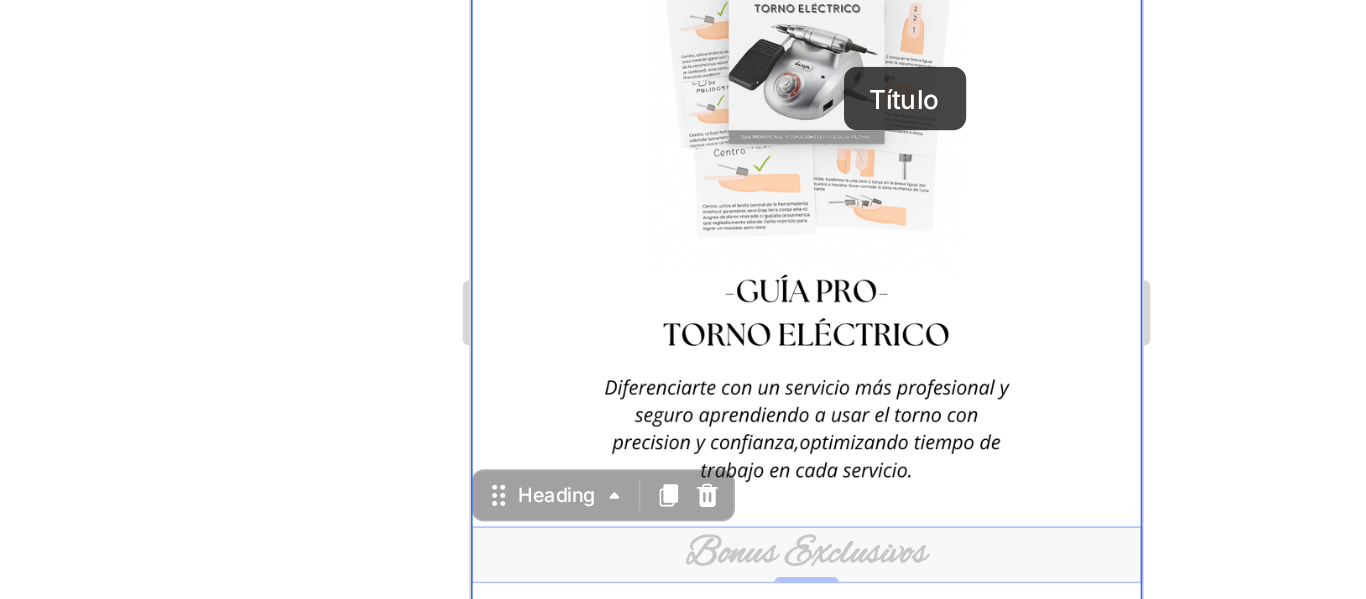 drag, startPoint x: 690, startPoint y: 212, endPoint x: 699, endPoint y: -9, distance: 221.18318 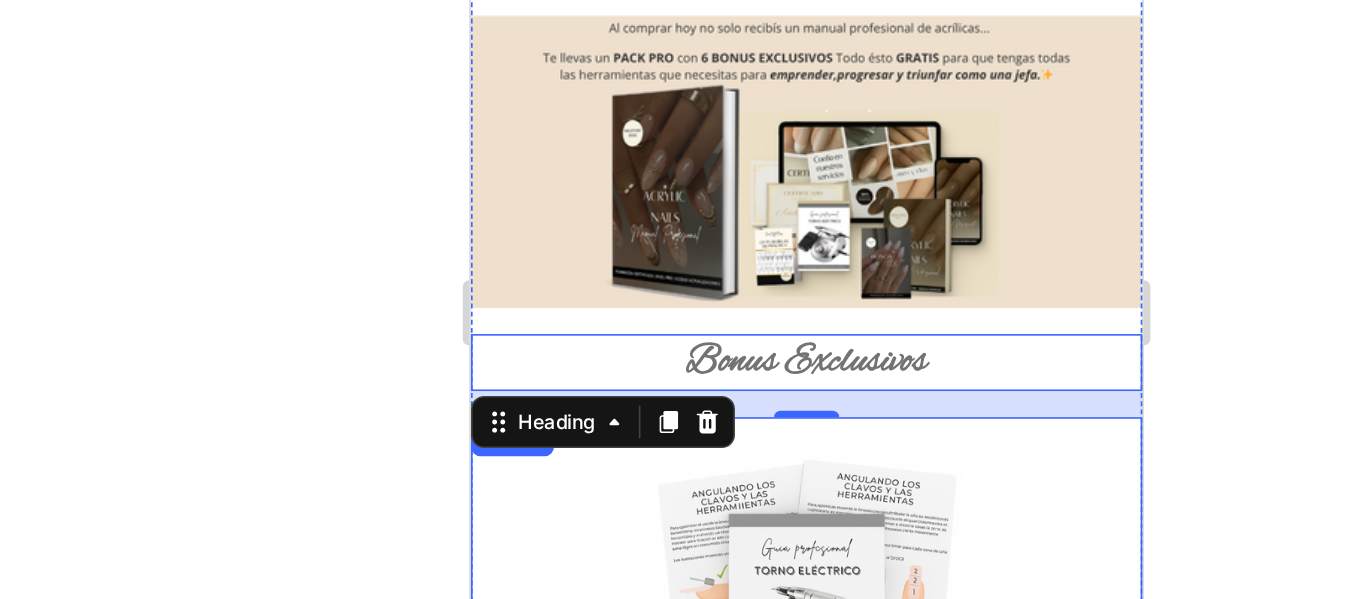 scroll, scrollTop: 1265, scrollLeft: 0, axis: vertical 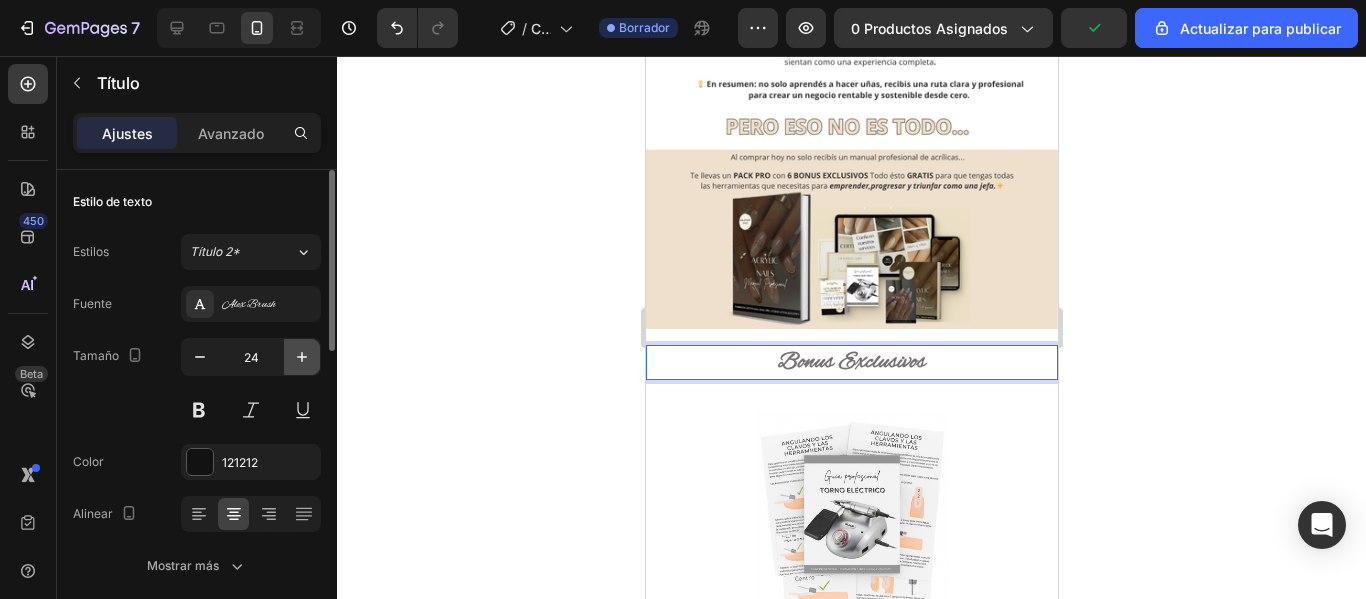 click 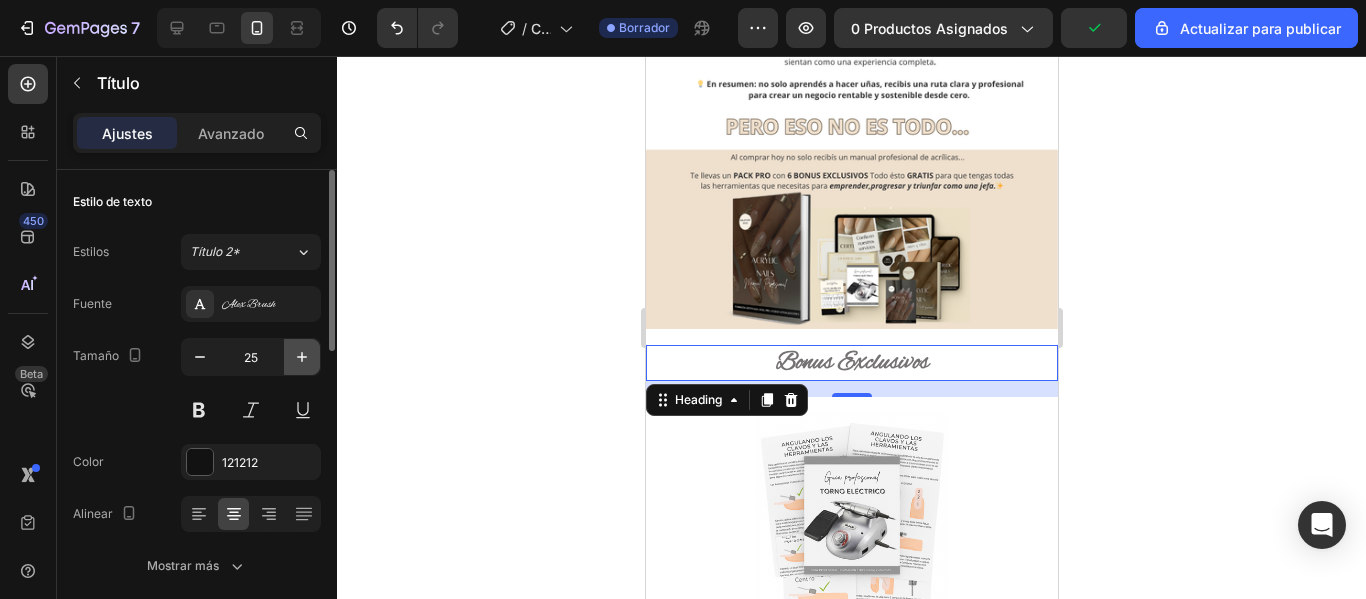 click 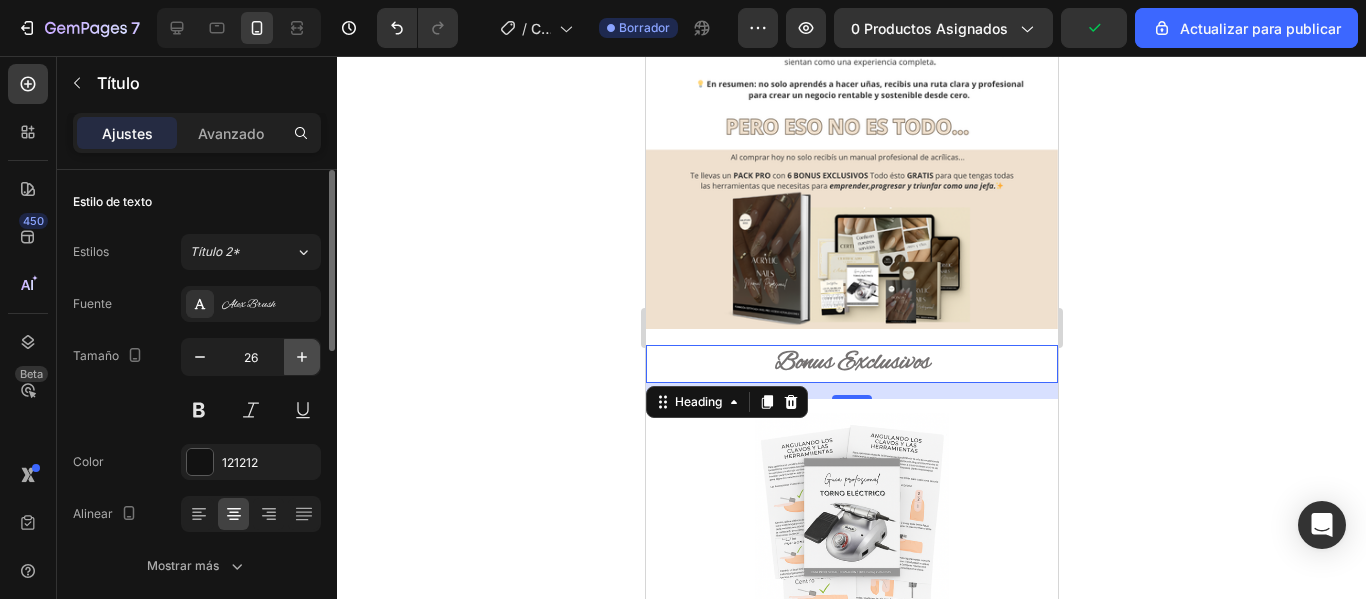 click 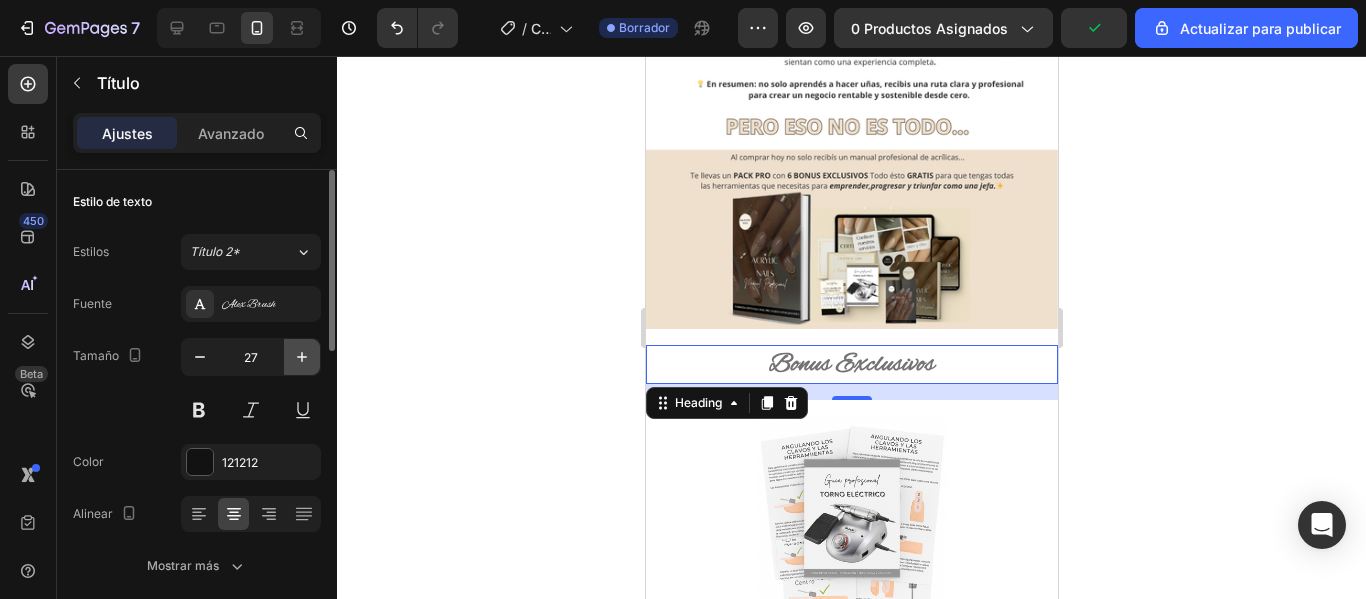 click 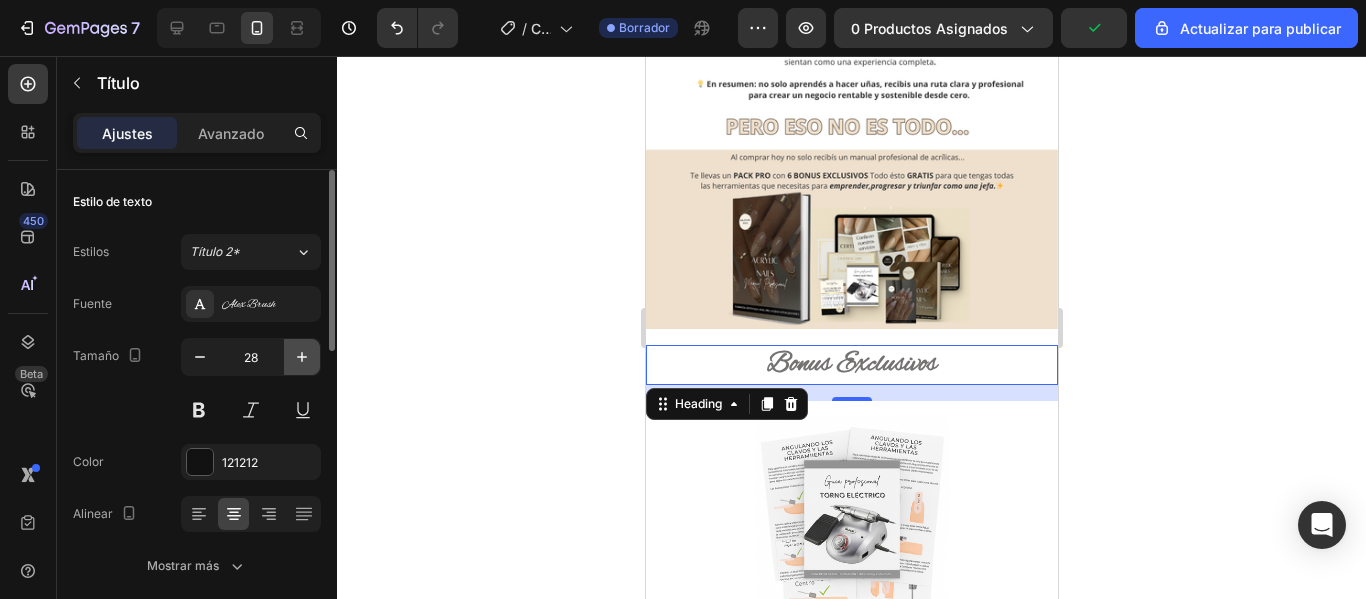 click 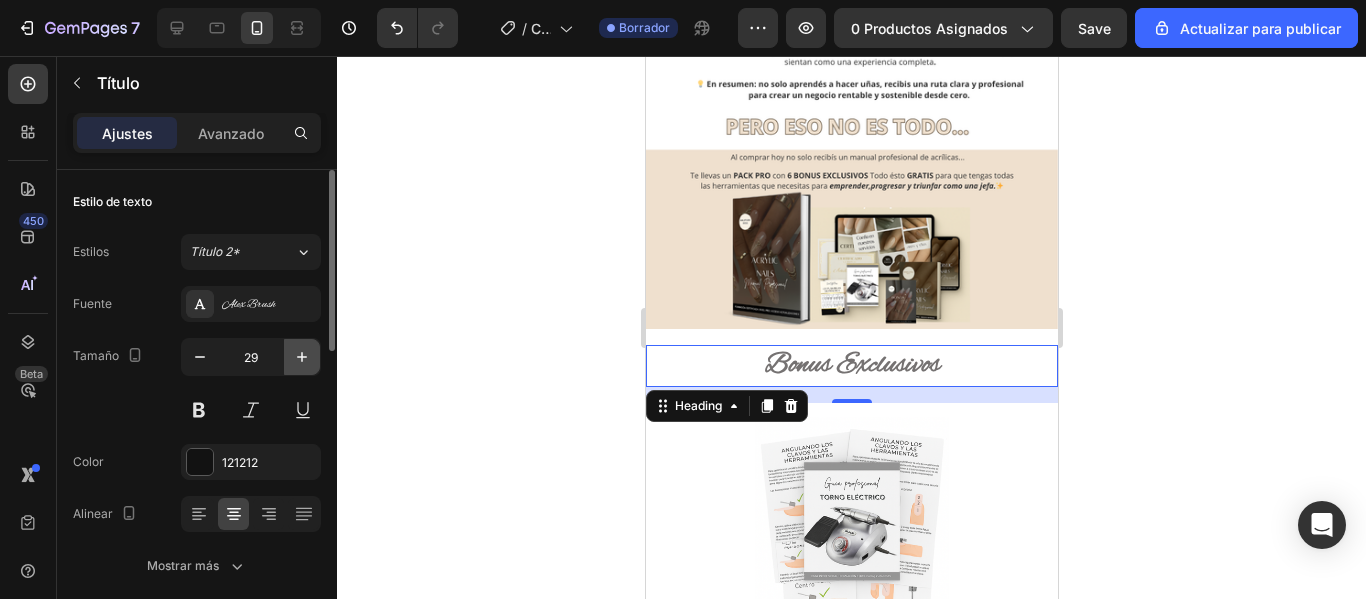 click 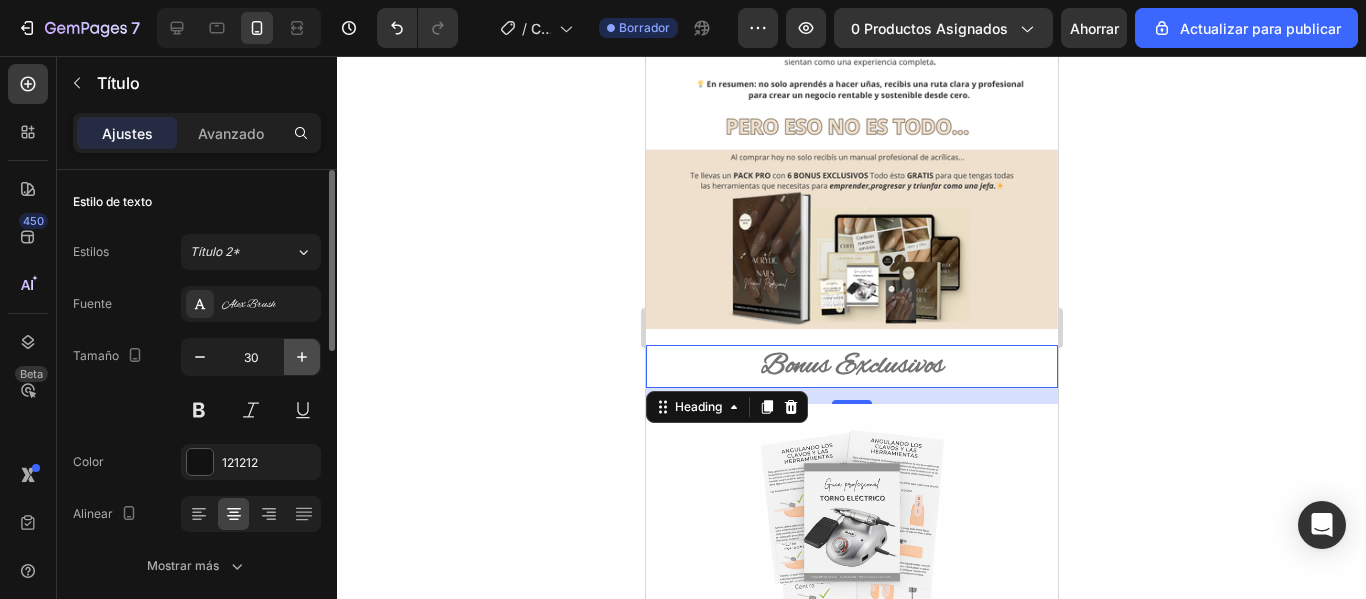 click 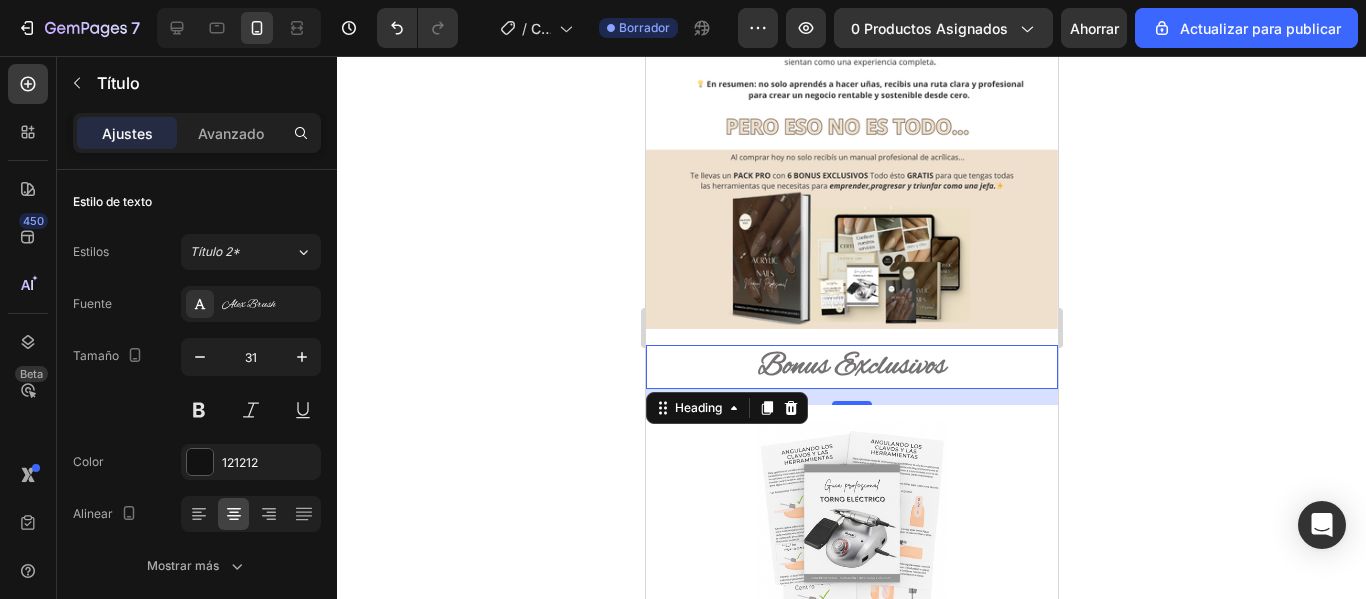 click 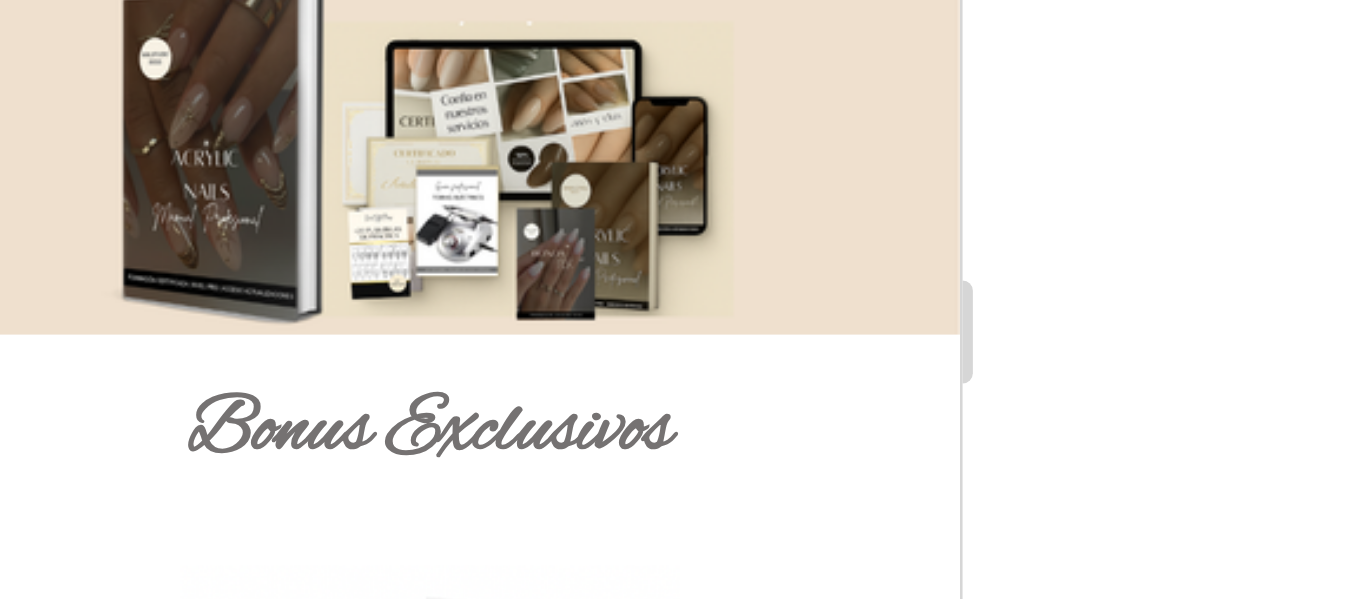 click 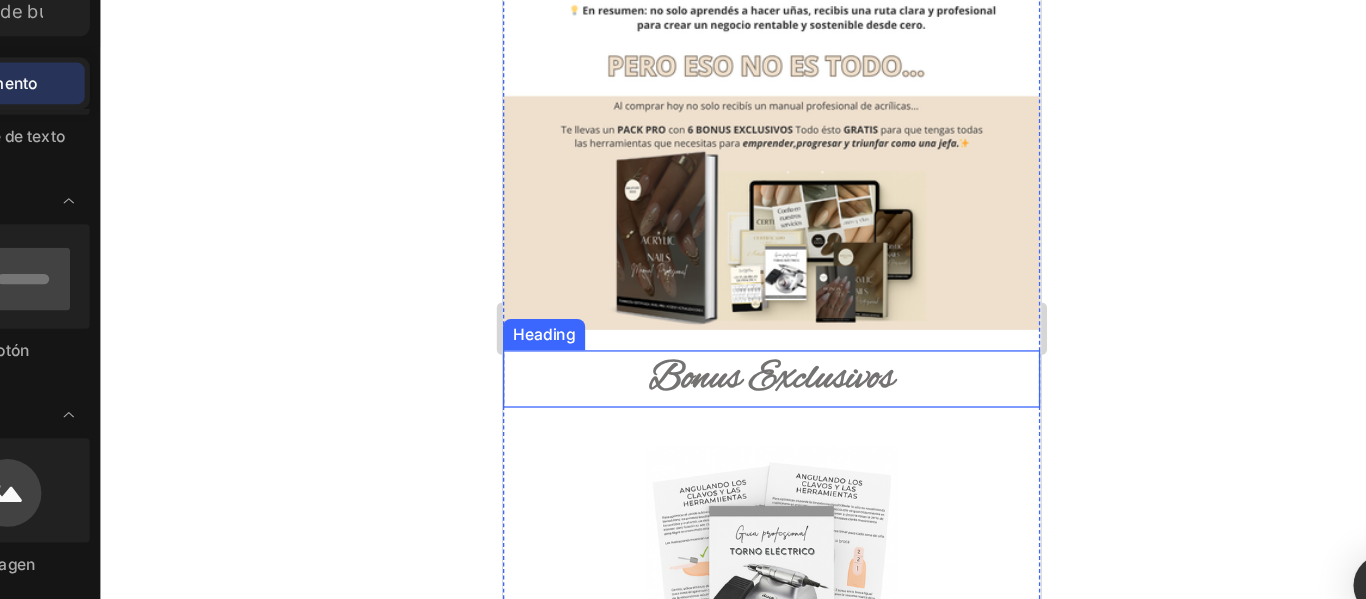 click on "Bonus Exclusivos" at bounding box center [708, 284] 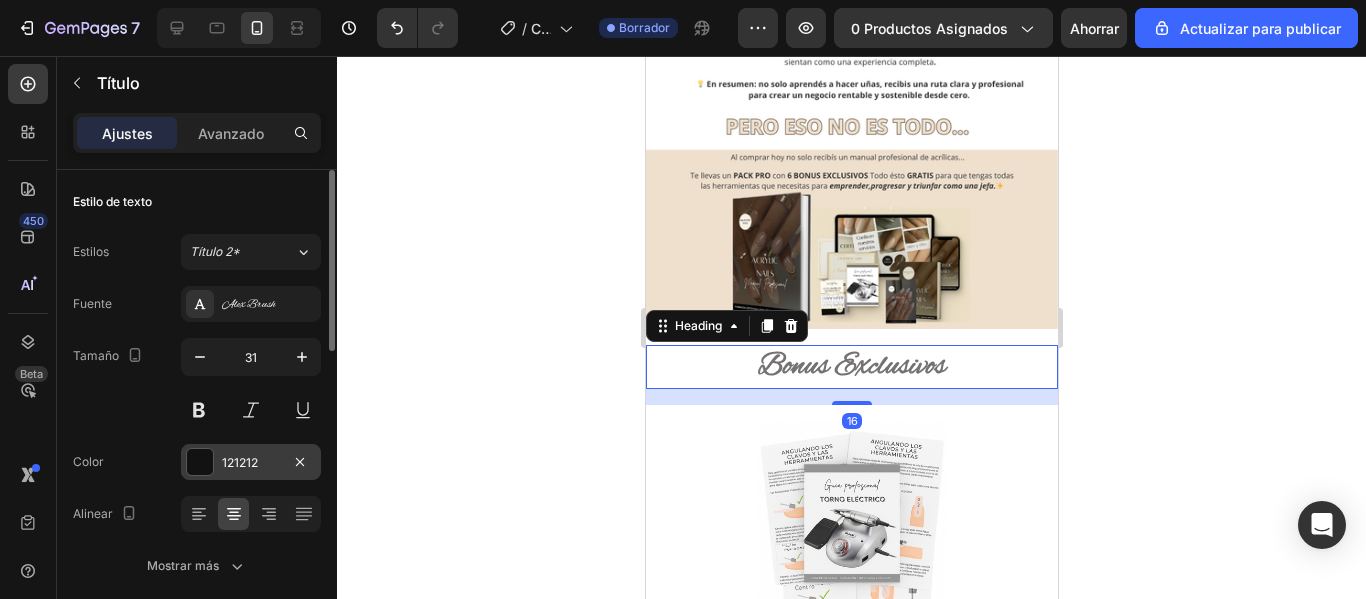 click on "121212" at bounding box center (240, 462) 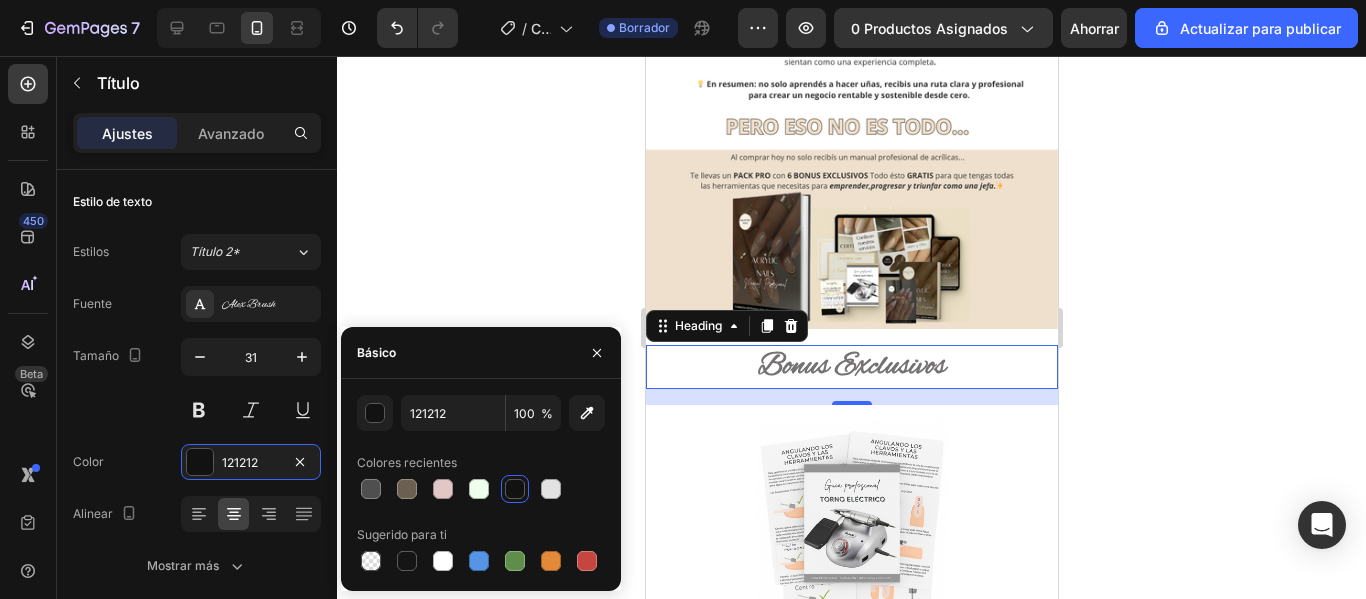 click 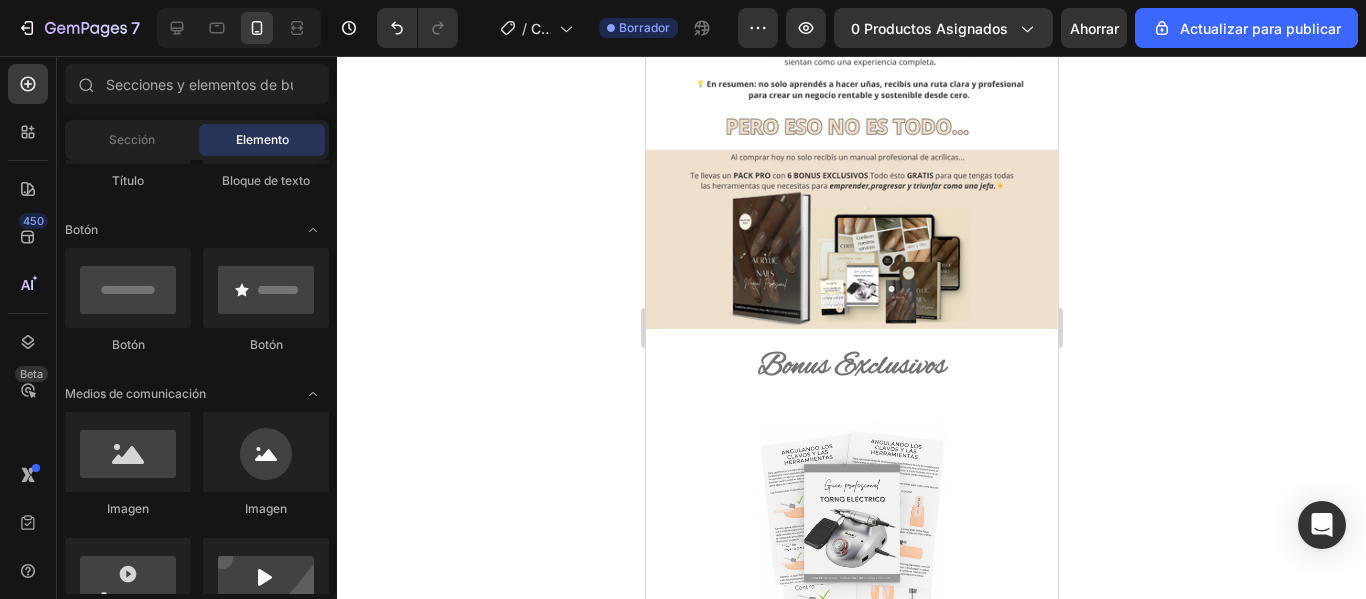 click 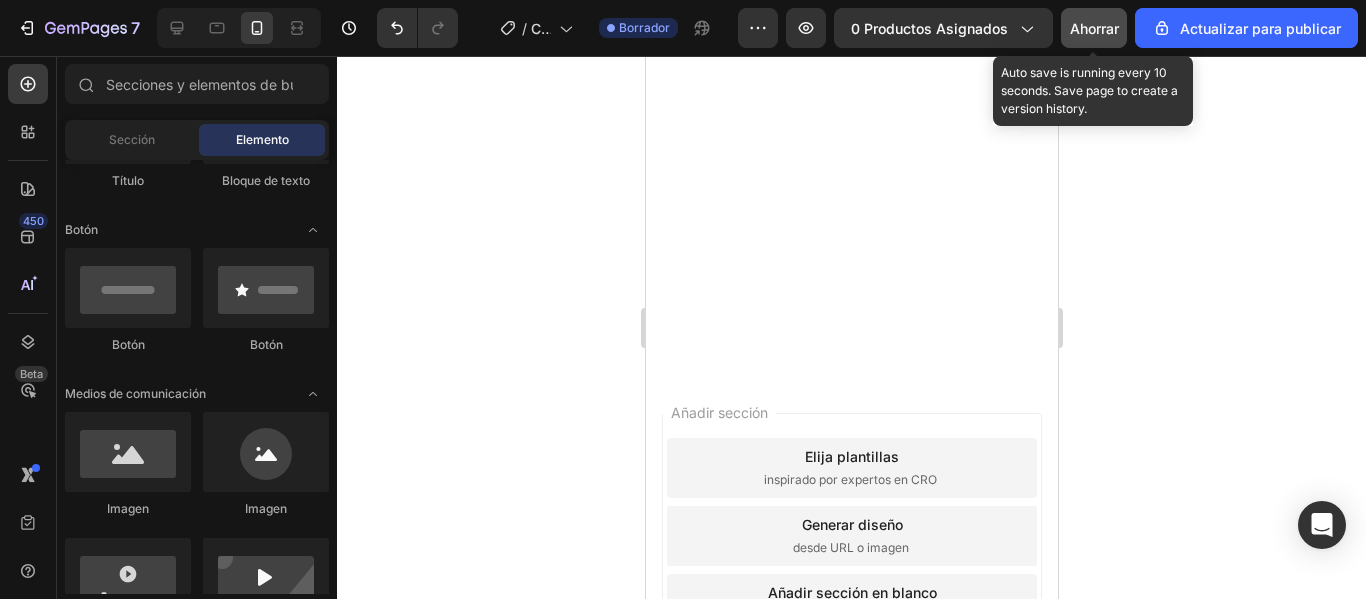 scroll, scrollTop: 5777, scrollLeft: 0, axis: vertical 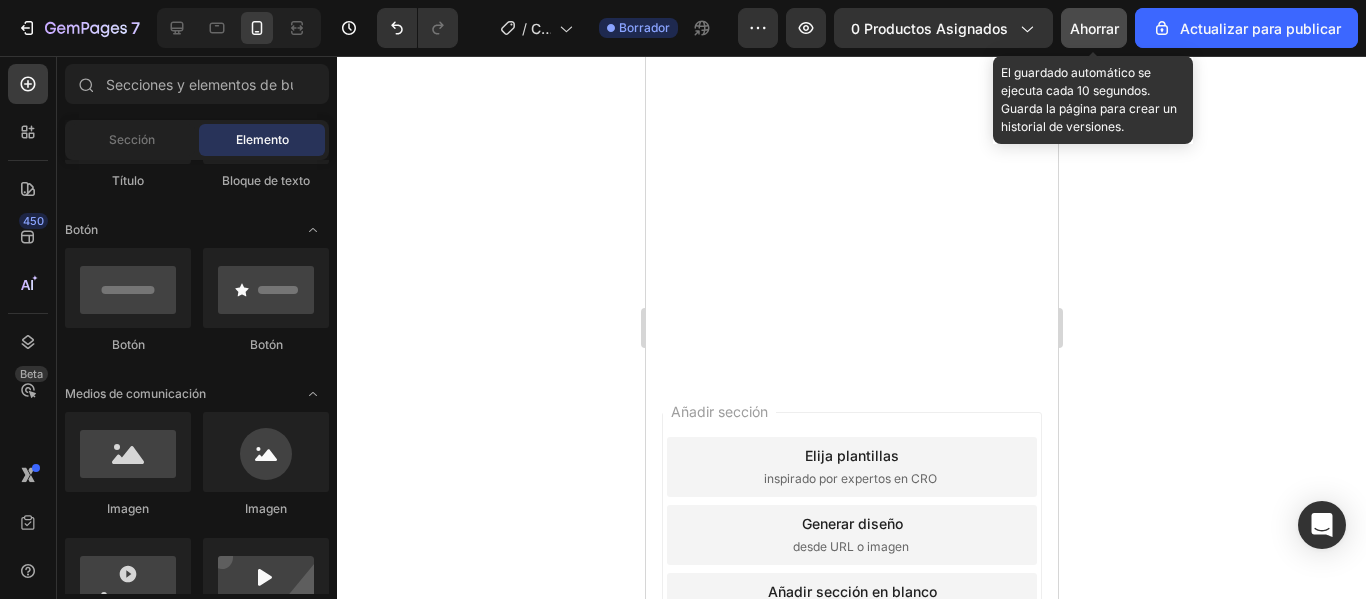 click on "Ahorrar" at bounding box center (1094, 28) 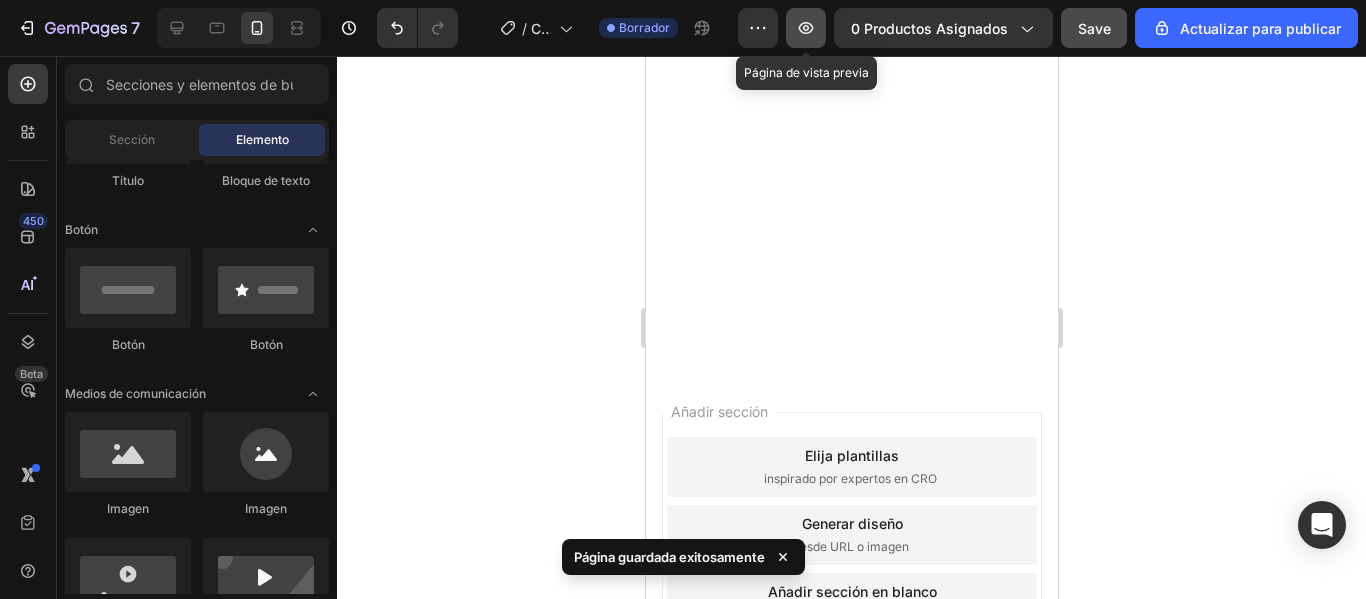 click 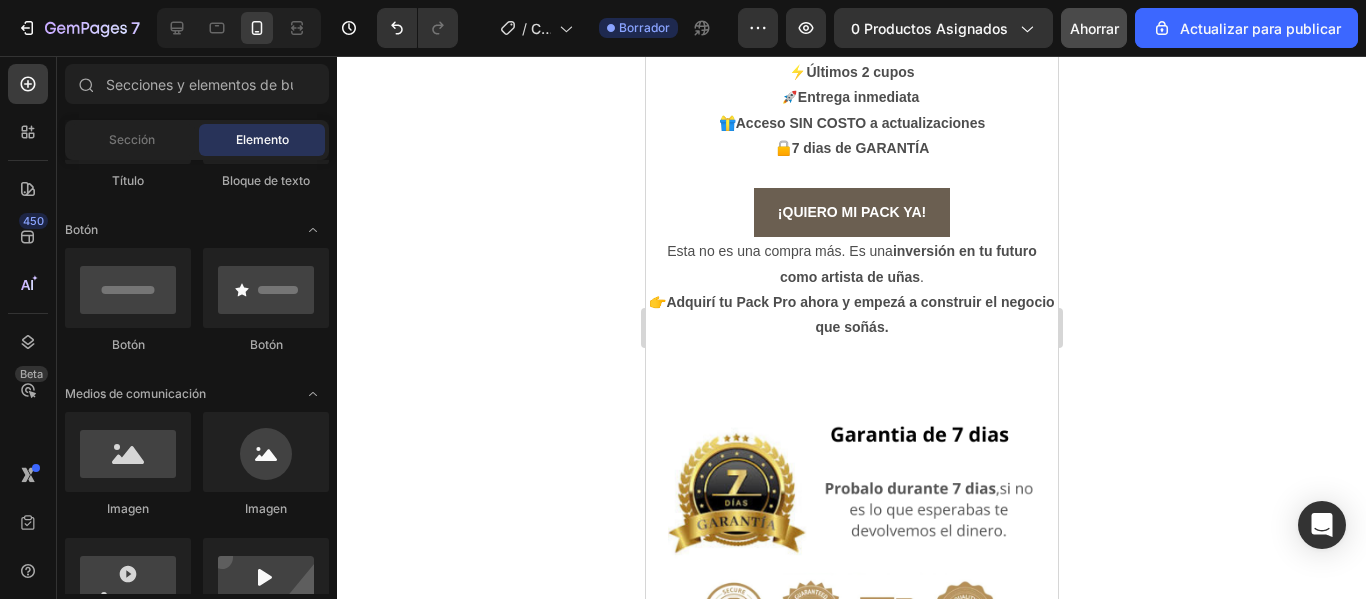 scroll, scrollTop: 4205, scrollLeft: 0, axis: vertical 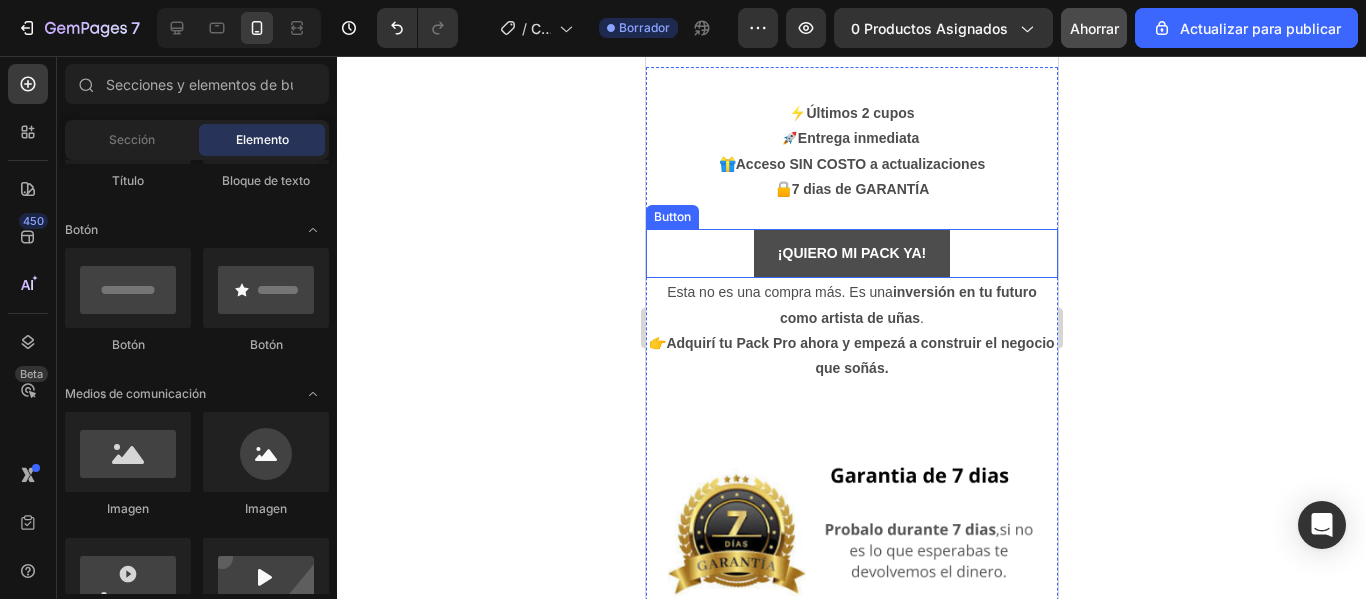 click on "¡QUIERO MI PACK YA!" at bounding box center [851, 253] 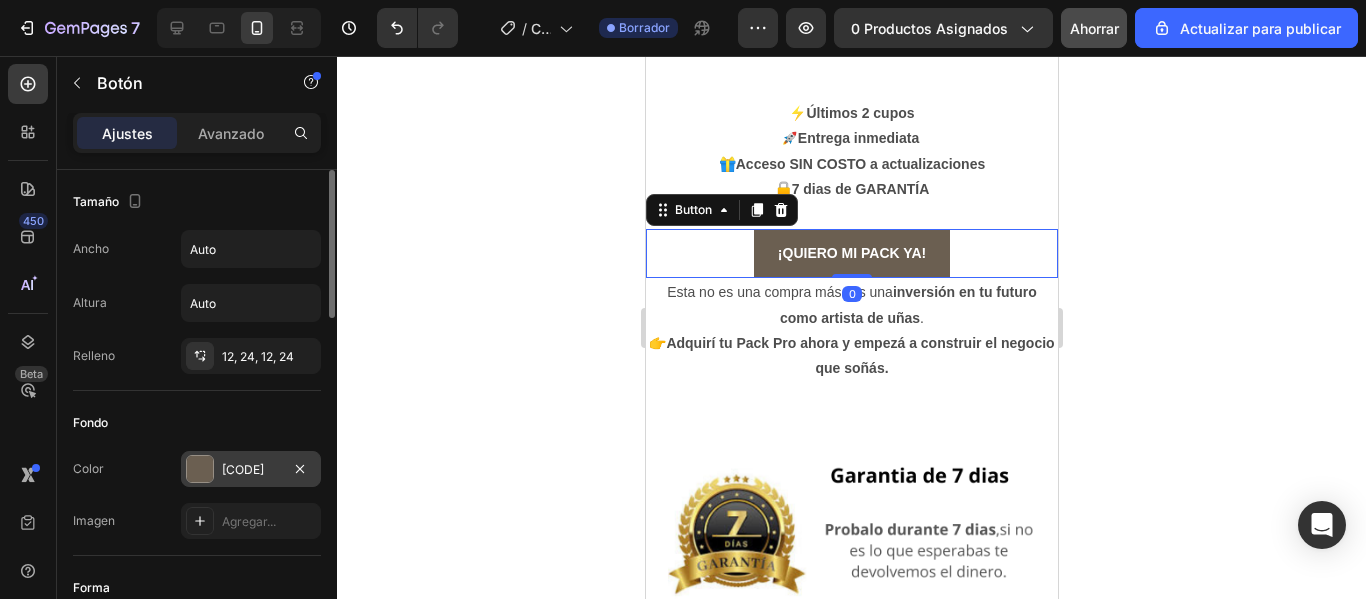 click on "[CODE]" at bounding box center [243, 469] 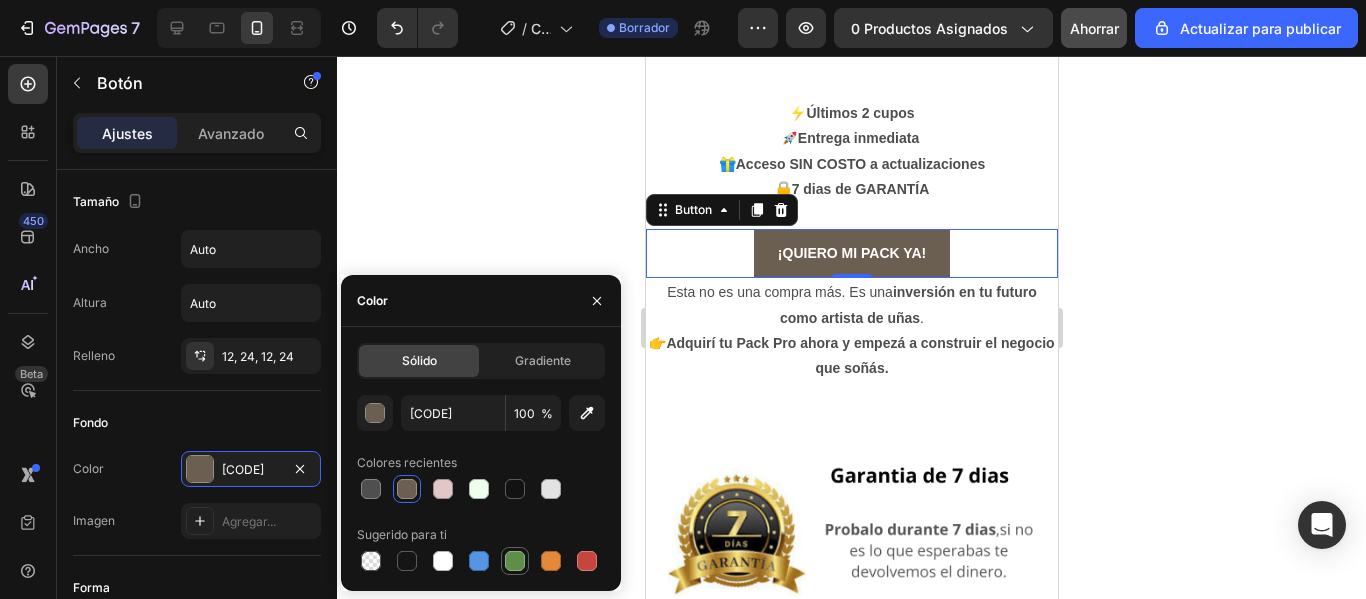 click at bounding box center [515, 561] 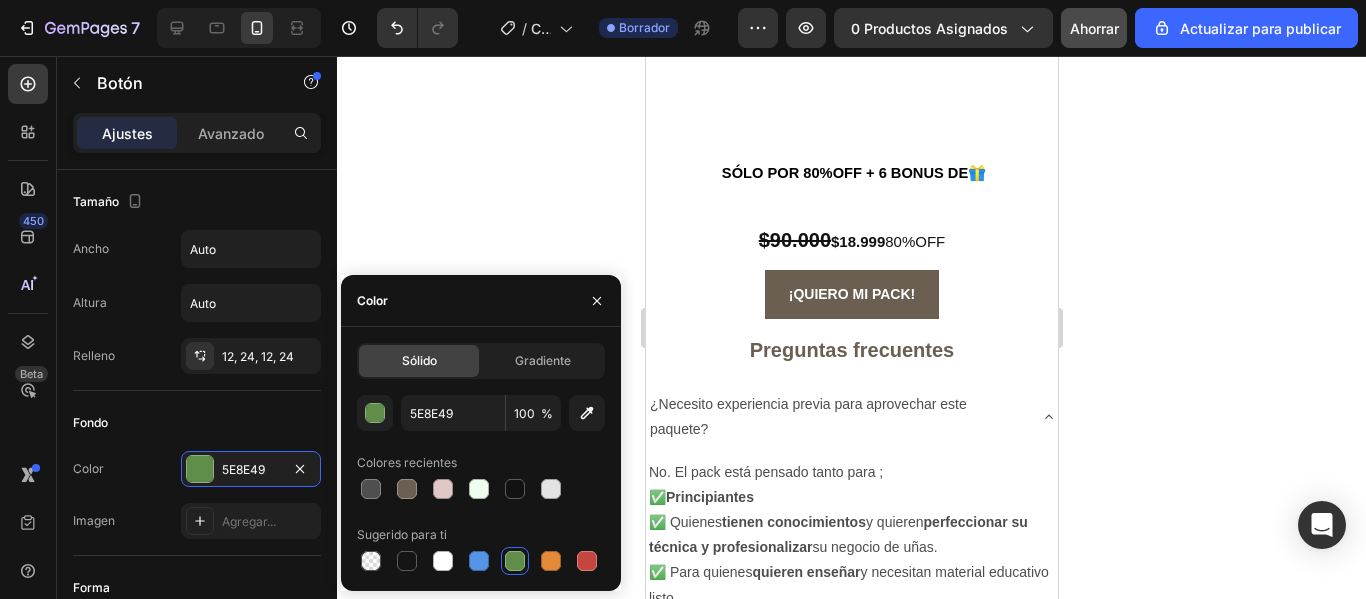 scroll, scrollTop: 6512, scrollLeft: 0, axis: vertical 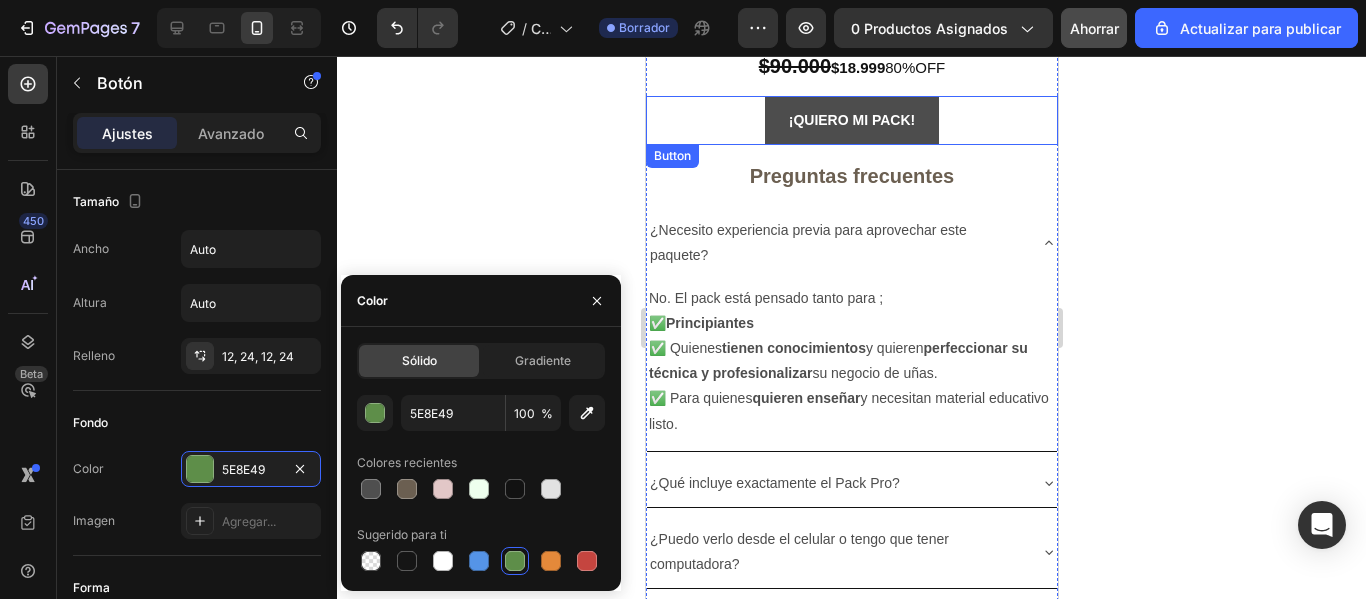 click on "¡QUIERO MI PACK!" at bounding box center [851, 120] 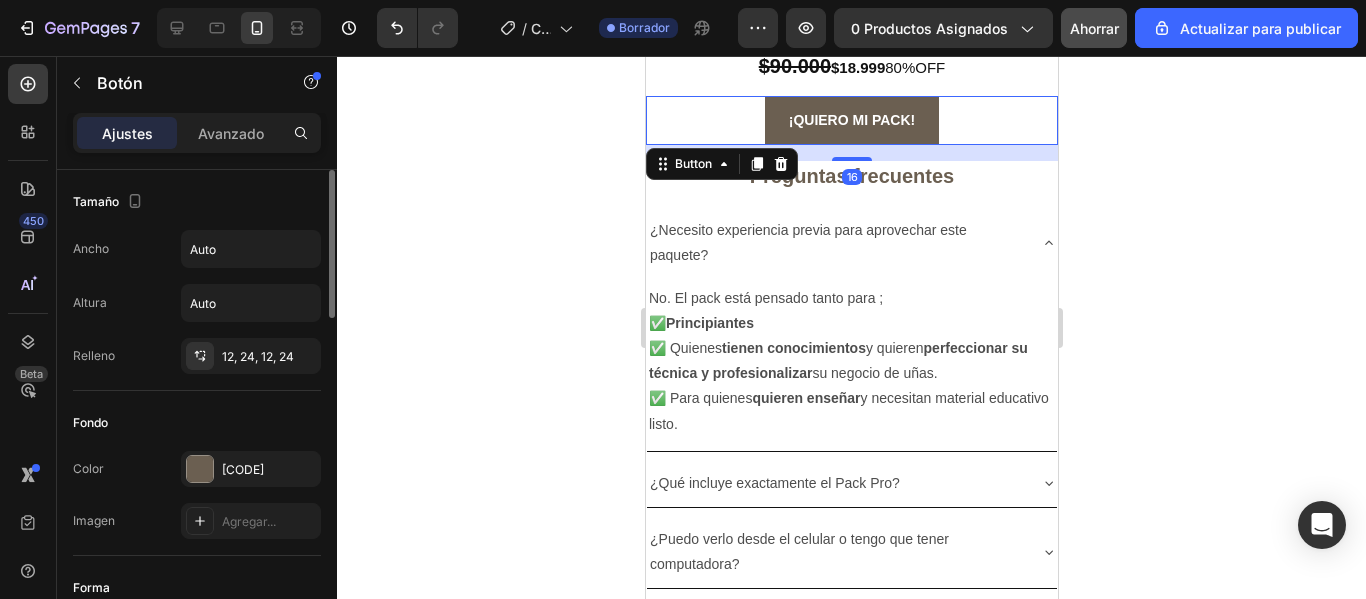 click on "Fondo Color 6B5F51 Imagen Agregar..." 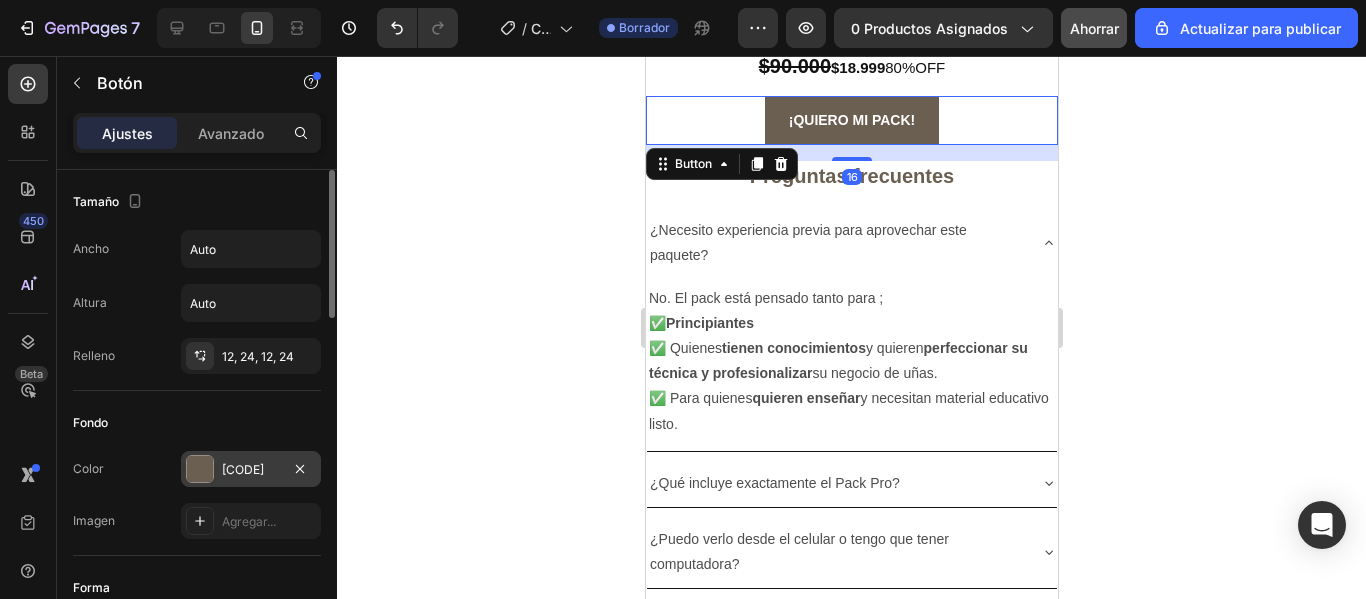 click on "[CODE]" at bounding box center [251, 469] 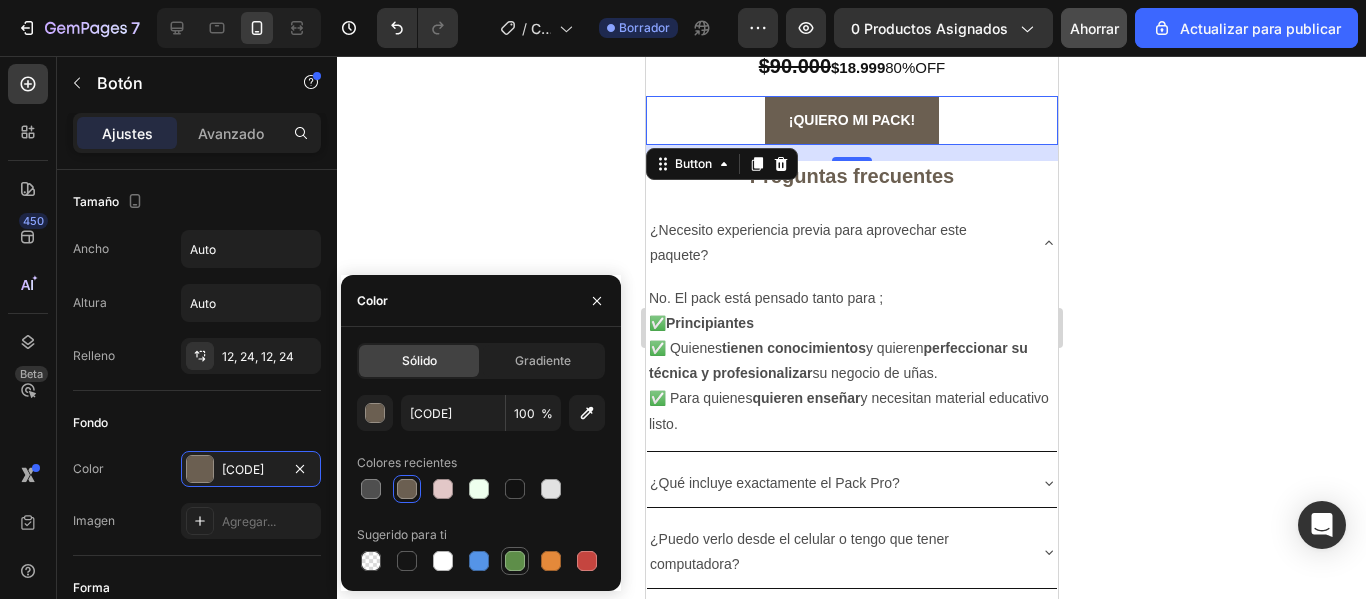 click at bounding box center [515, 561] 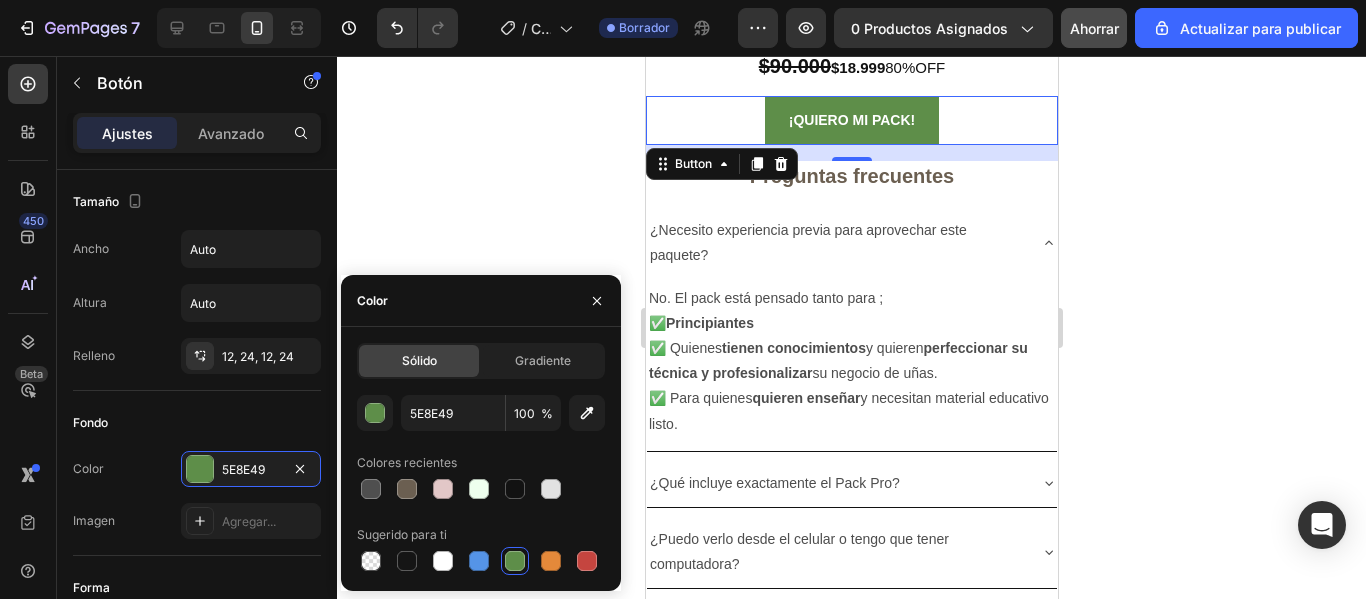 click 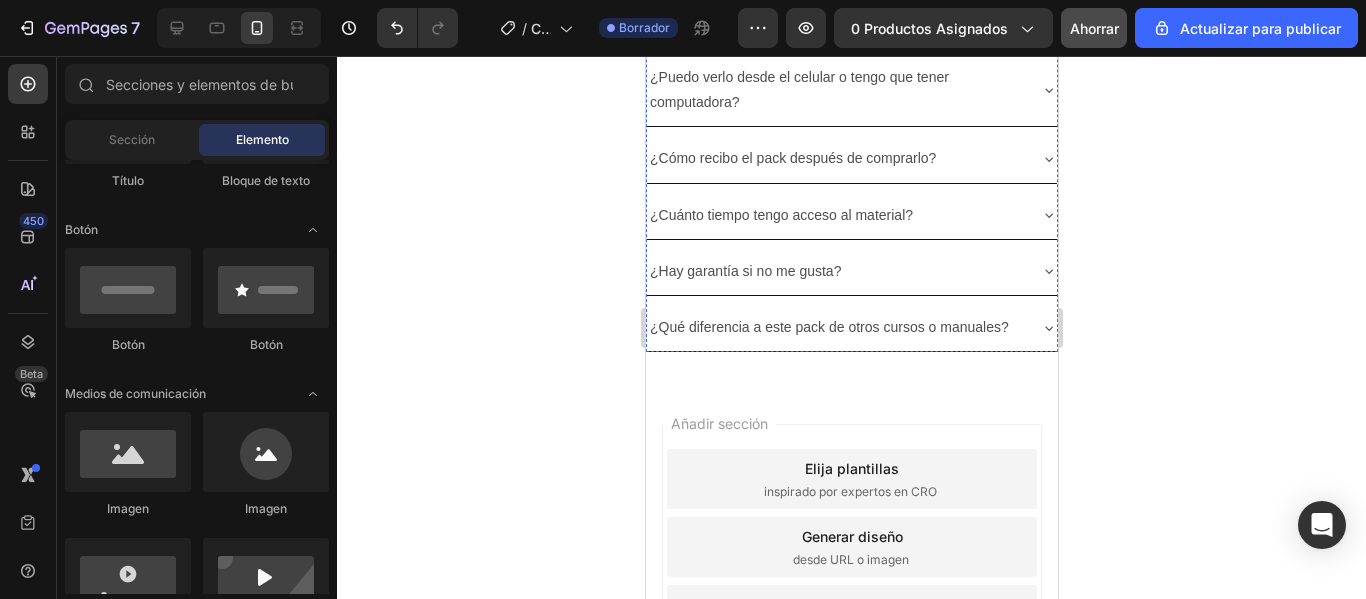 scroll, scrollTop: 7160, scrollLeft: 0, axis: vertical 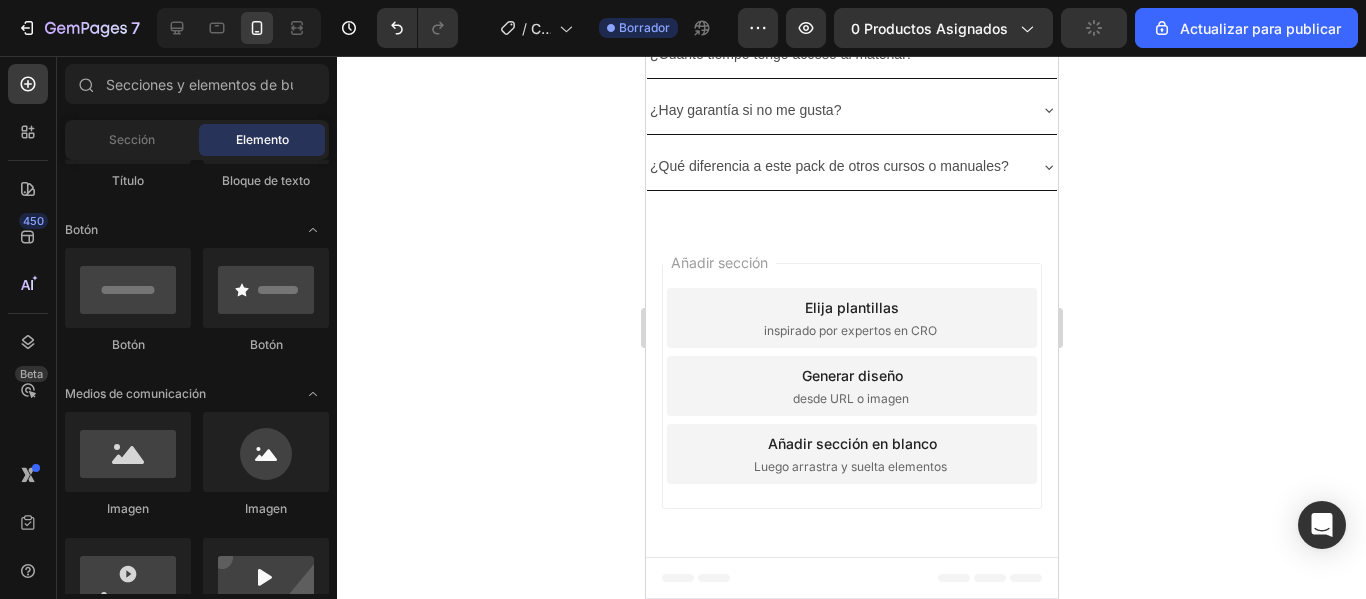 click 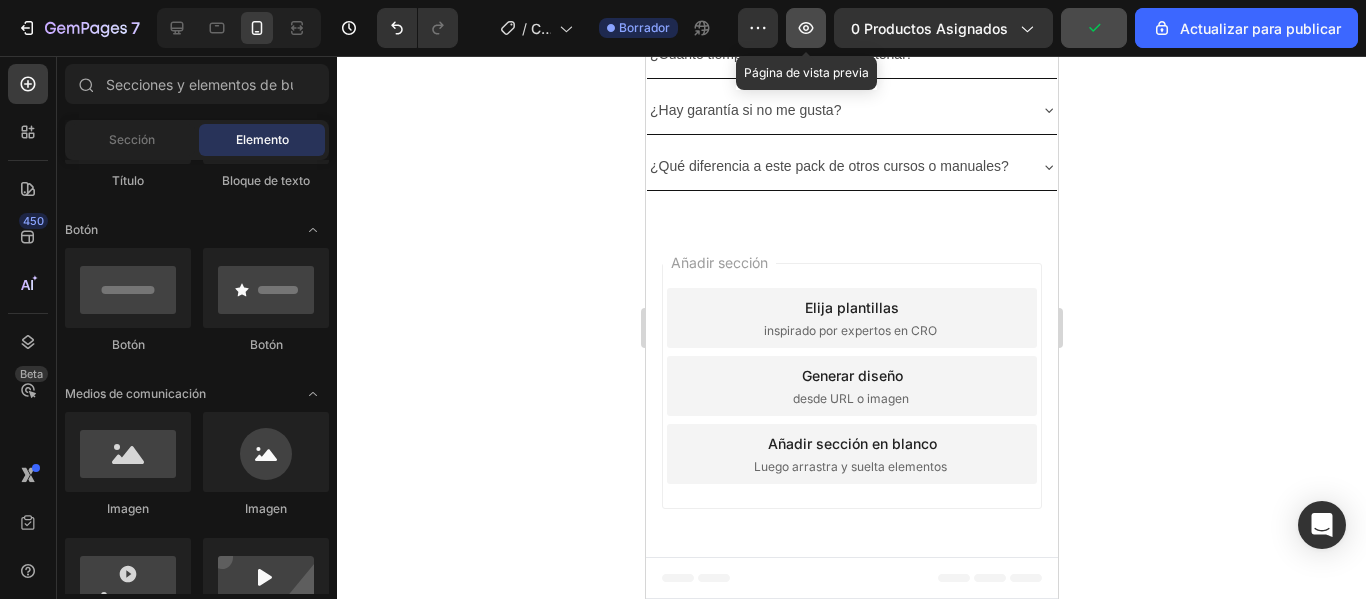 click 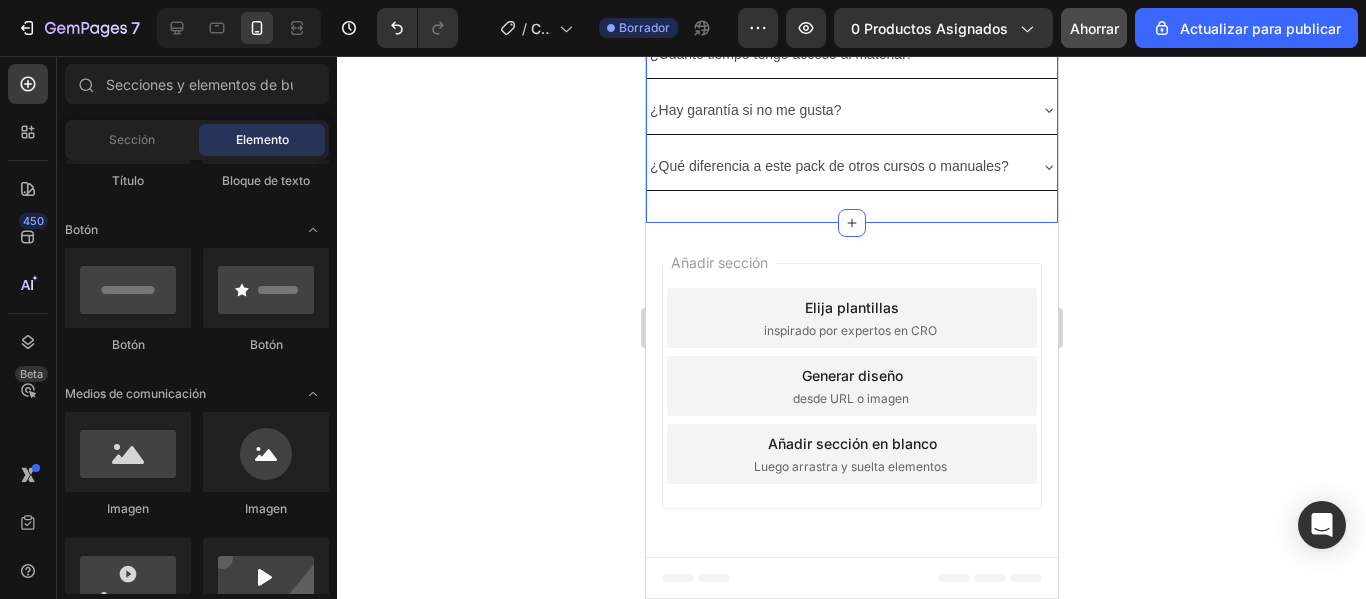 click on "SÓLO POR 80%OFF + 6 BONUS DE 🎁 Text Block $90.000 $18.999 80%OFF Heading ¡QUIERO MI PACK! Button Preguntas frecuentes Heading
¿Necesito experiencia previa para aprovechar este paquete? No. El pack está pensado tanto para ; ✅ Principiantes ✅ Quienes tienen conocimientos y quieren perfeccionar su técnica y profesionalizar su negocio de uñas. ✅ Para quienes quieren enseñar y necesitan material educativo listo. Text Block
¿Qué incluye exactamente el Pack Pro?
¿Puedo verlo desde el celular o tengo que tener computadora?
¿Cómo recibo el pack después de comprarlo?
¿Cuánto tiempo tengo acceso al material?
¿Hay garantía si no me gusta?
¿Qué diferencia a este pack de otros cursos o manuales? Accordion Section 5" at bounding box center [851, -224] 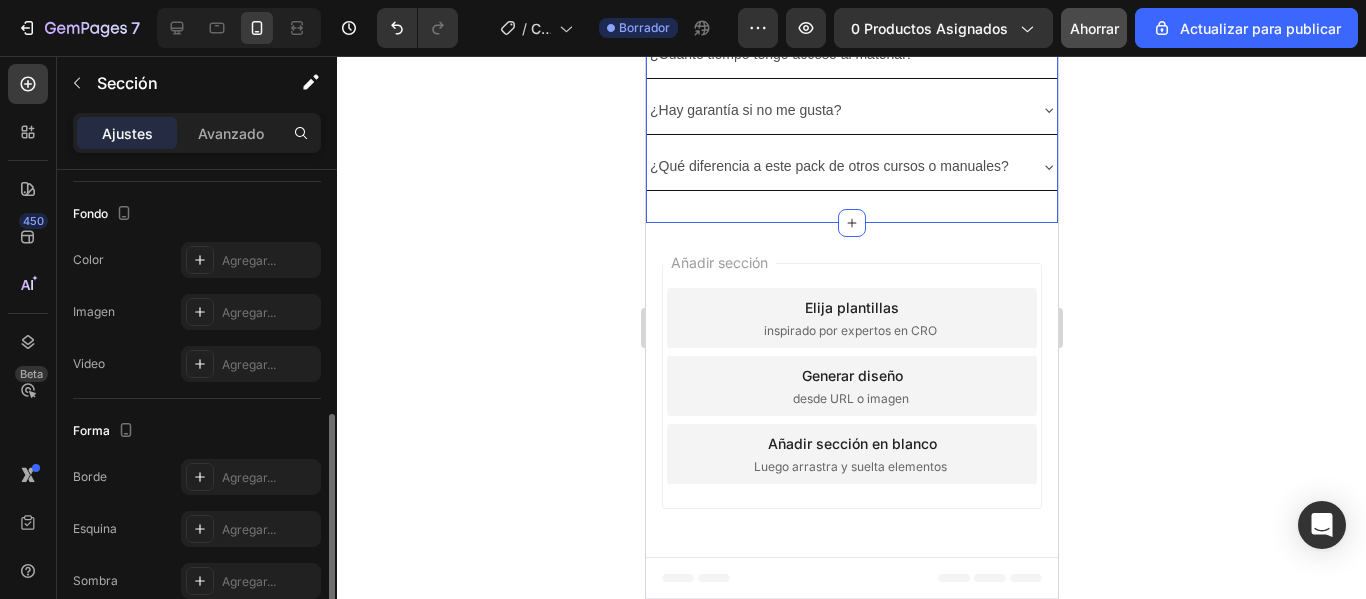 scroll, scrollTop: 682, scrollLeft: 0, axis: vertical 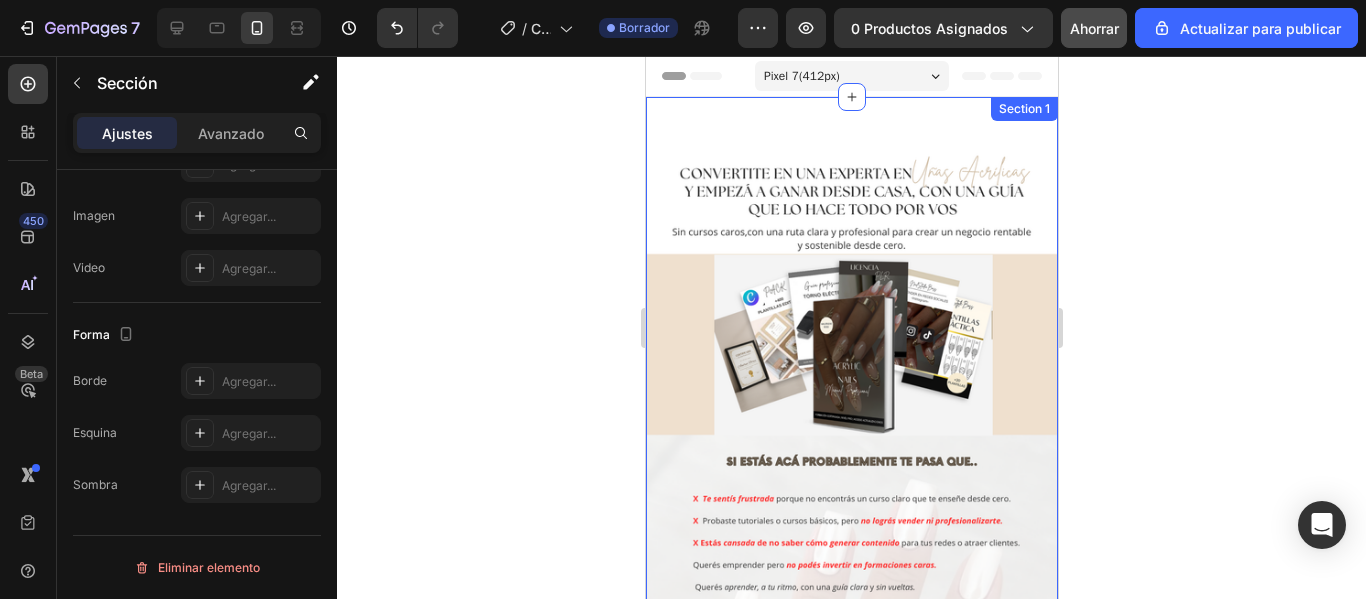 click on "Image Image Row Bonus Exclusivos Heading Image Image Image Image Image SÓLO POR HOY 80% DE DESCUENTO Y TE LLEVÁS +6 BONUS GRATIS Text Block Image Tu lugar está reservado , en caso de no acceder a la oferta se cederá a la siguiente persona. HOY 80% +6 BONUS GRATIS La oferta termina en: Text Block Section 1" at bounding box center [851, 2182] 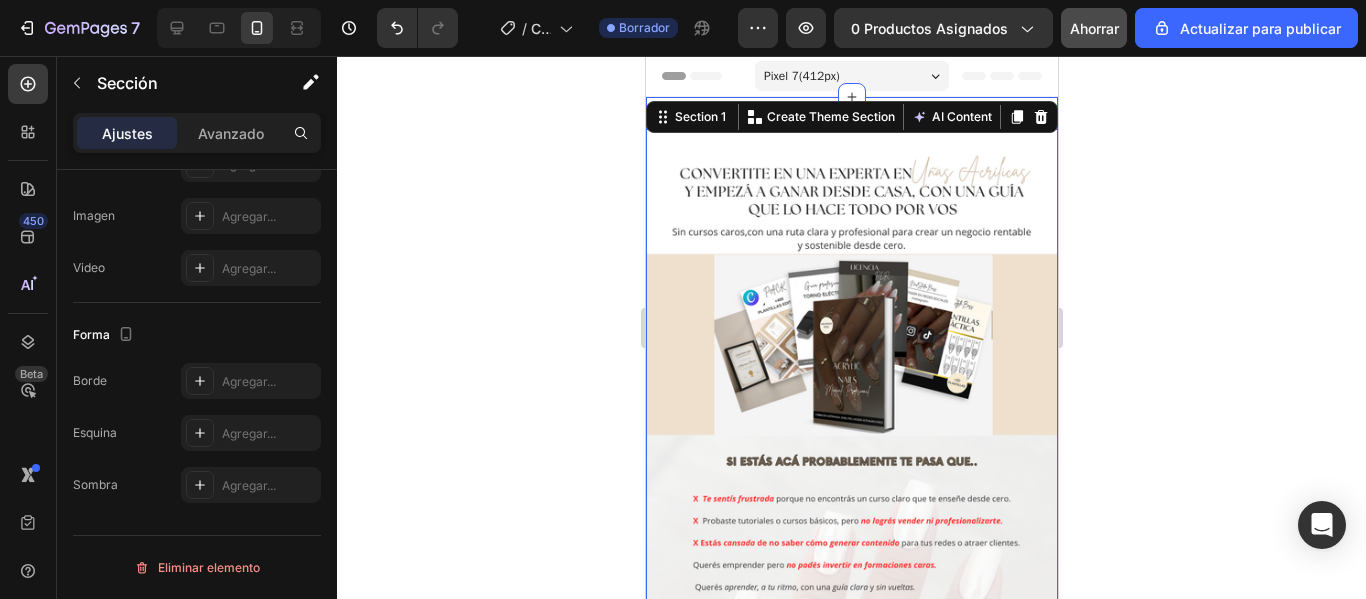 click at bounding box center [851, 495] 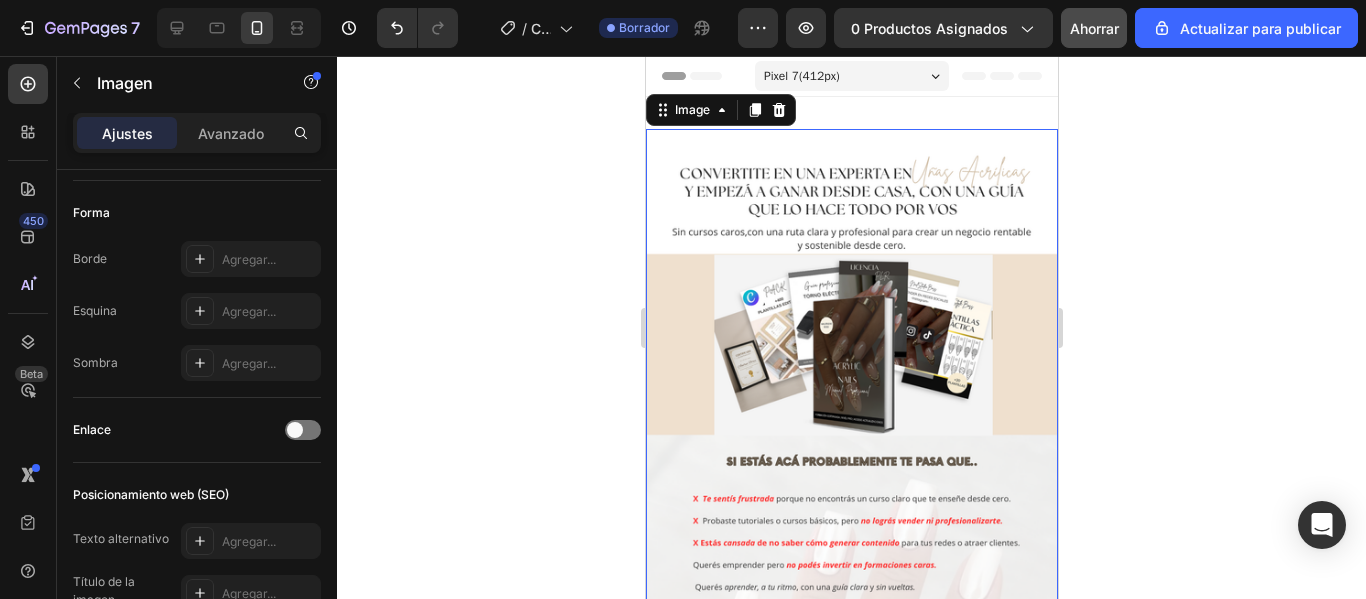 scroll, scrollTop: 0, scrollLeft: 0, axis: both 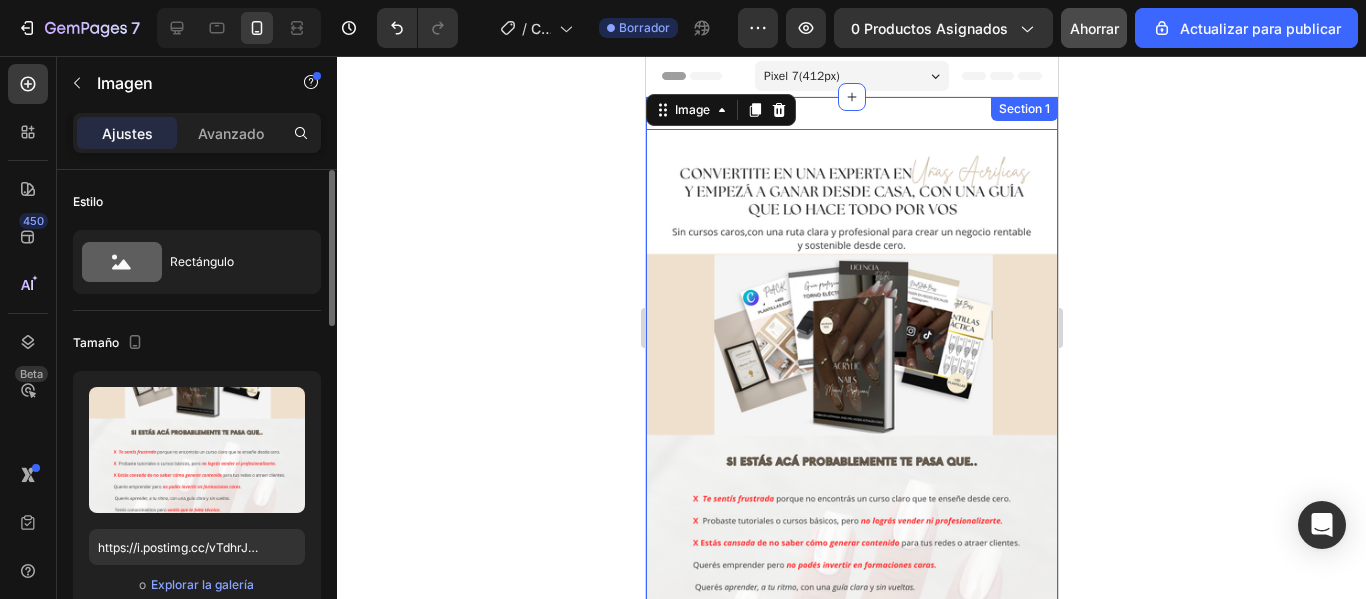 click on "Image 0 Image Row Bonus Exclusivos Heading Image Image Image Image Image SÓLO POR HOY 80% DE DESCUENTO Y TE LLEVÁS +6 BONUS GRATIS Text Block Image Tu lugar está reservado , en caso de no acceder a la oferta se cederá a la siguiente persona. HOY 80% +6 BONUS GRATIS La oferta termina en: Text Block Section 1" at bounding box center (851, 2182) 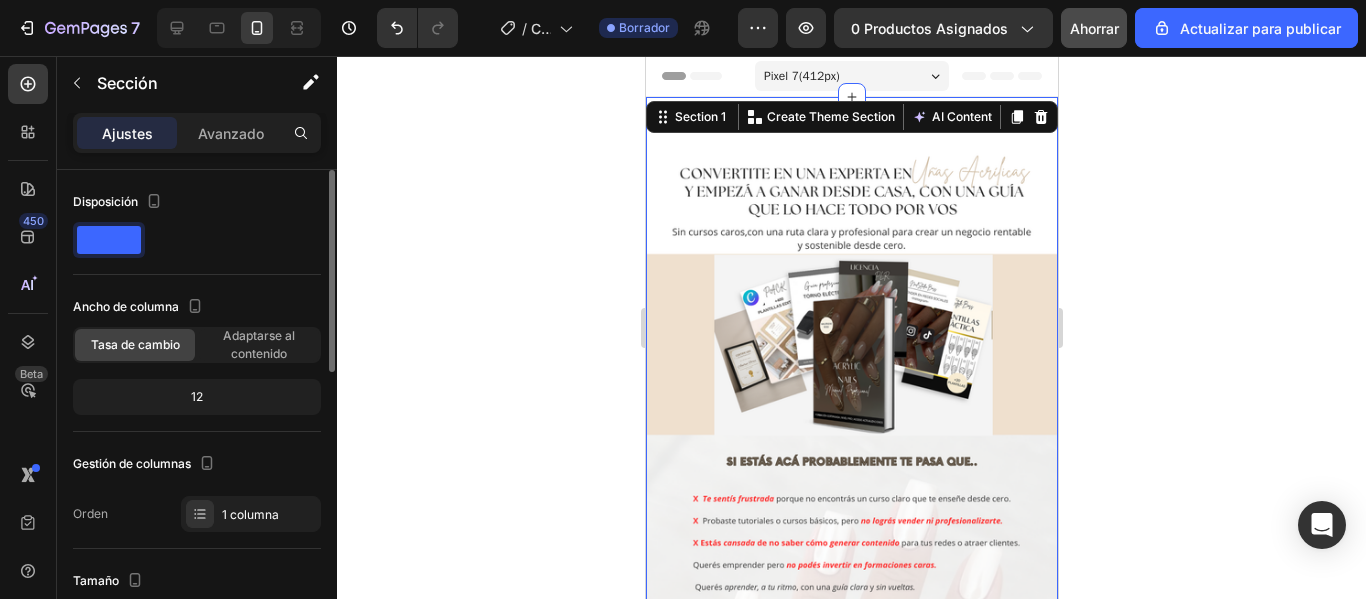 click 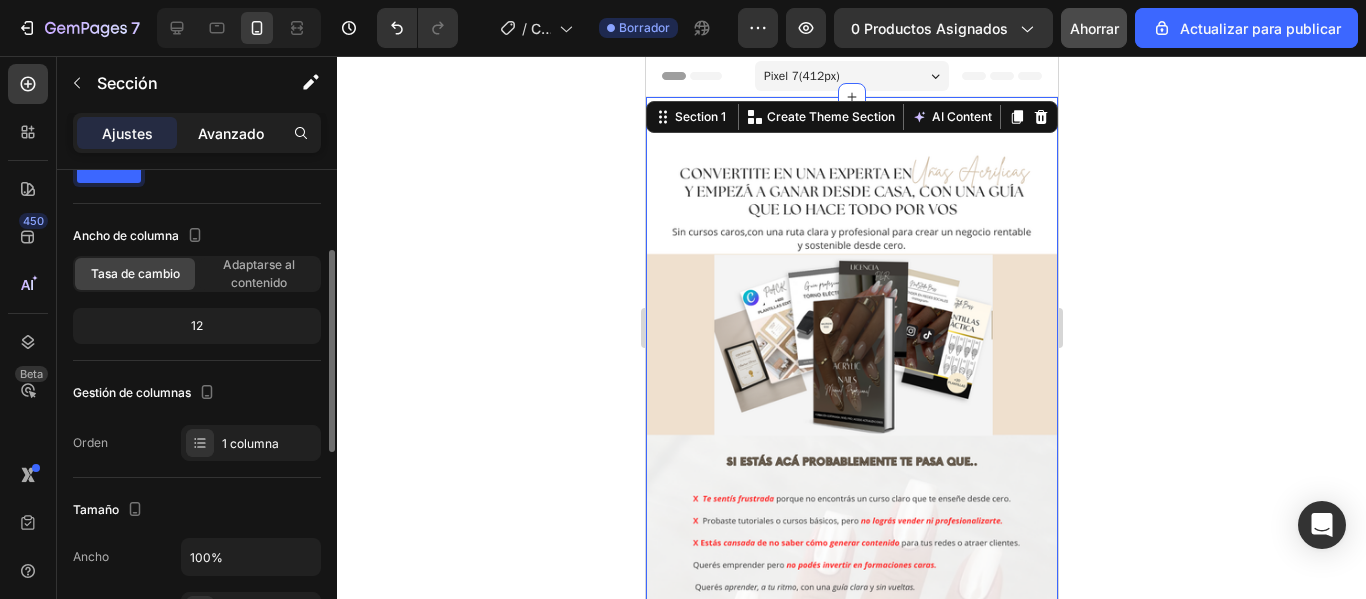scroll, scrollTop: 70, scrollLeft: 0, axis: vertical 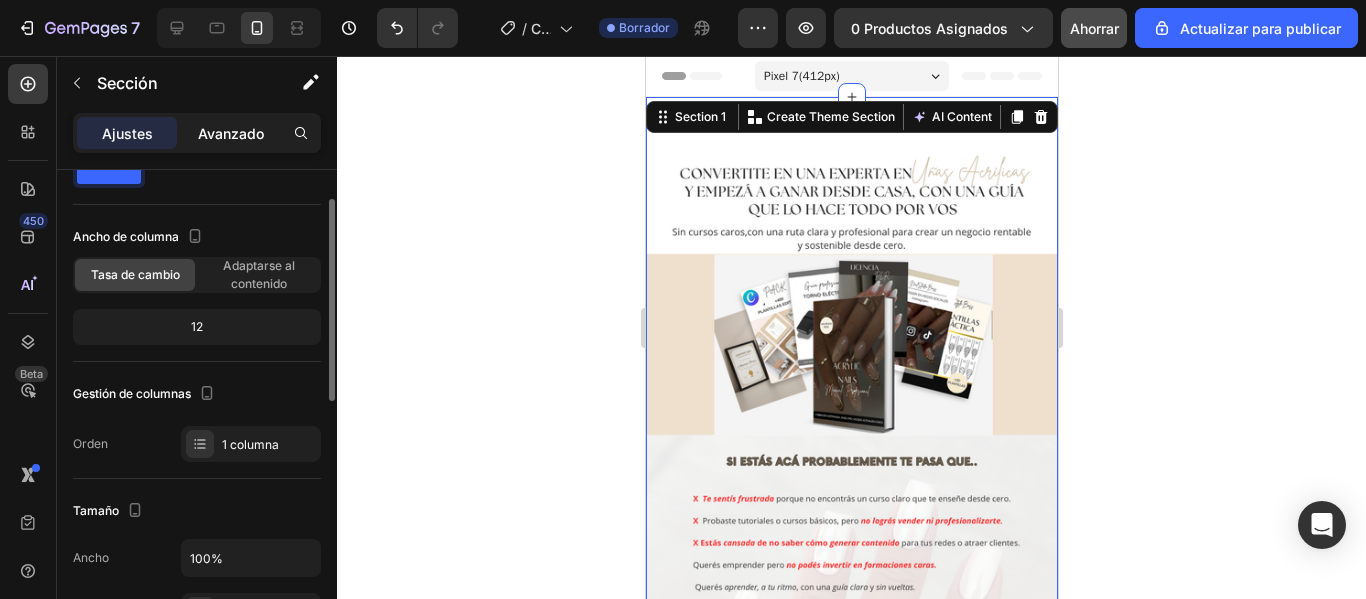 click on "Avanzado" at bounding box center [231, 133] 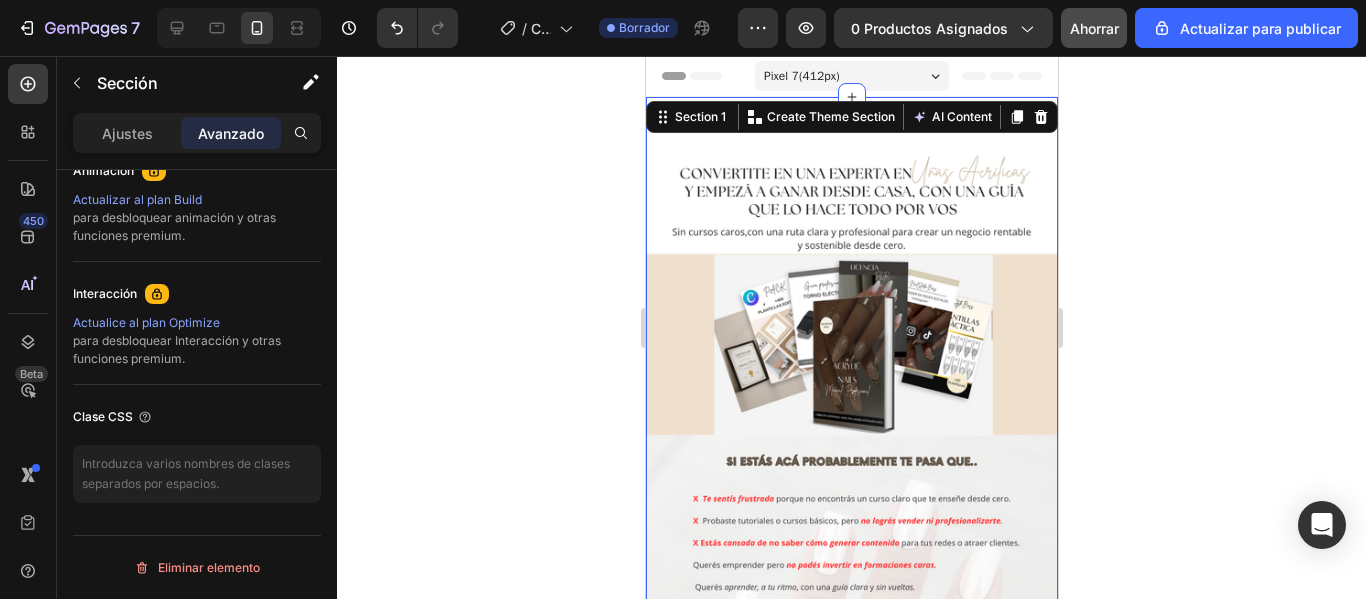 scroll, scrollTop: 0, scrollLeft: 0, axis: both 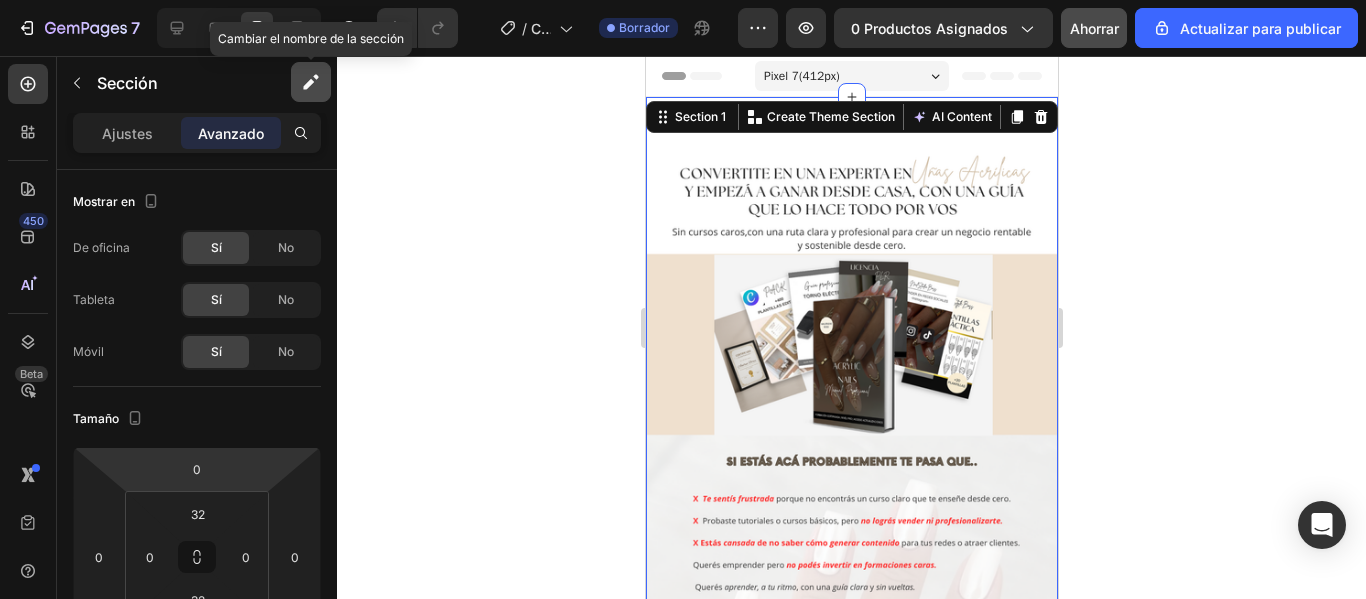 click 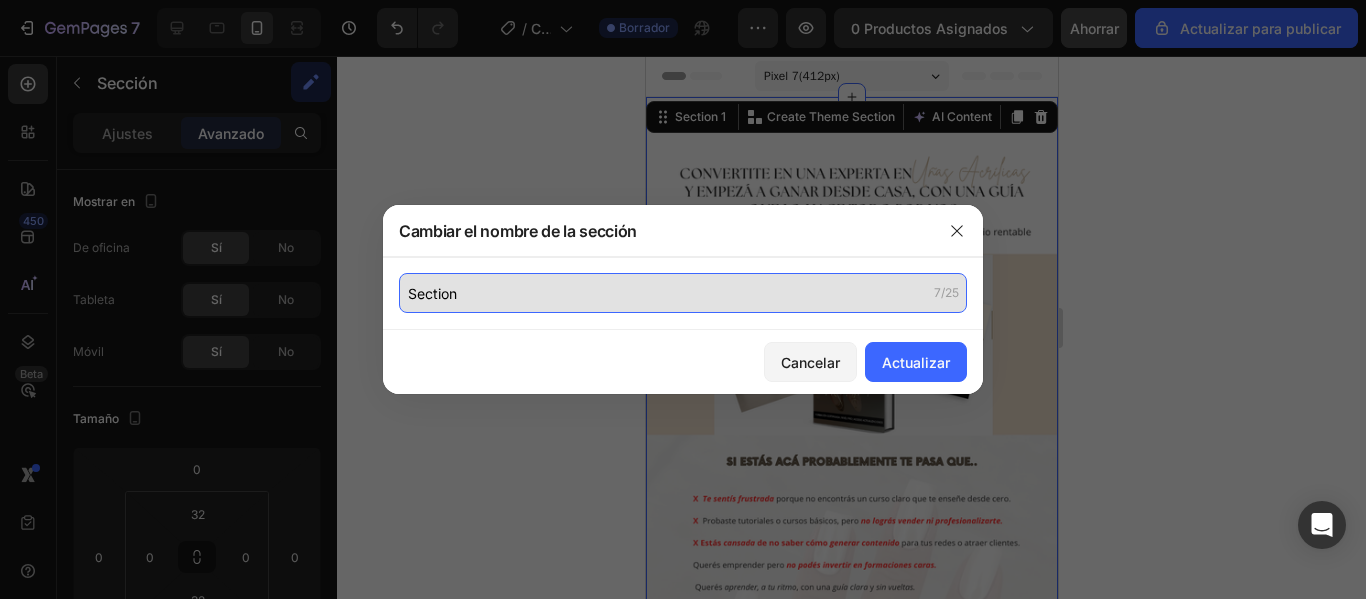click on "Section" 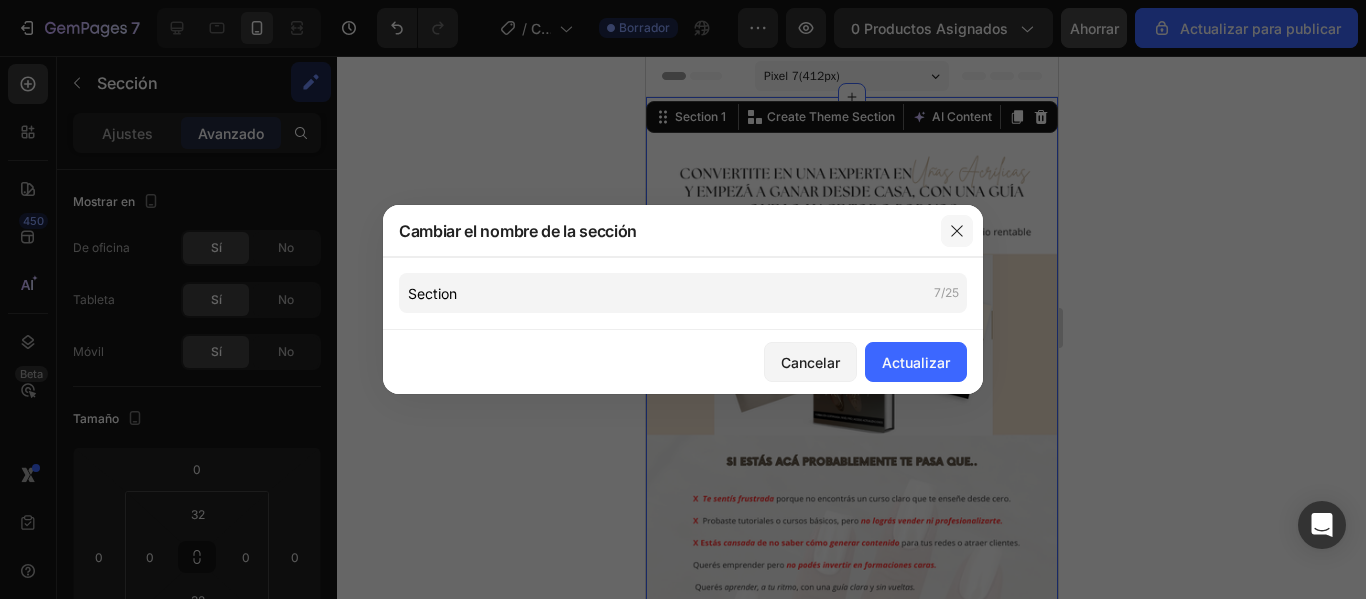 click 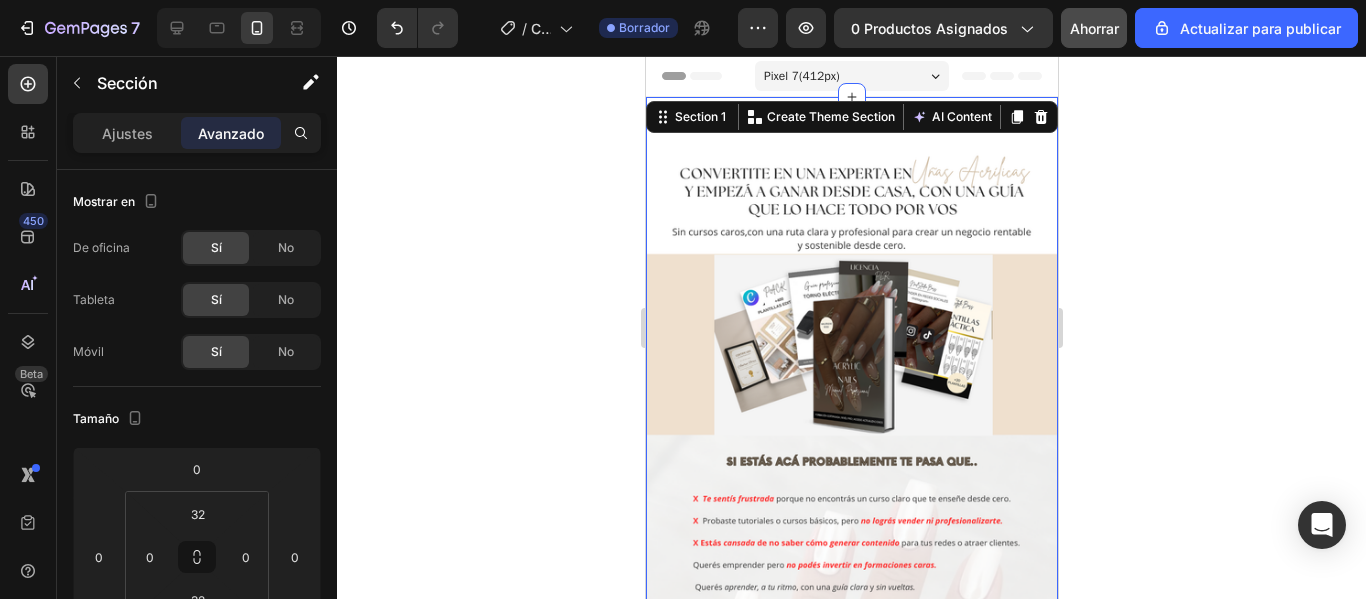 click 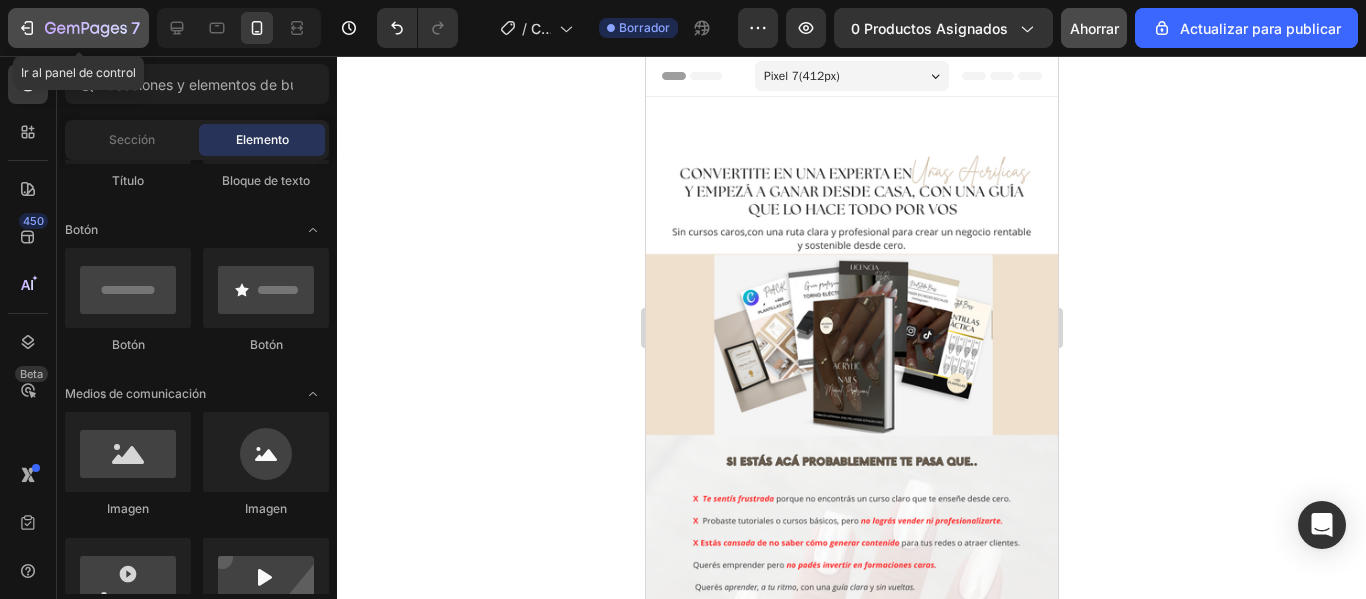 click 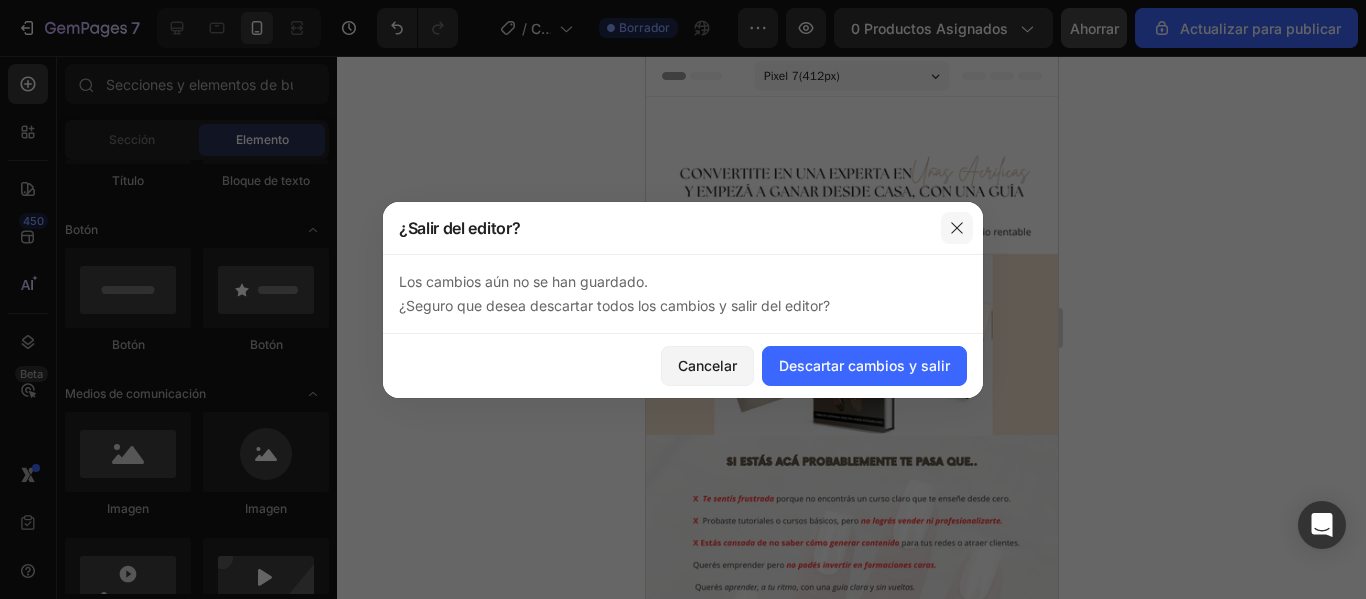 click 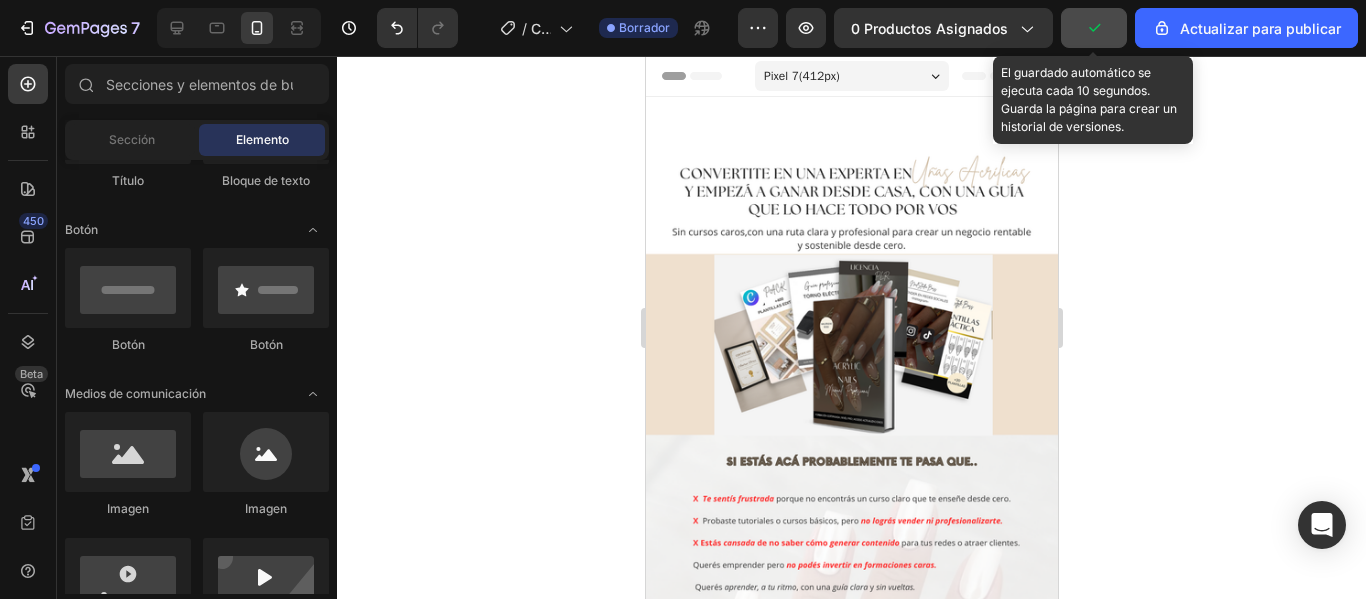 click 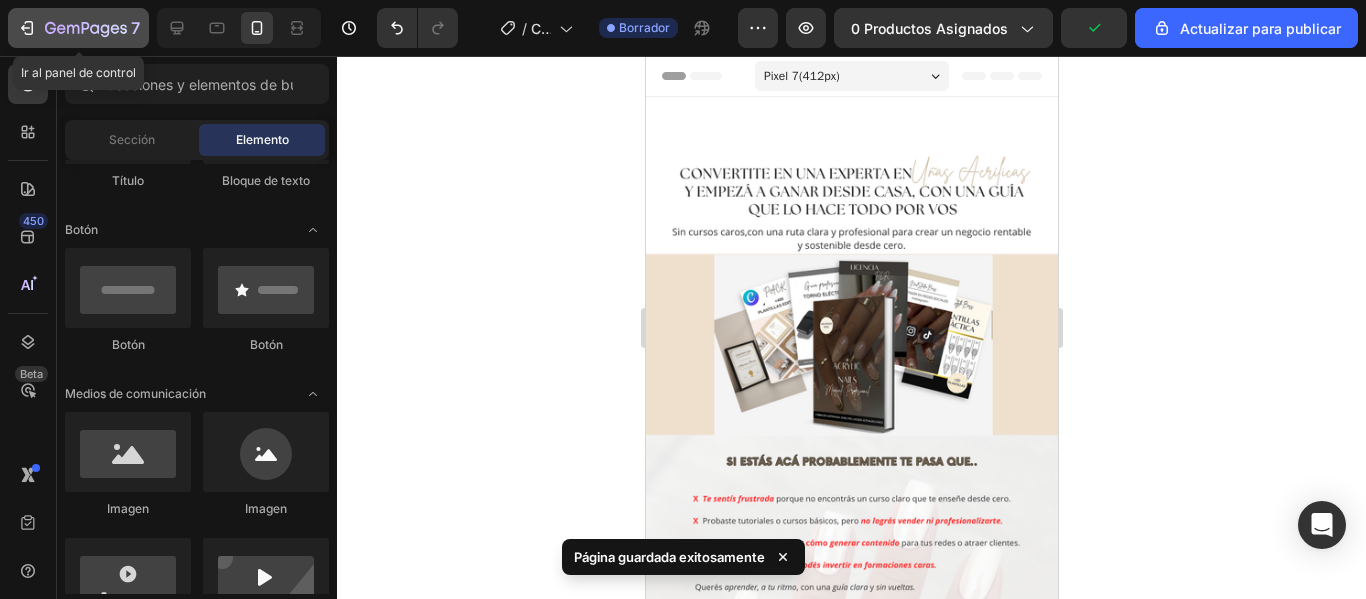 click on "7" 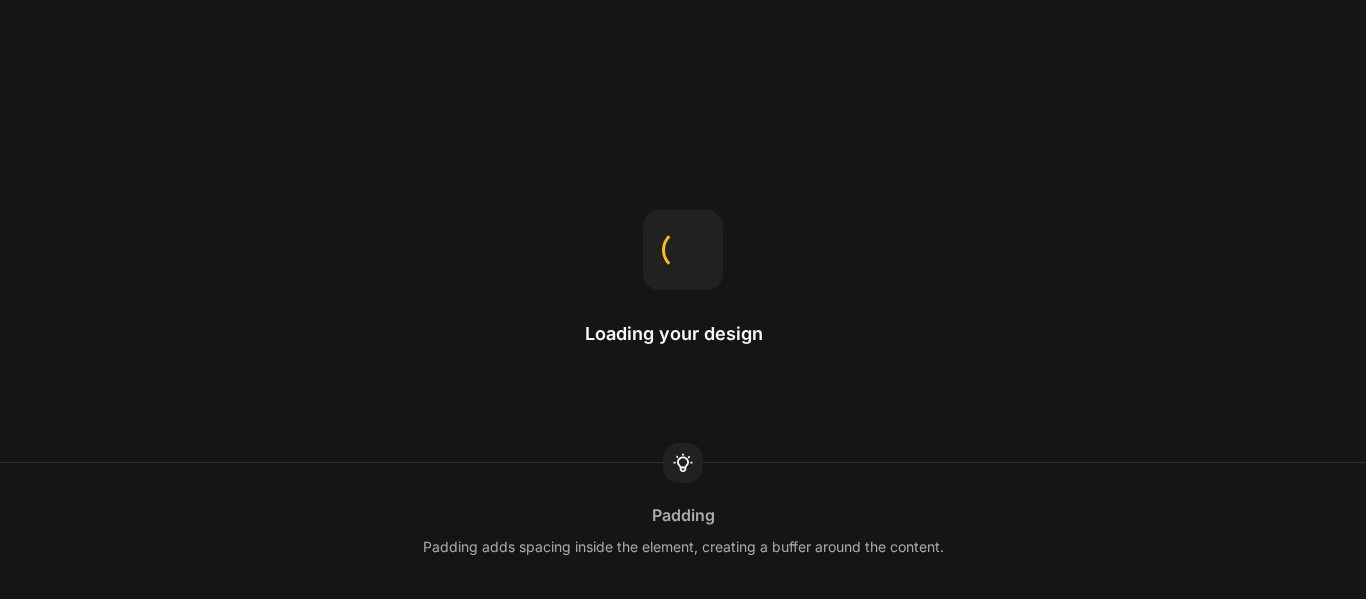 scroll, scrollTop: 0, scrollLeft: 0, axis: both 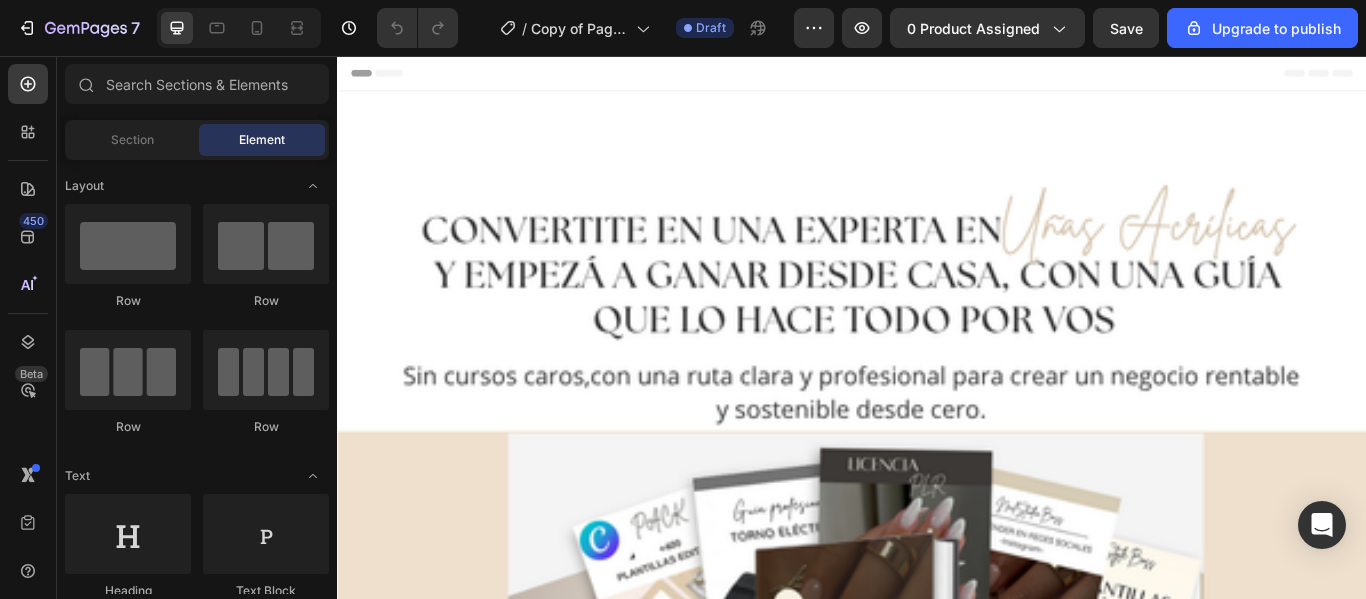 click at bounding box center (937, 1195) 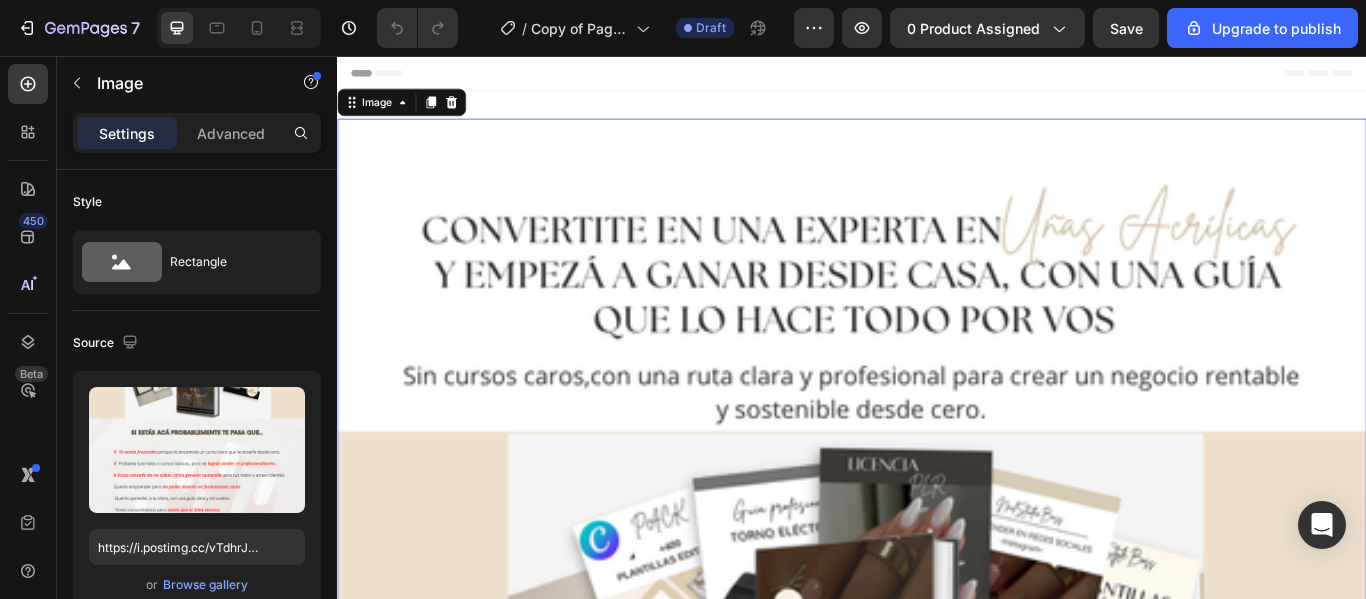 click at bounding box center (937, 1195) 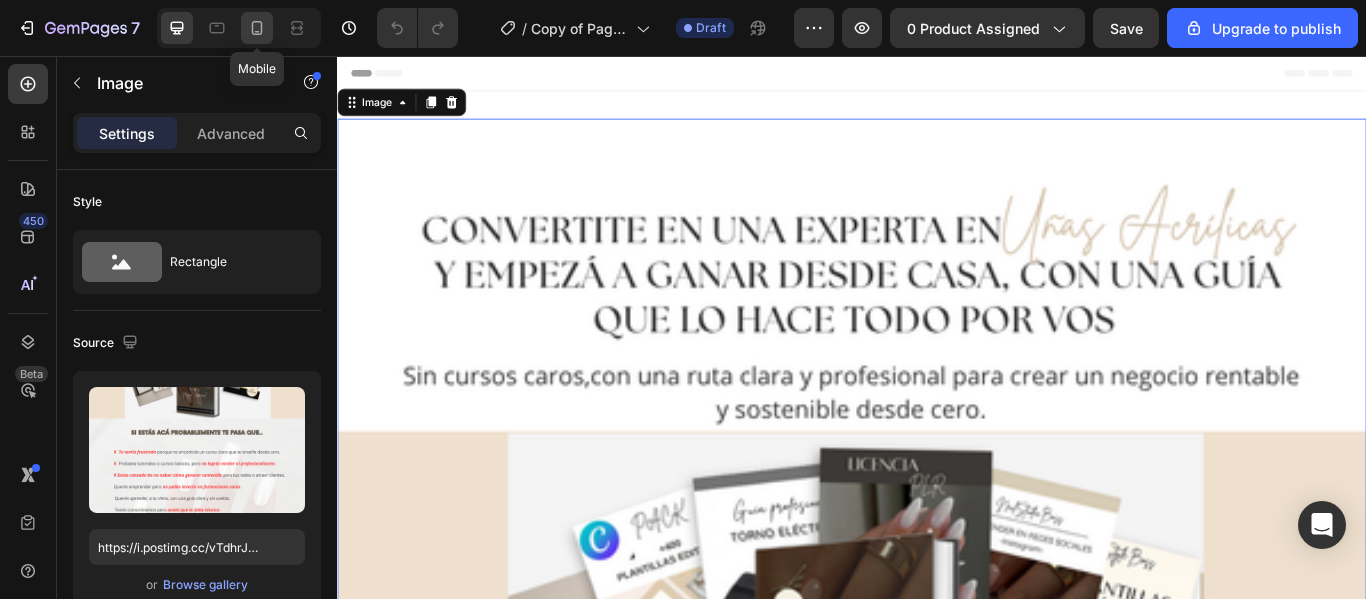 click 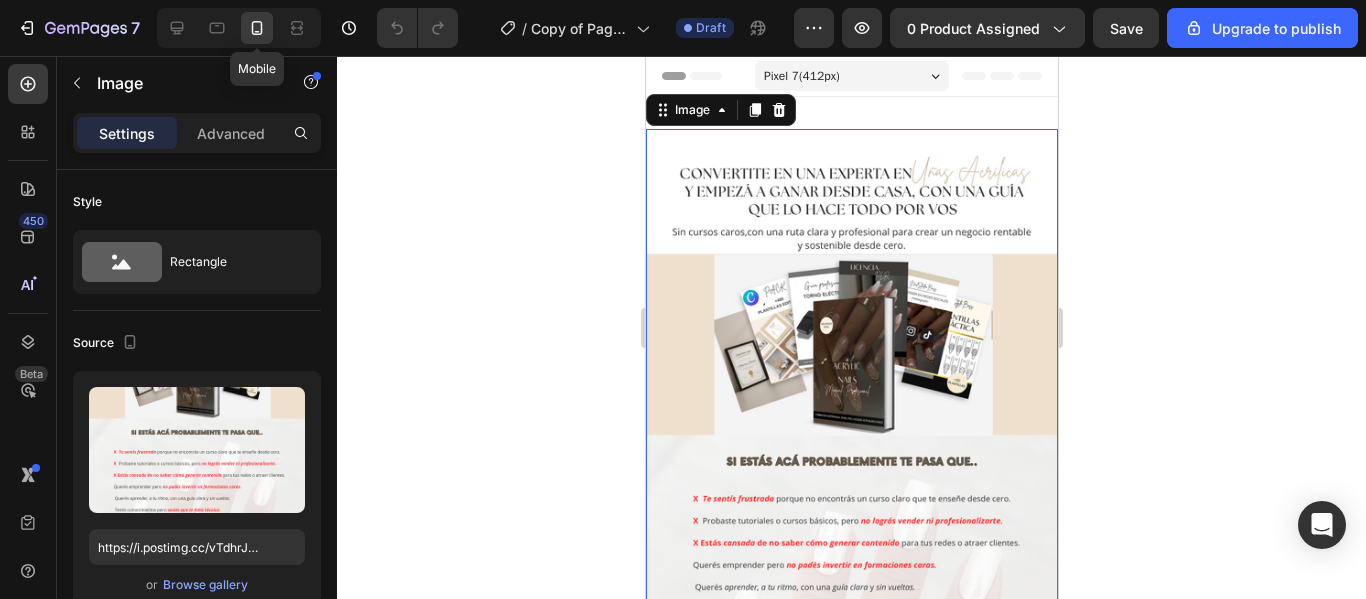 scroll, scrollTop: 3, scrollLeft: 0, axis: vertical 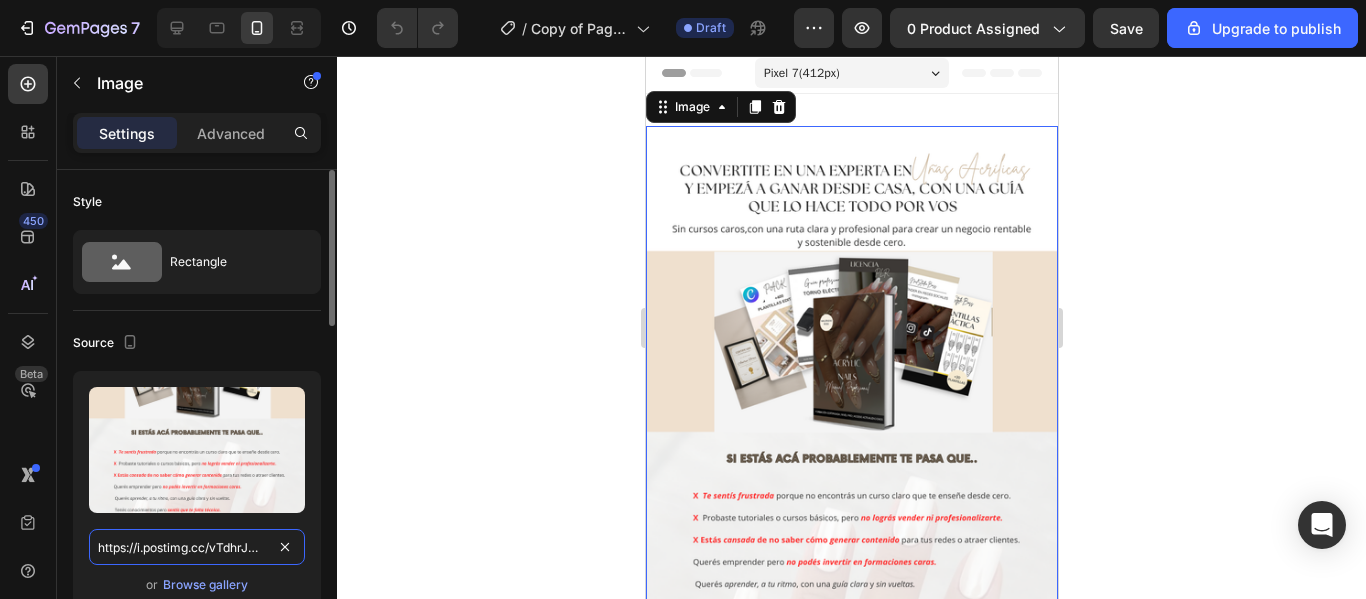 click on "https://i.postimg.cc/vTdhrJHx/Landing-u-as-8.png" at bounding box center (197, 547) 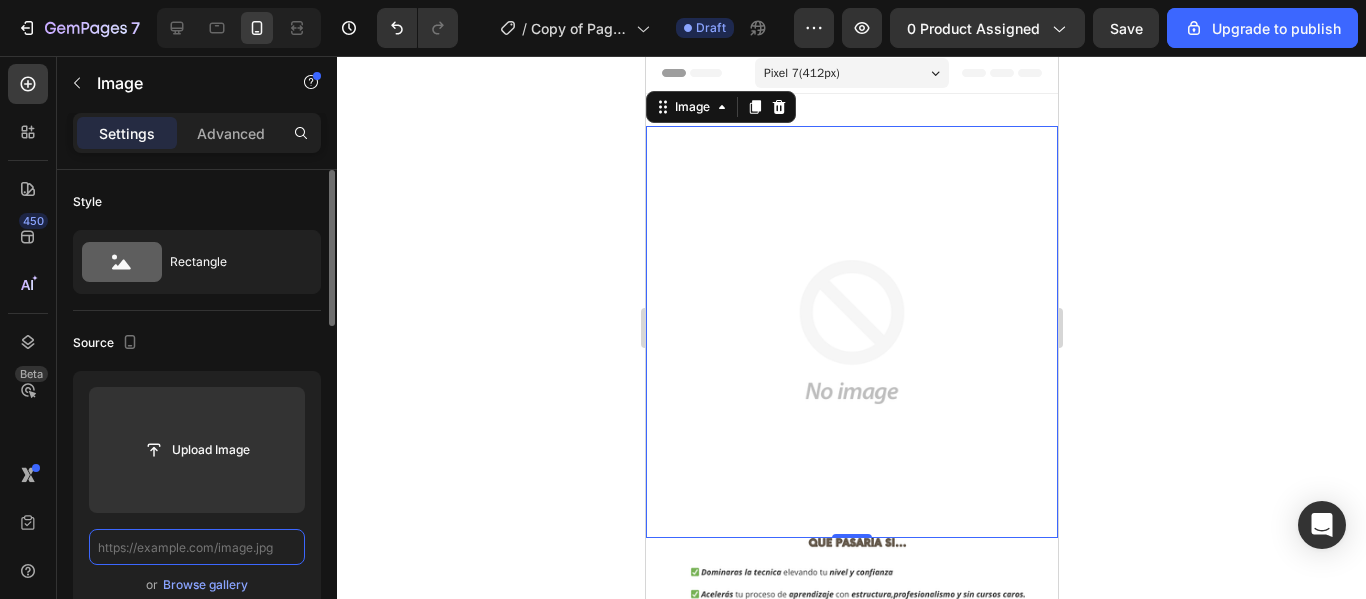 paste on "https://i.postimg.cc/wBL01x9Y/Landing-u-as-10.png" 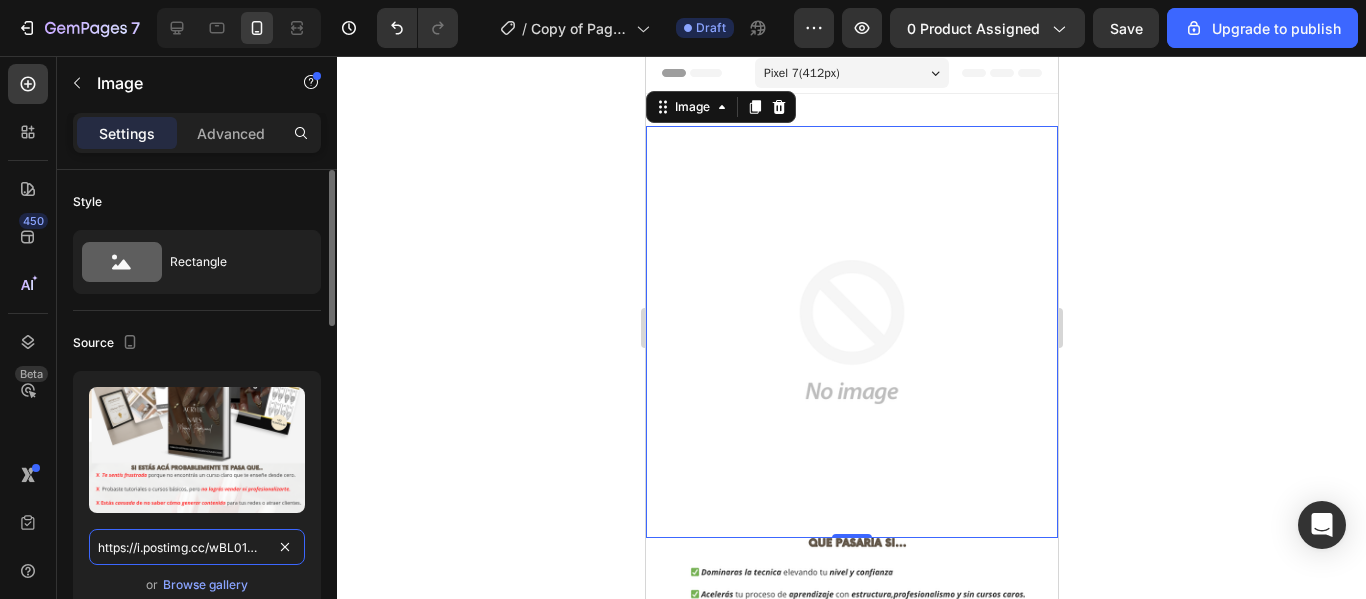 scroll, scrollTop: 0, scrollLeft: 131, axis: horizontal 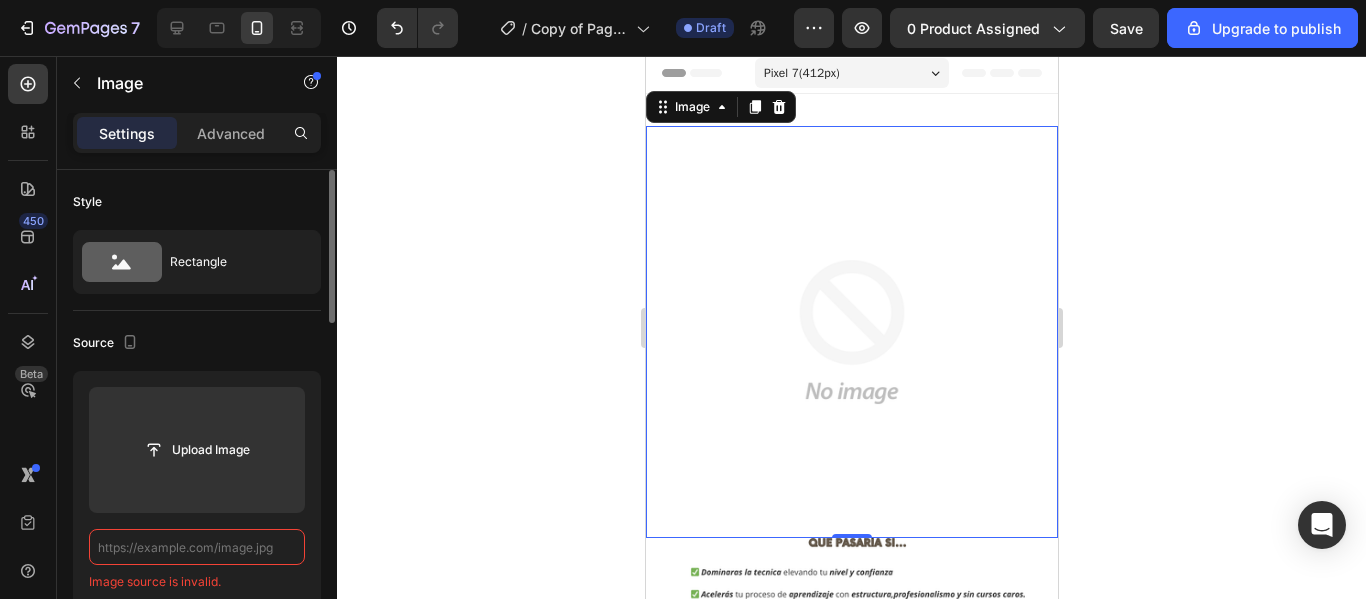paste on "https://i.postimg.cc/wBL01x9Y/Landing-u-as-10.png" 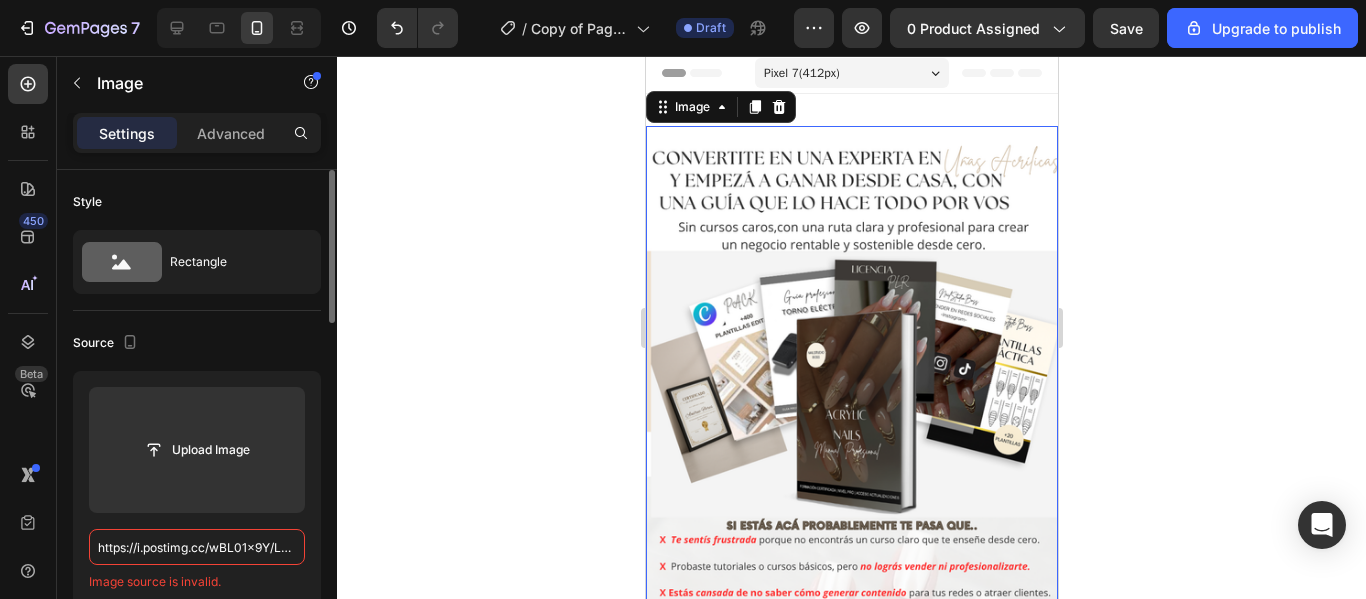 scroll, scrollTop: 0, scrollLeft: 131, axis: horizontal 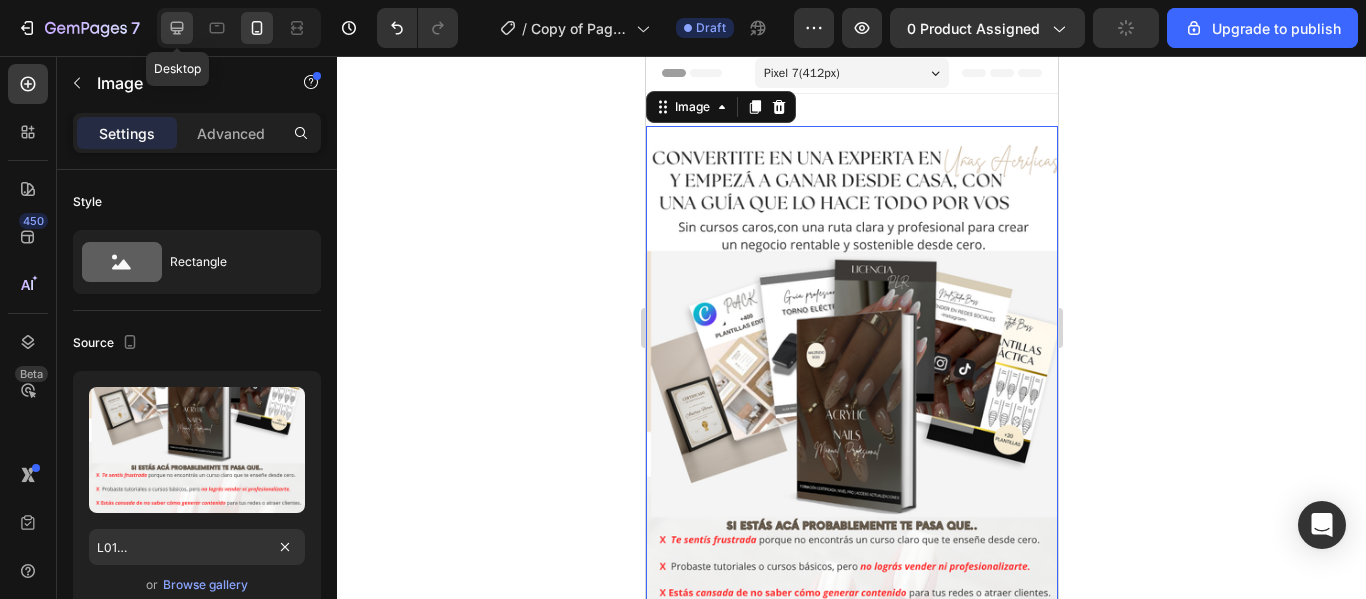 click 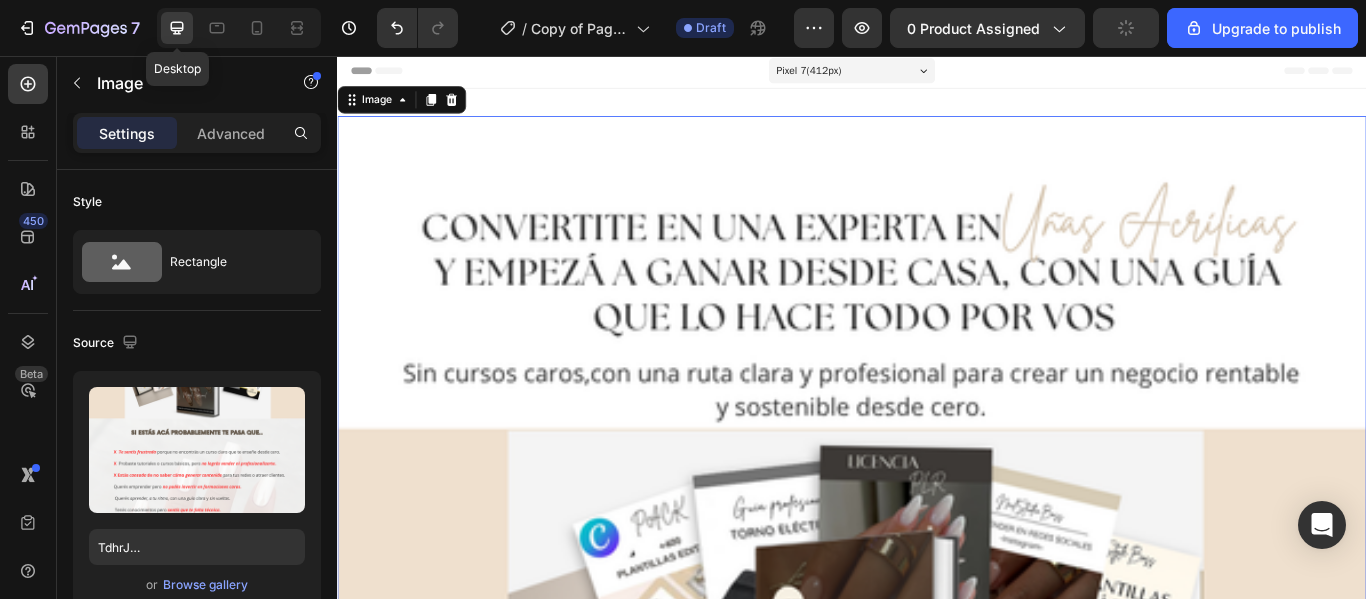 scroll, scrollTop: 0, scrollLeft: 0, axis: both 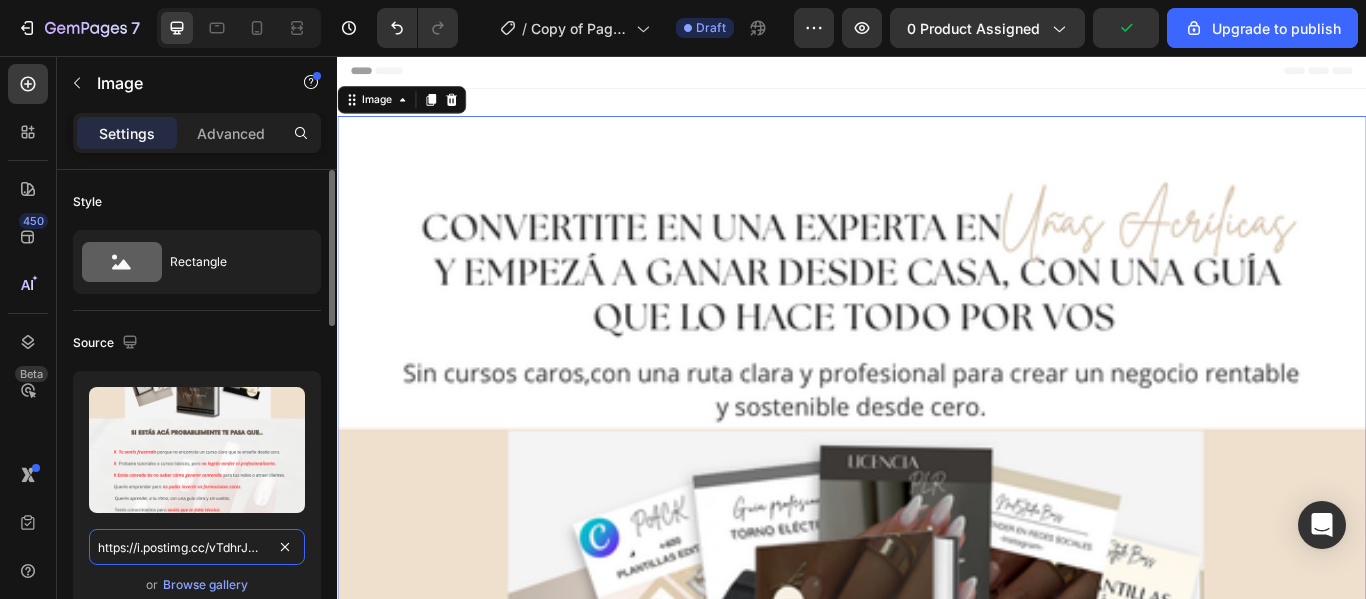 click on "https://i.postimg.cc/vTdhrJHx/Landing-u-as-8.png" at bounding box center (197, 547) 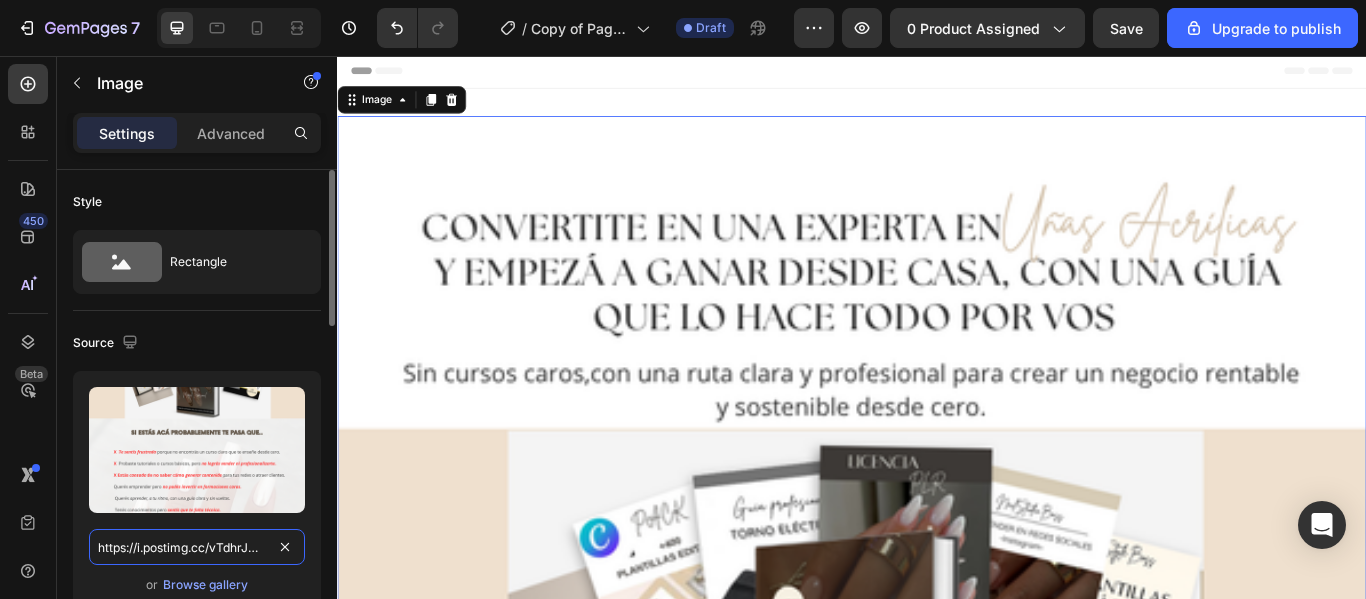 paste on "wBL01x9Y/Landing-u-as-10" 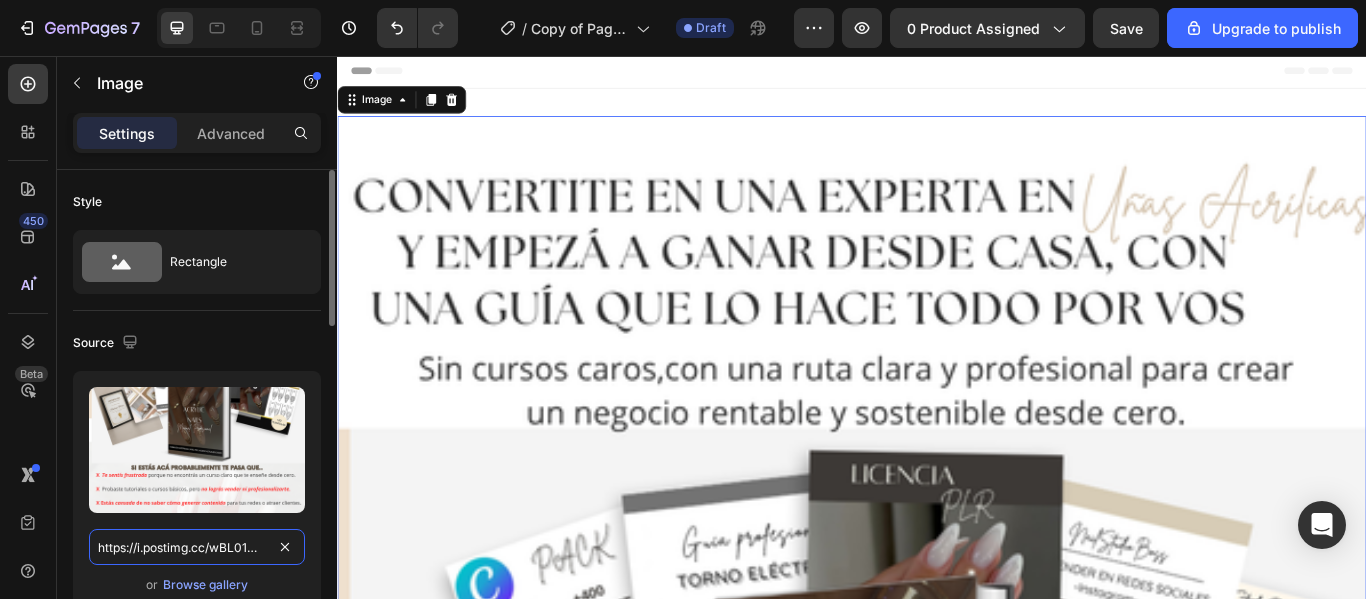 scroll, scrollTop: 0, scrollLeft: 131, axis: horizontal 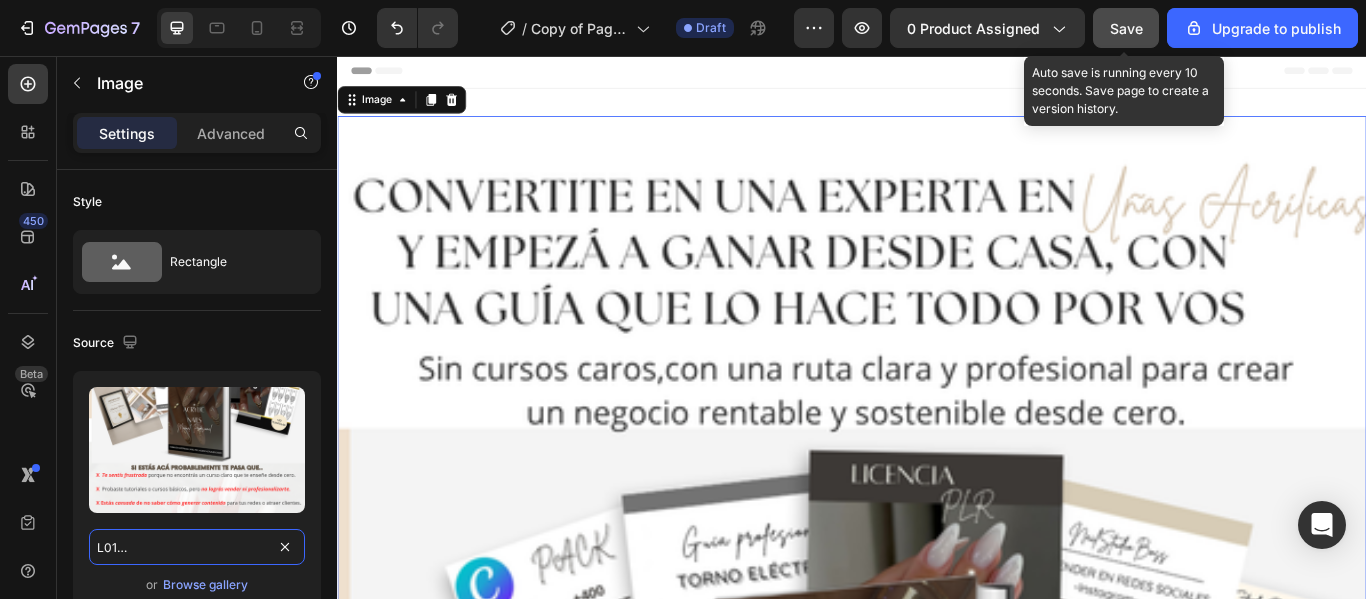type on "https://i.postimg.cc/wBL01x9Y/Landing-u-as-10.png" 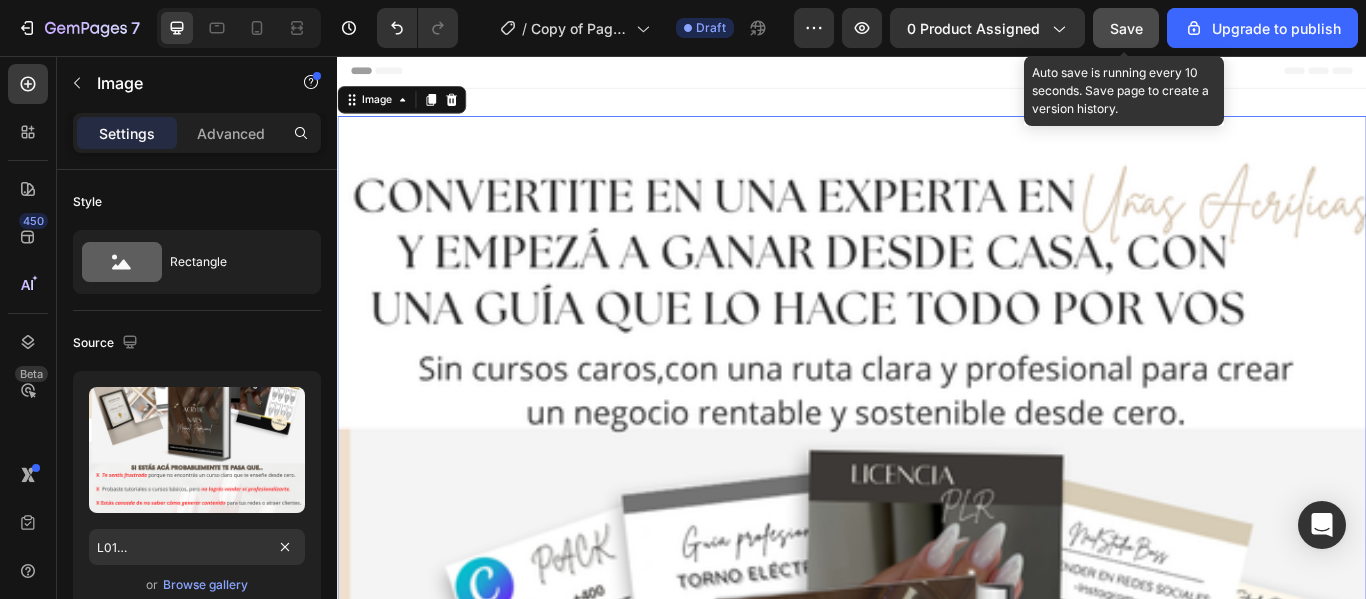 click on "Save" at bounding box center [1126, 28] 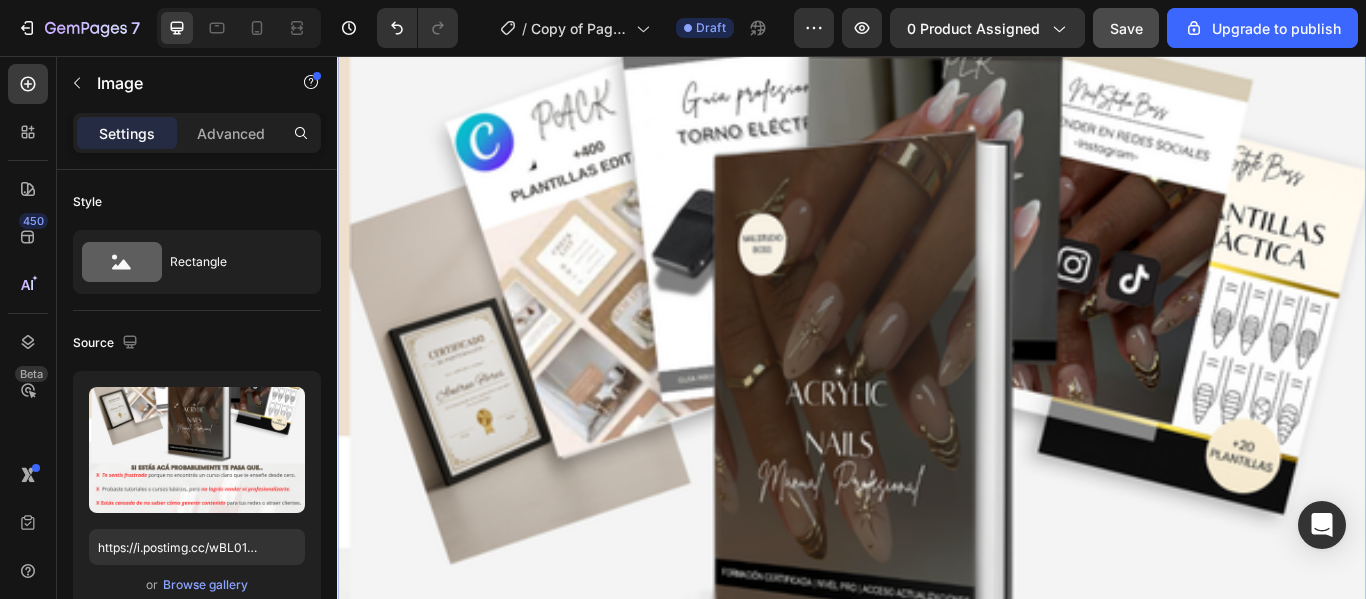 scroll, scrollTop: 528, scrollLeft: 0, axis: vertical 